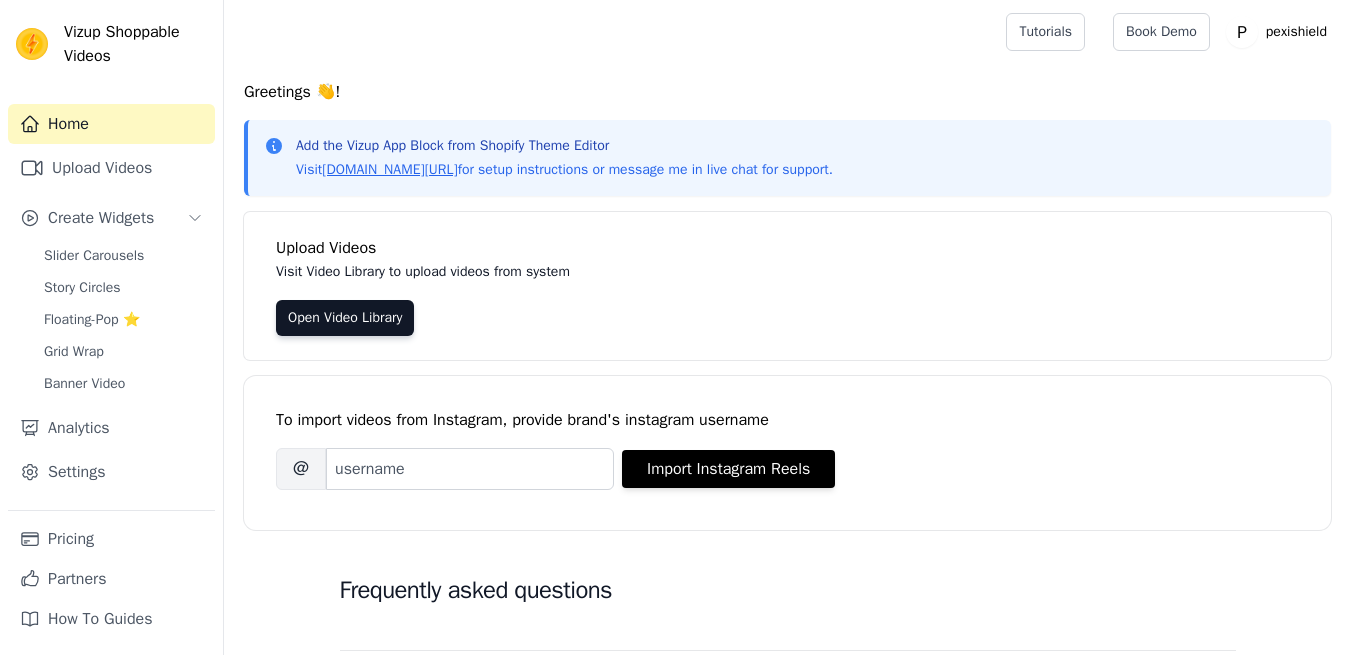 scroll, scrollTop: 0, scrollLeft: 0, axis: both 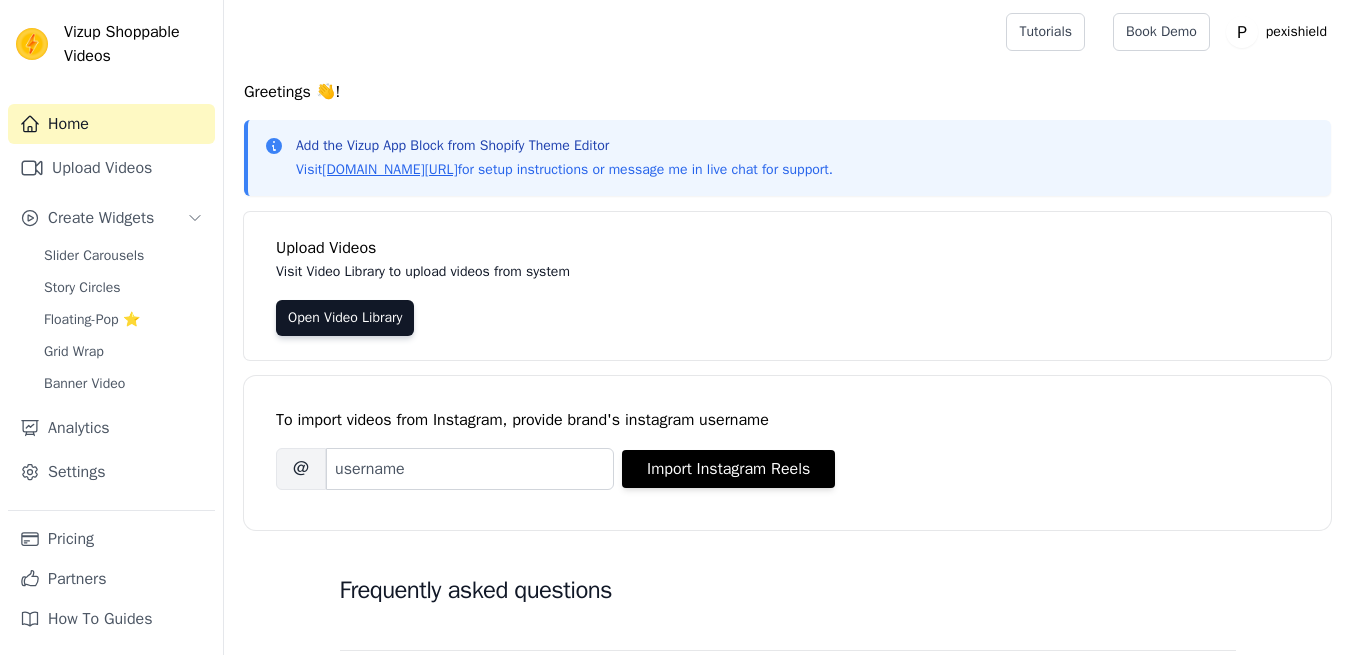 click on "Slider Carousels" at bounding box center (94, 256) 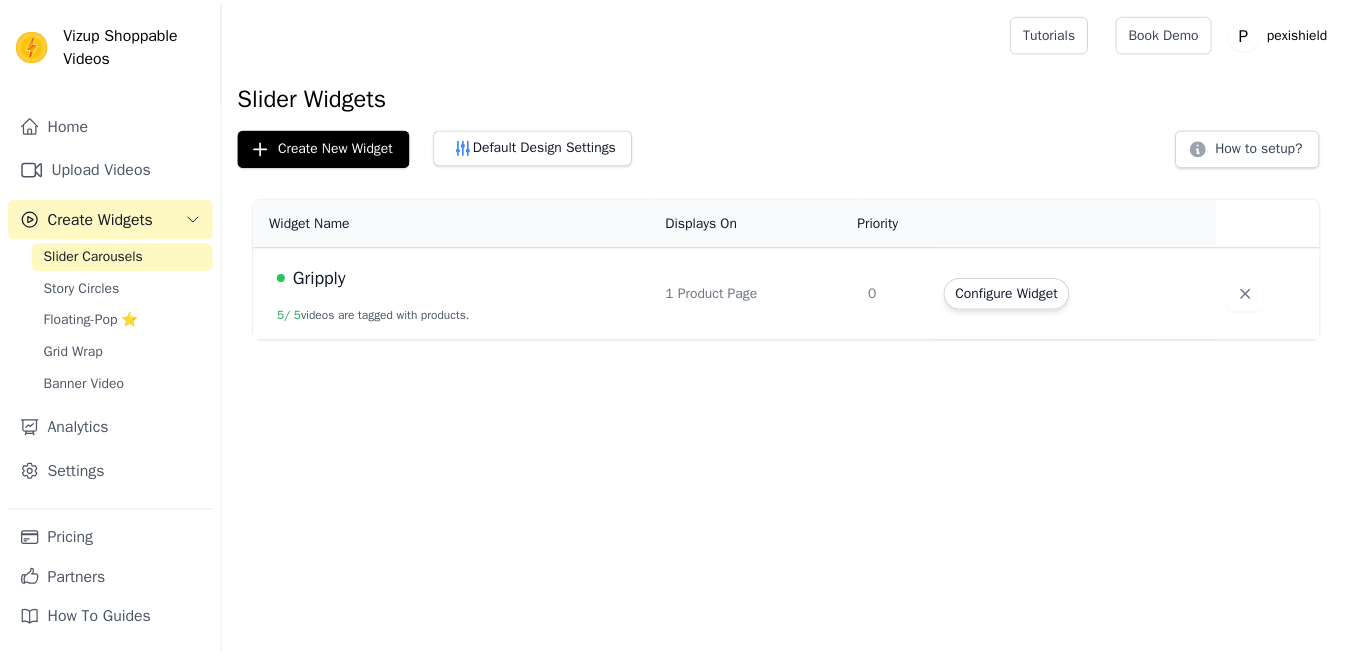 scroll, scrollTop: 0, scrollLeft: 0, axis: both 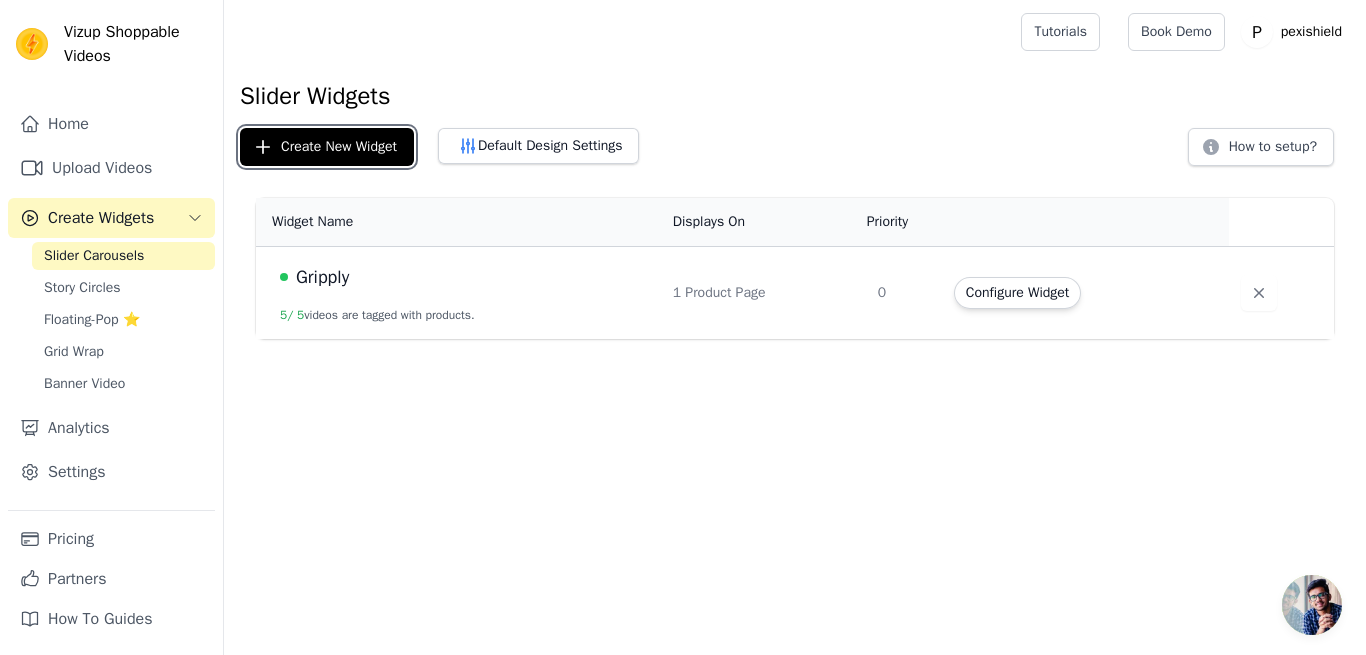 click on "Create New Widget" at bounding box center (327, 147) 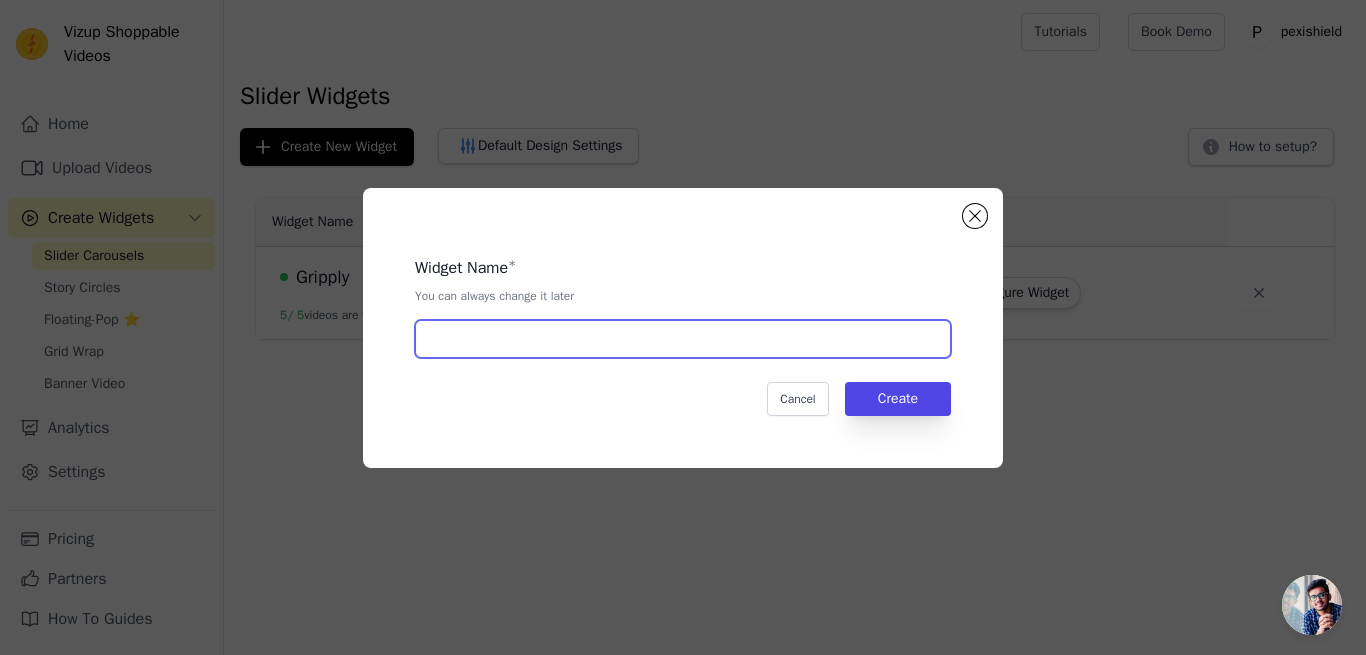 click at bounding box center [683, 339] 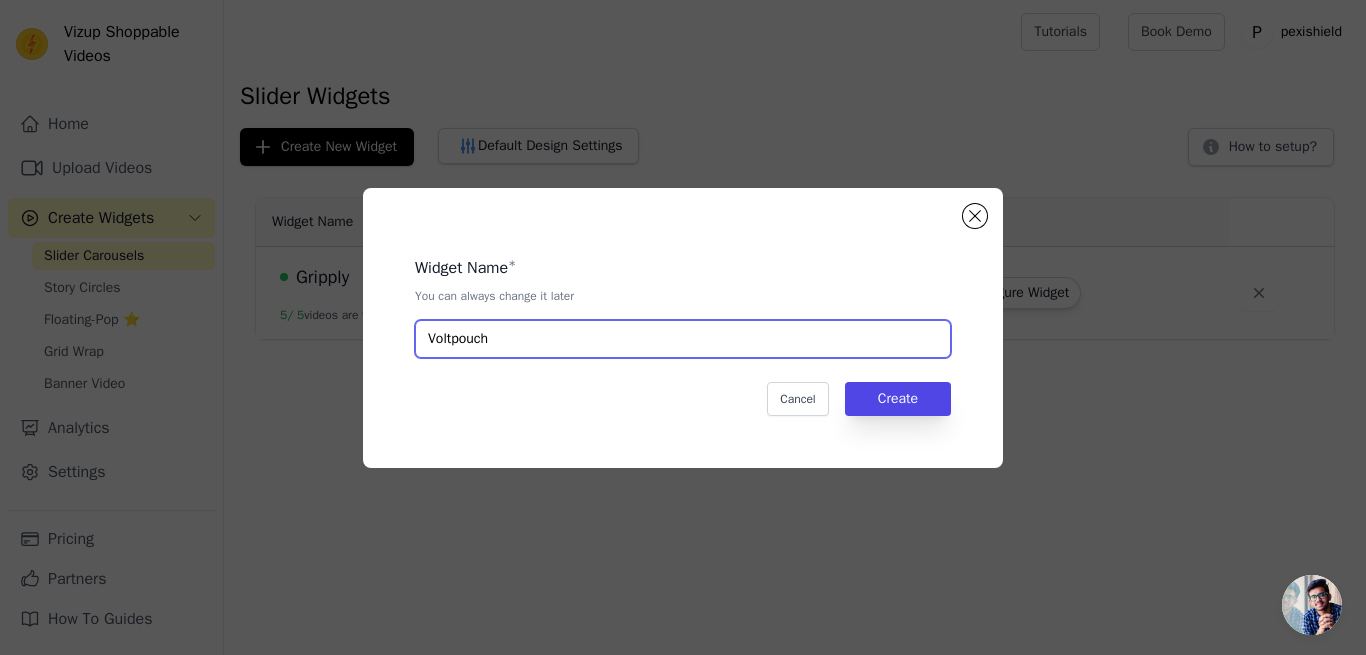 type on "Voltpouch" 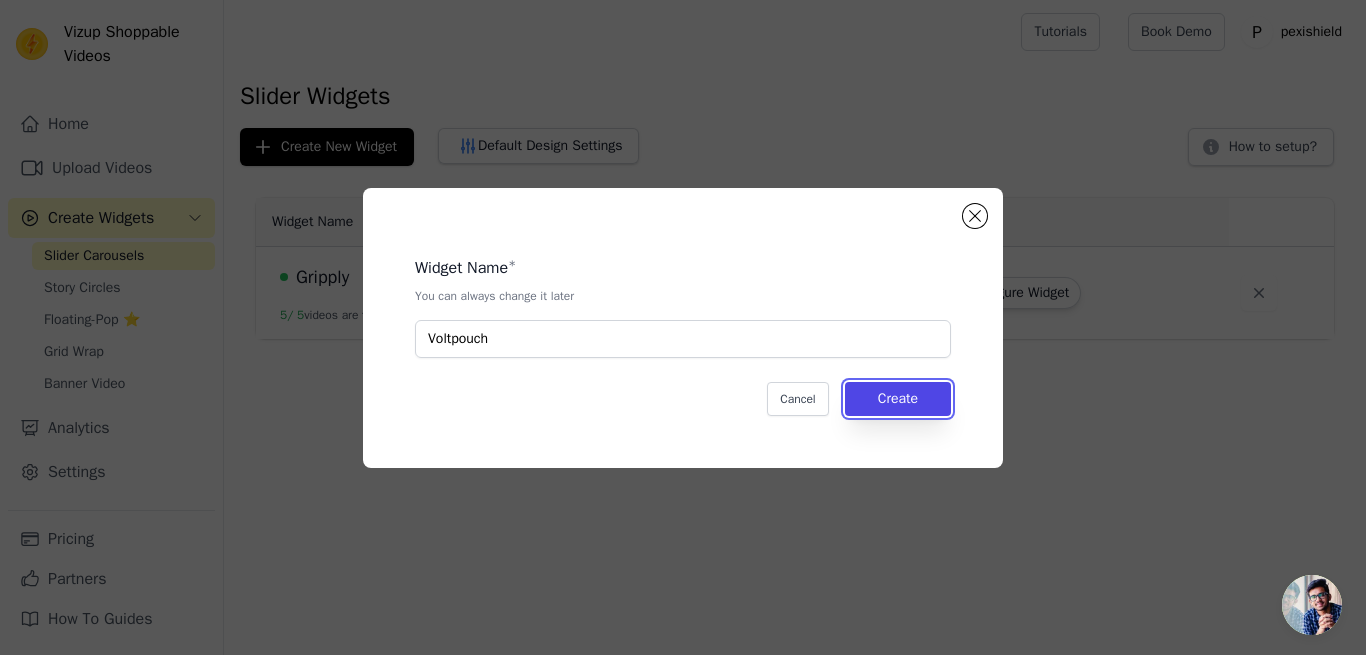 click on "Create" at bounding box center (898, 399) 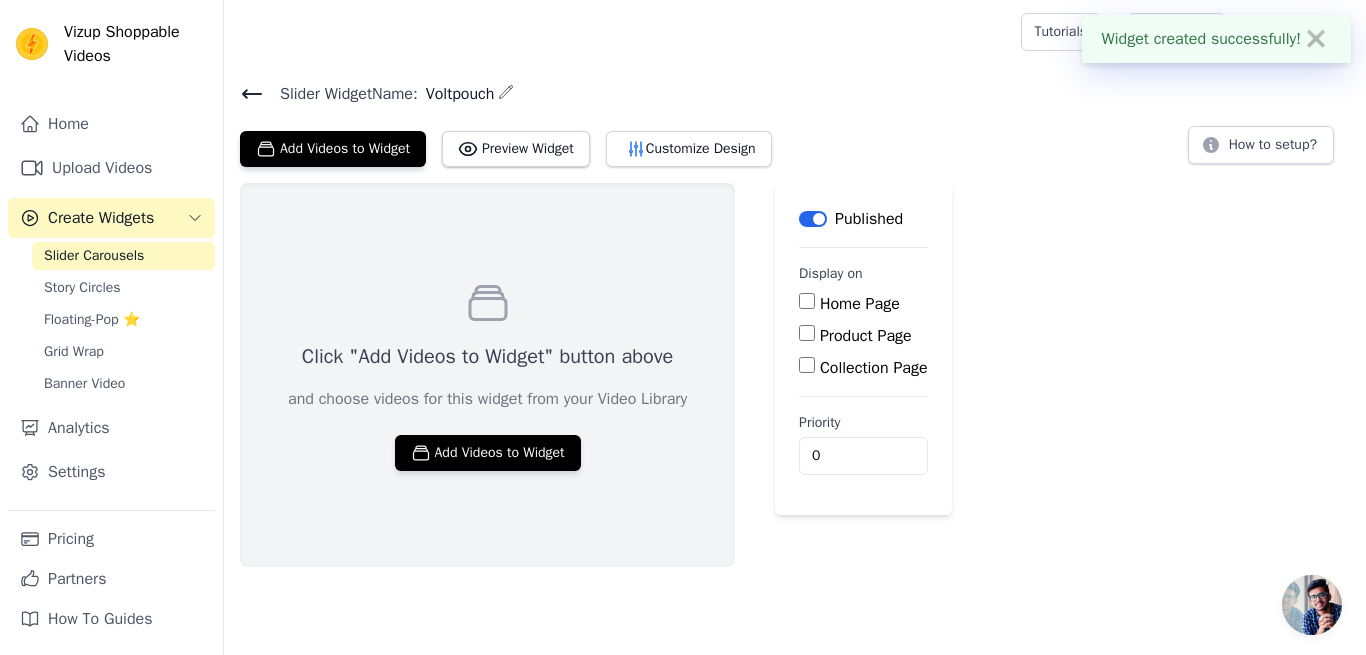 click on "Add Videos to Widget" at bounding box center [488, 453] 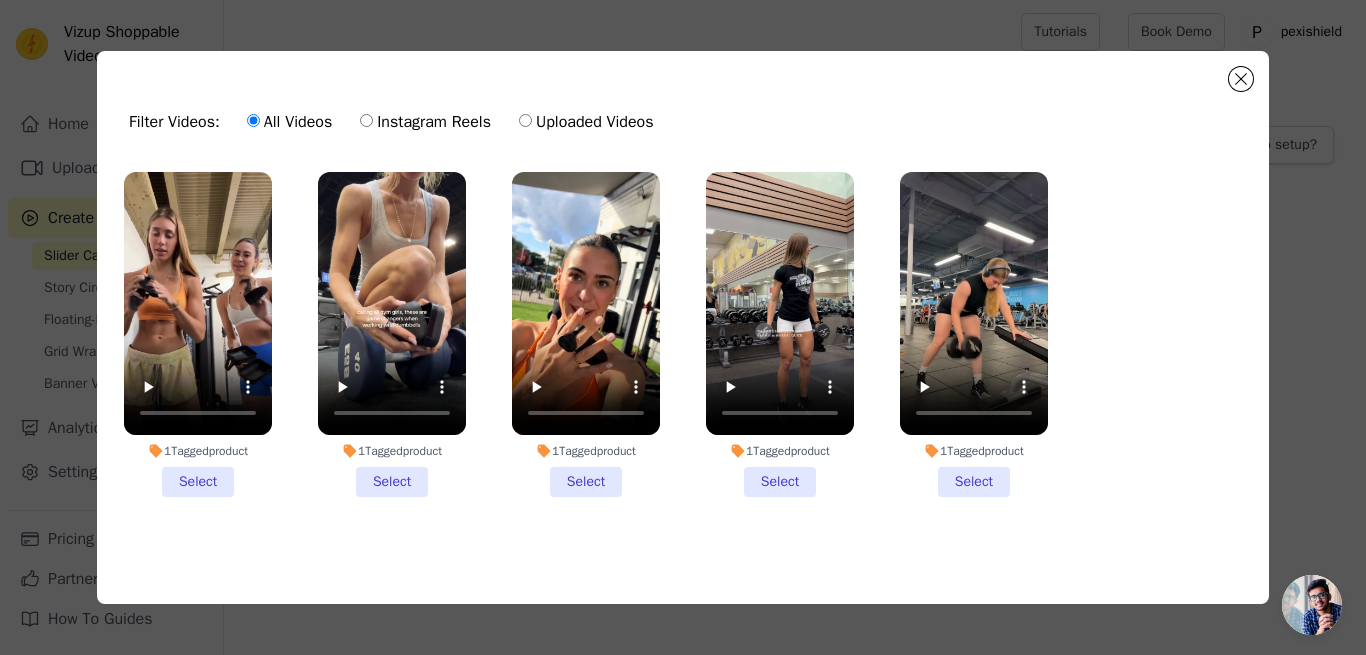 click on "Uploaded Videos" at bounding box center (586, 122) 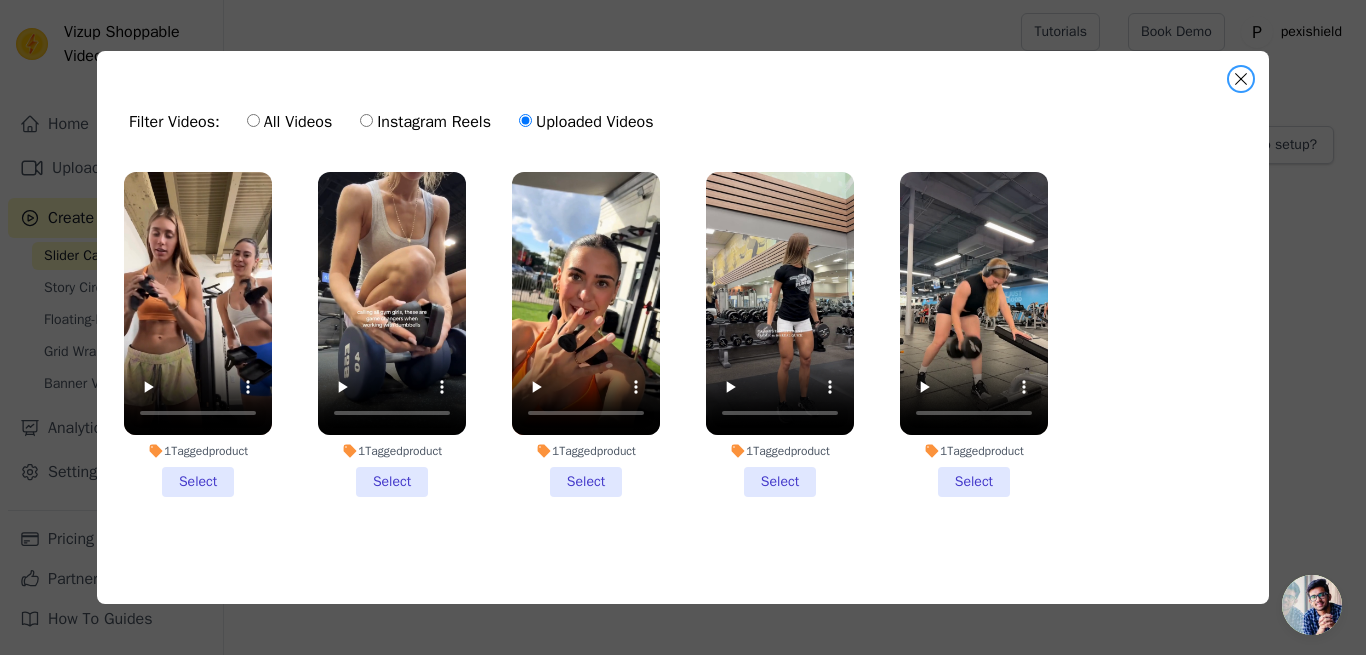 click at bounding box center [1241, 79] 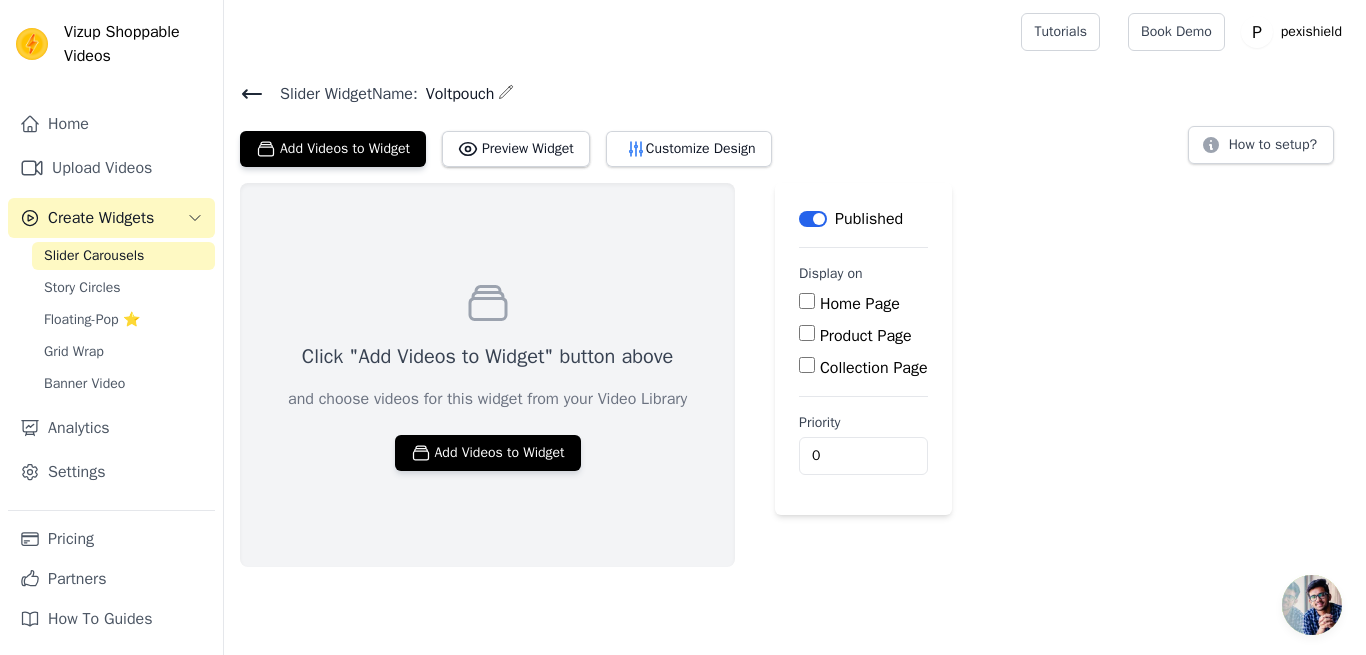 click on "Upload Videos" at bounding box center [111, 168] 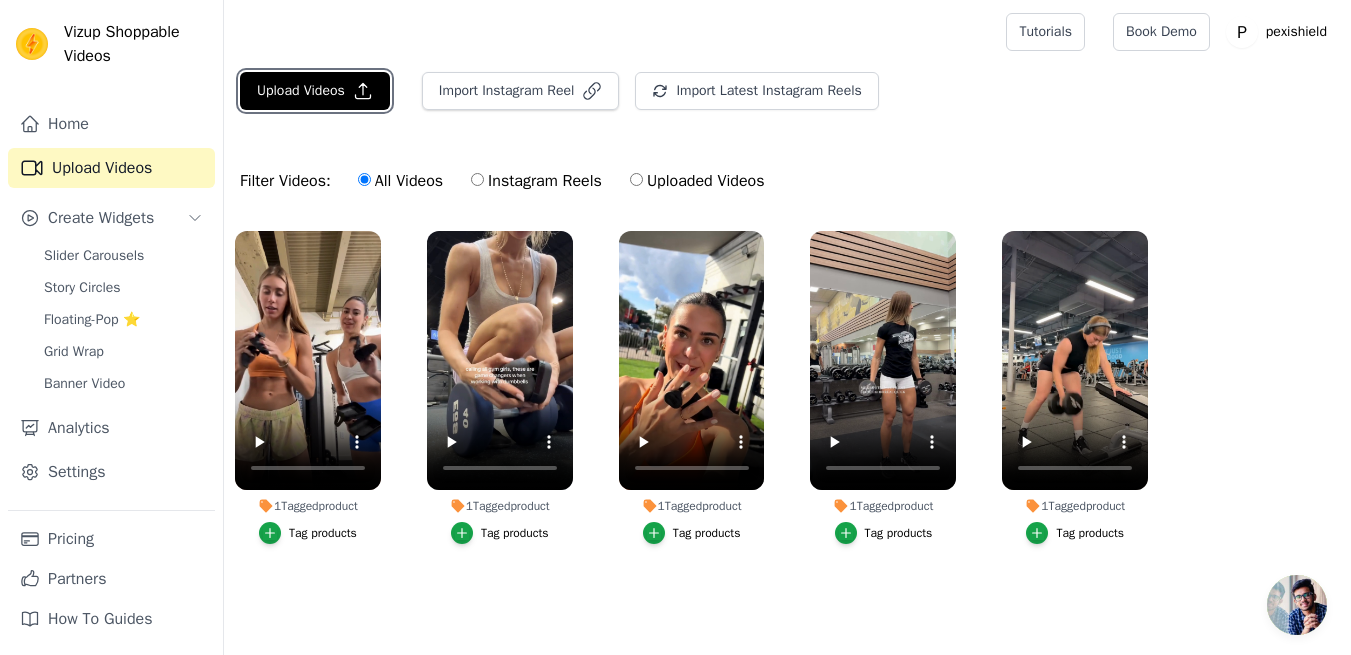 click on "Upload Videos" at bounding box center (315, 91) 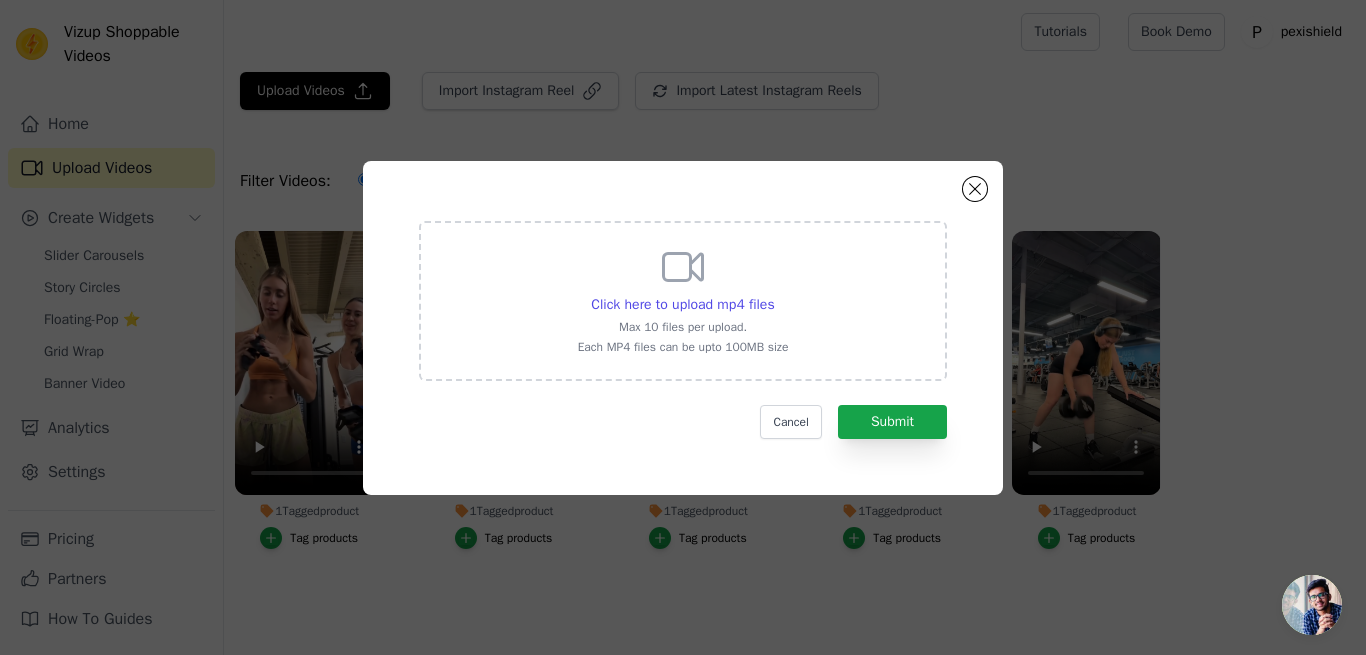 click on "Click here to upload mp4 files" at bounding box center [682, 305] 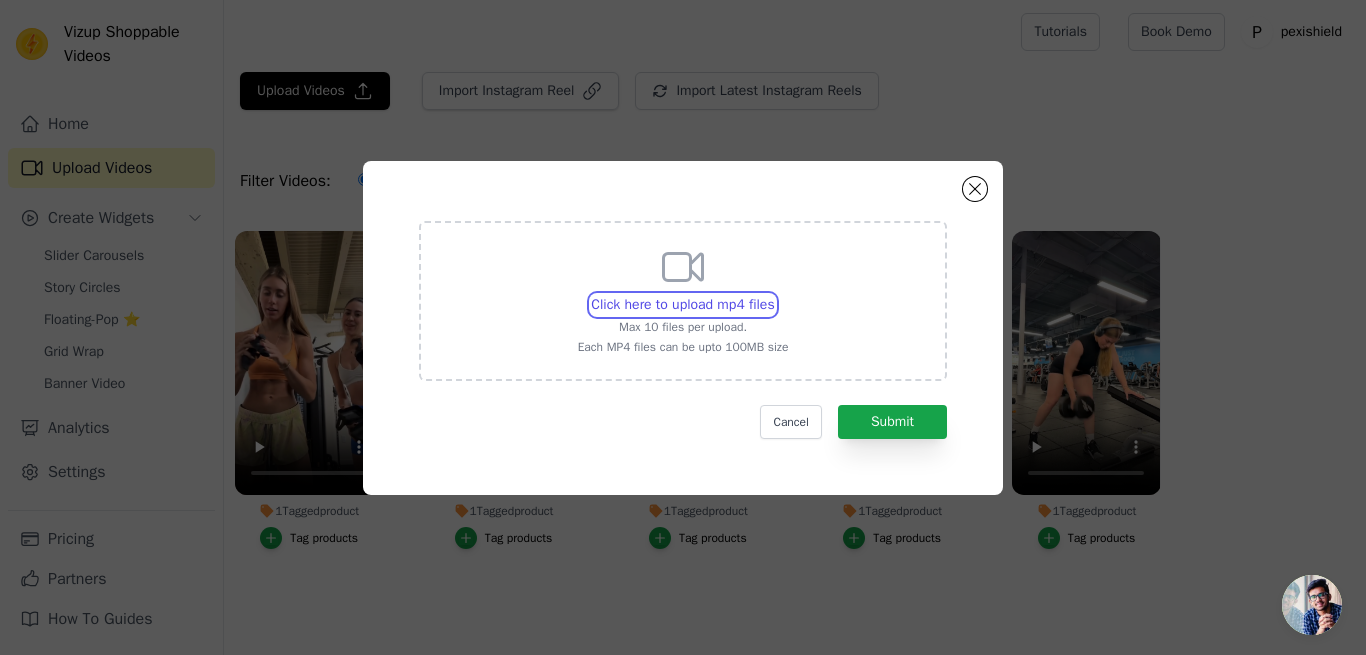 click on "Click here to upload mp4 files     Max 10 files per upload.   Each MP4 files can be upto 100MB size" at bounding box center (774, 294) 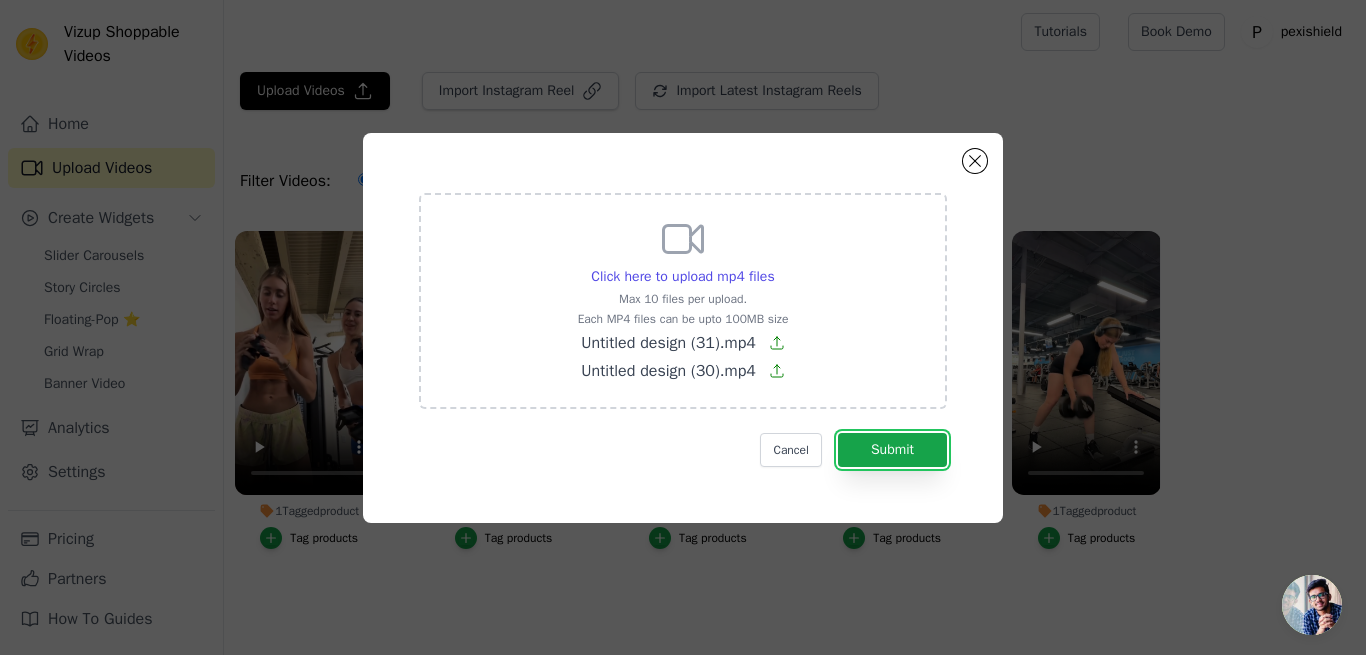 click on "Submit" at bounding box center [892, 450] 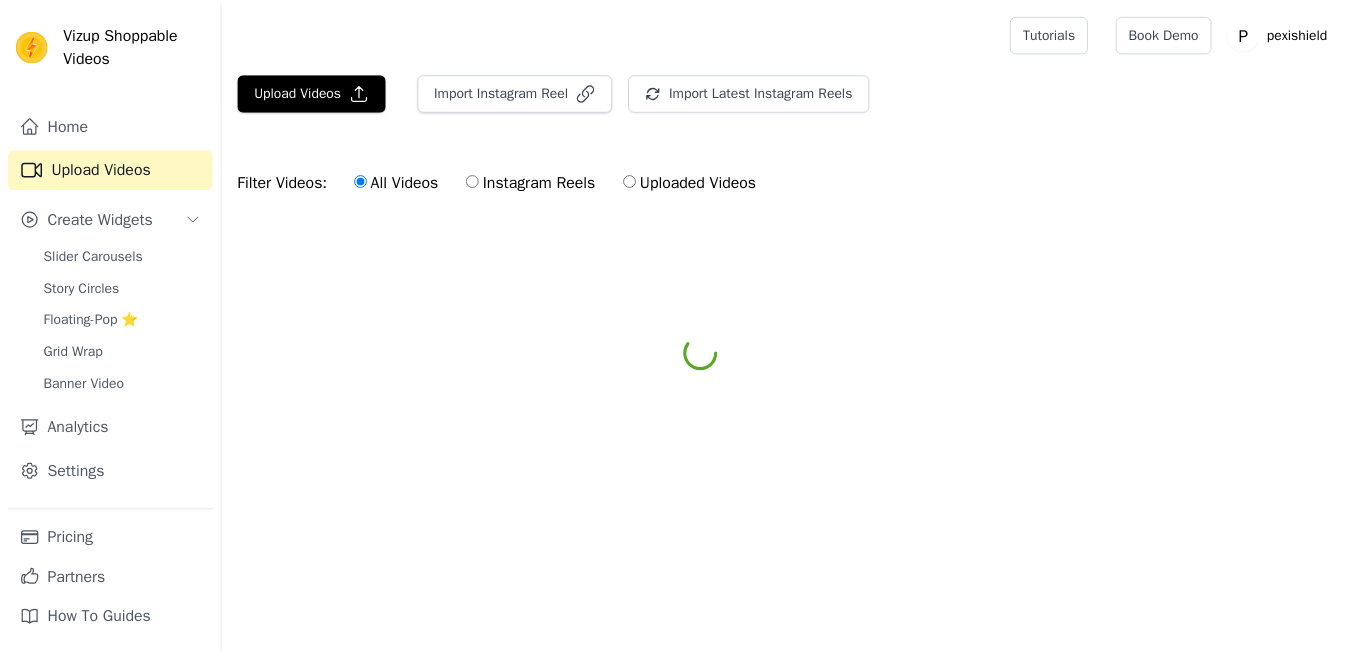 scroll, scrollTop: 0, scrollLeft: 0, axis: both 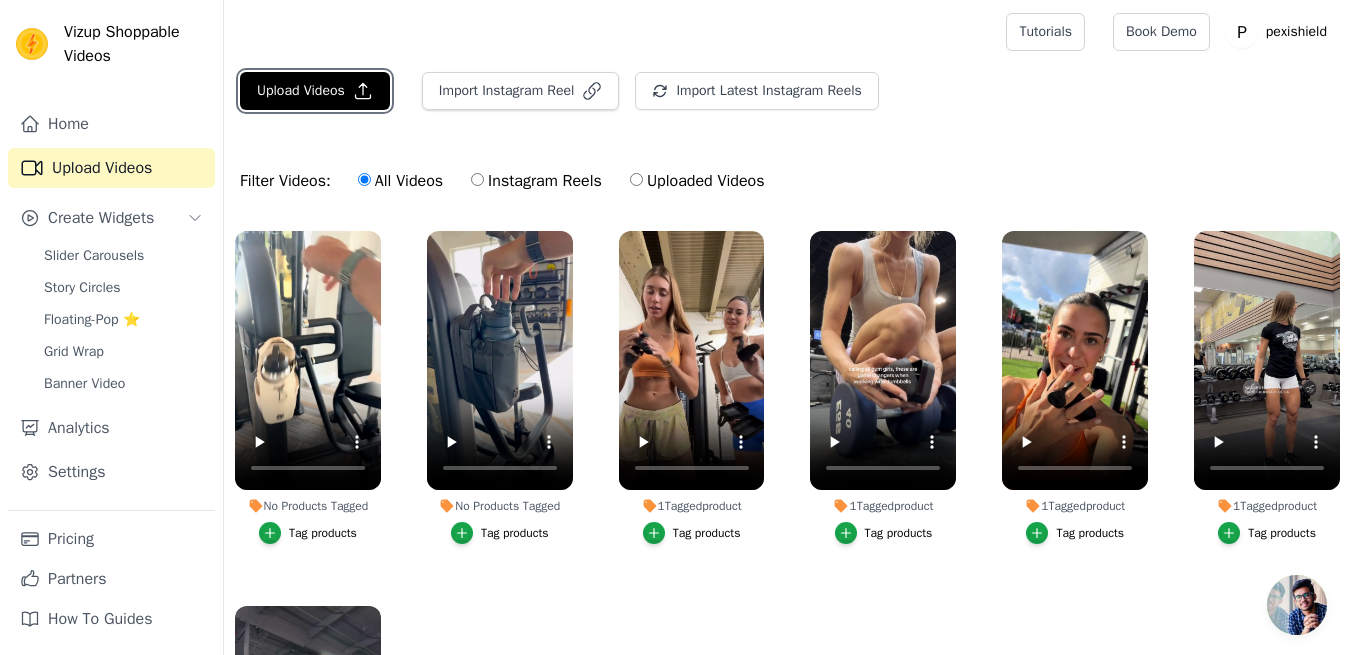 click on "Upload Videos" at bounding box center (315, 91) 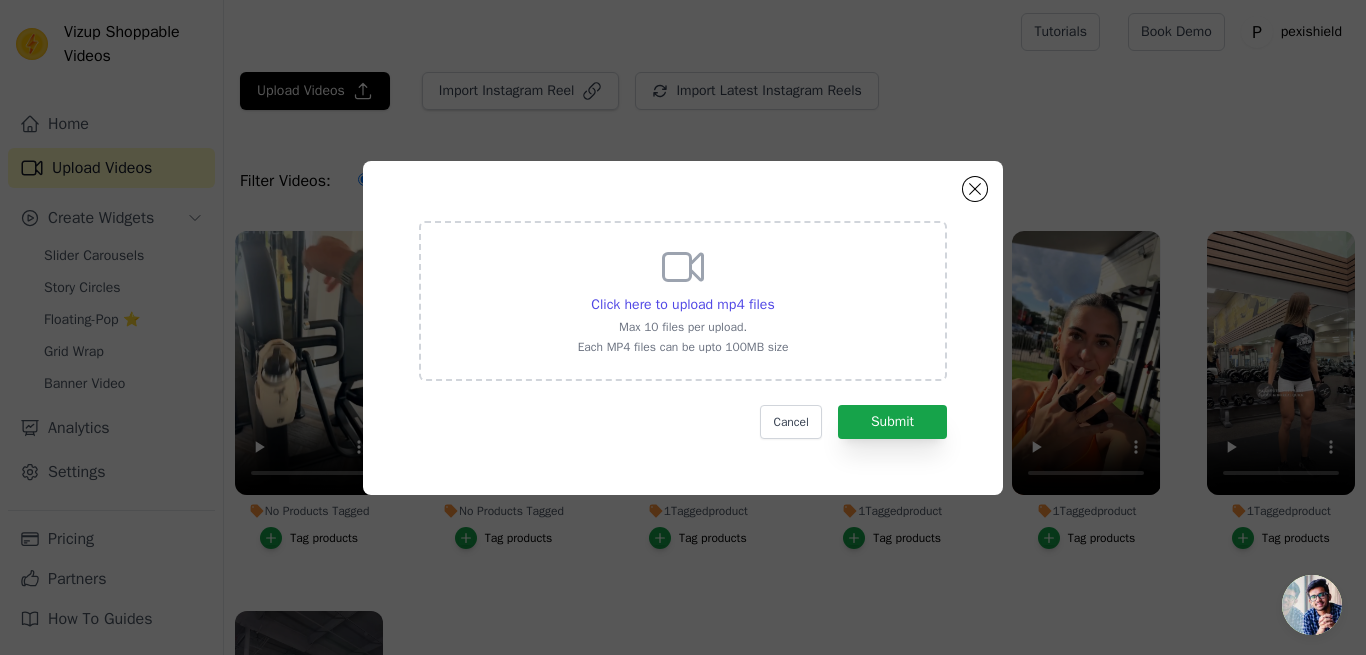 click on "Click here to upload mp4 files" at bounding box center (682, 304) 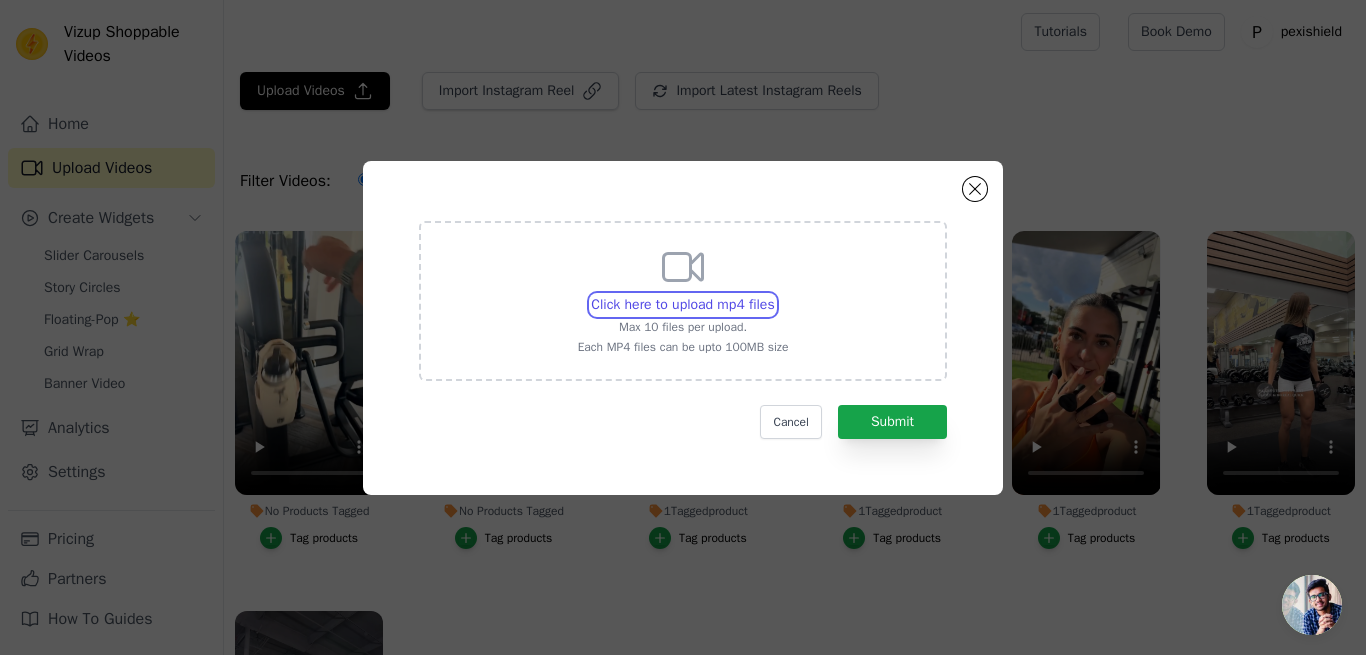 click on "Click here to upload mp4 files     Max 10 files per upload.   Each MP4 files can be upto 100MB size" at bounding box center (774, 294) 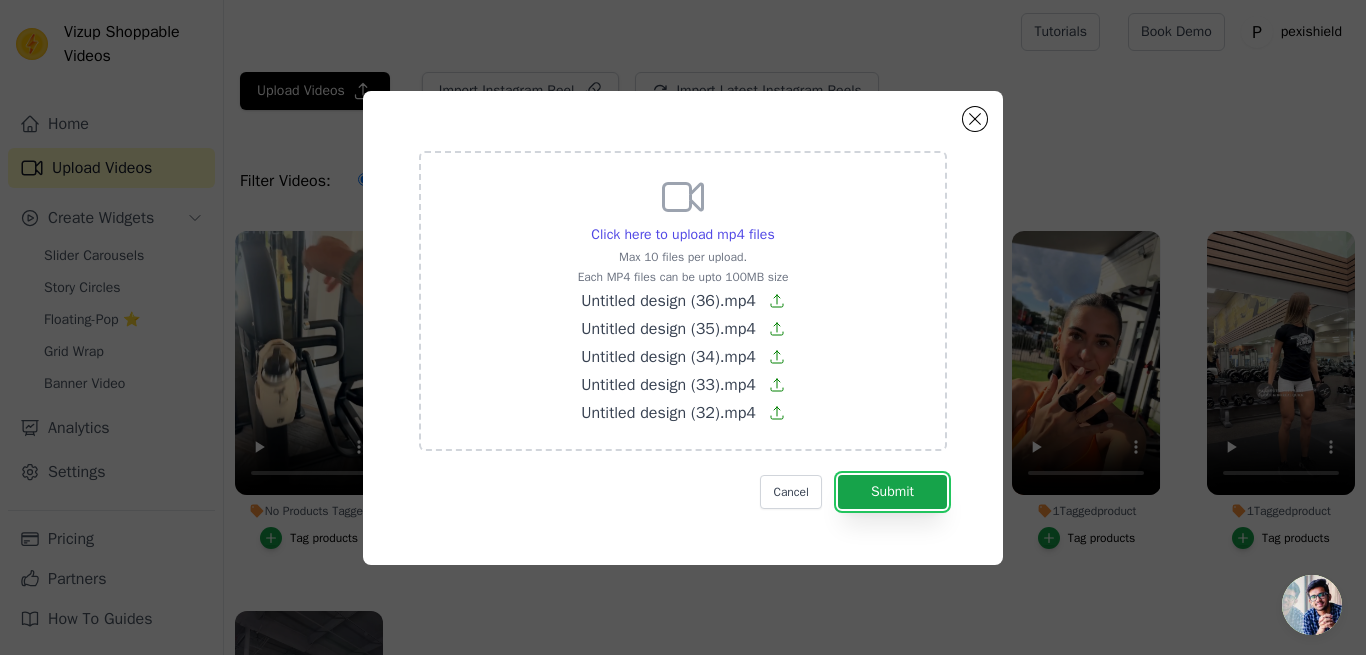 click on "Submit" at bounding box center (892, 492) 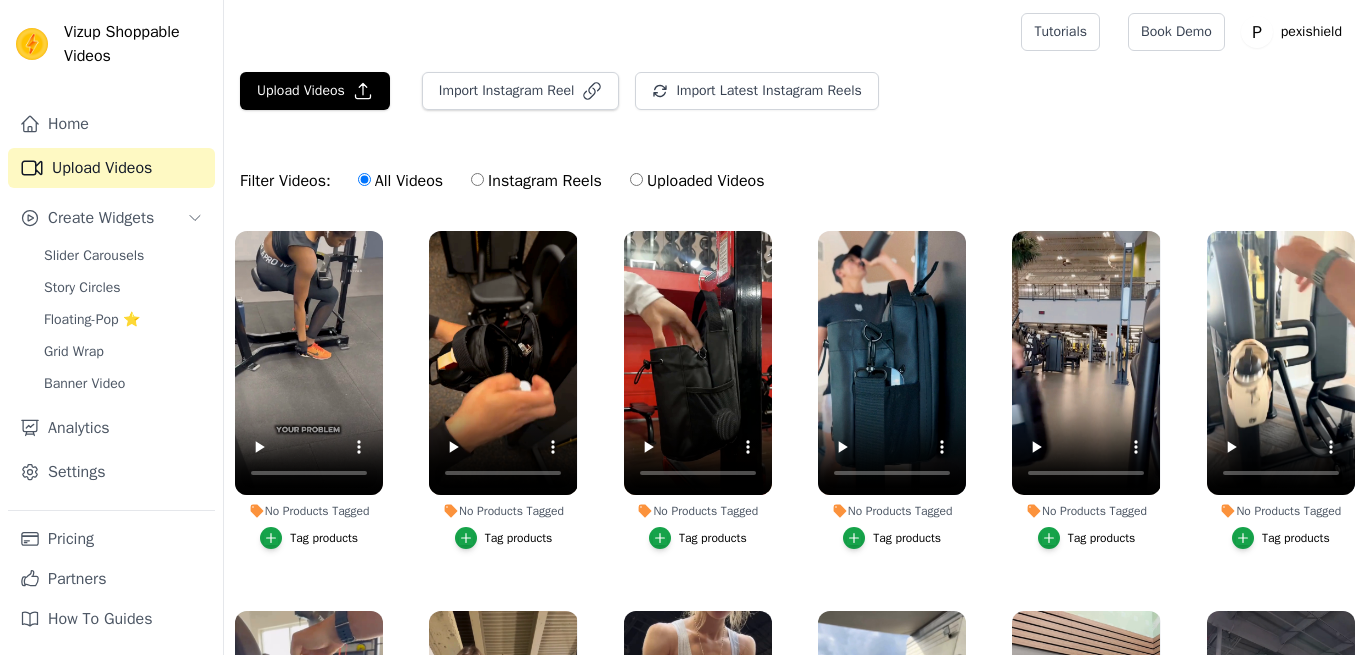 scroll, scrollTop: 0, scrollLeft: 0, axis: both 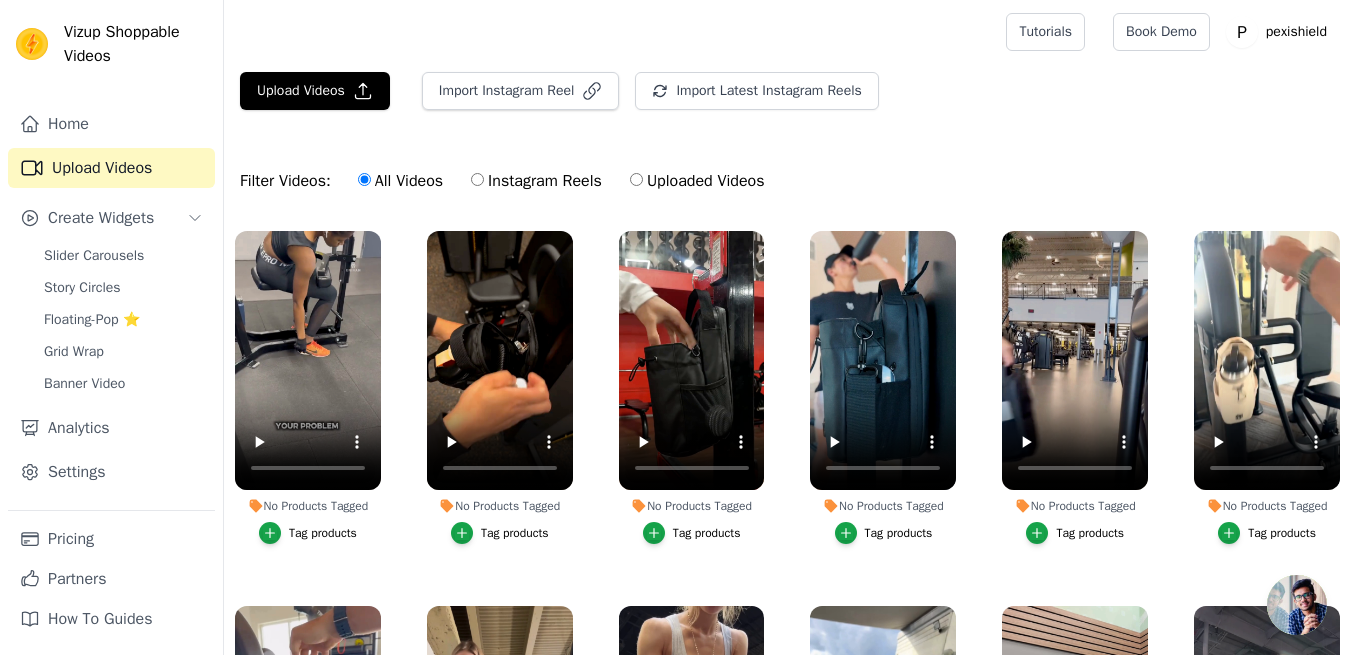 click on "Slider Carousels" at bounding box center (94, 256) 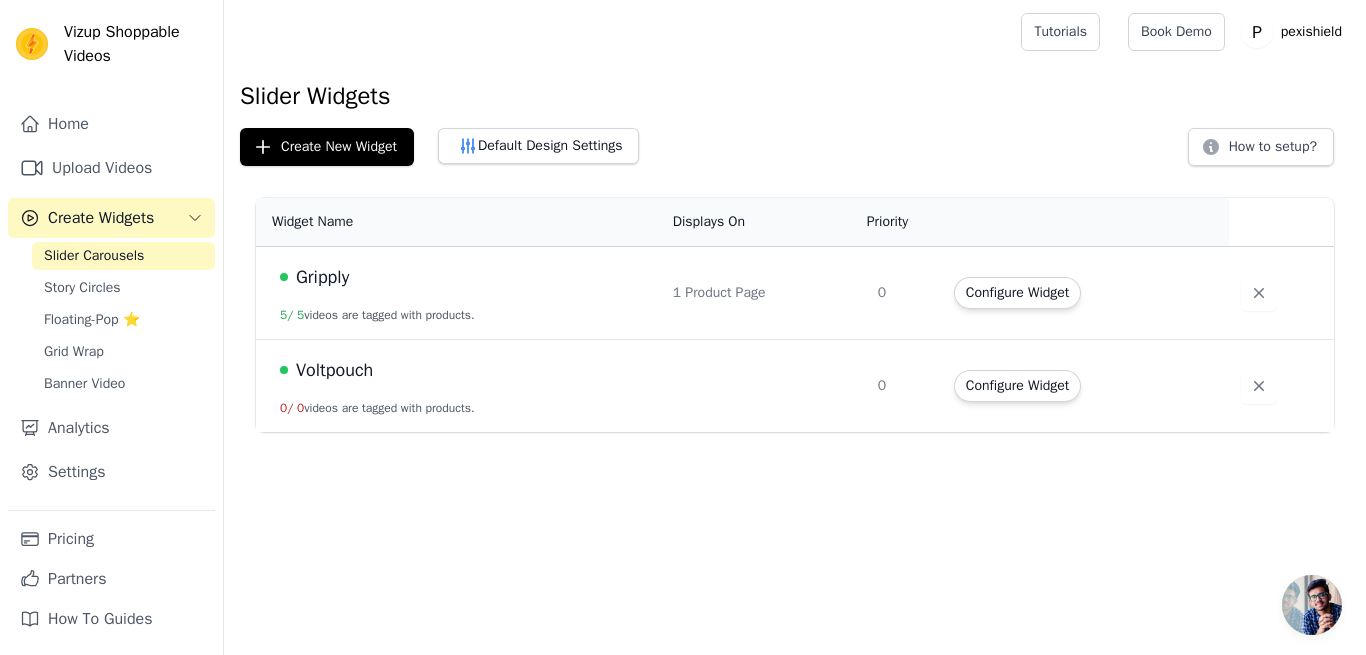 click on "Configure Widget" at bounding box center [1017, 386] 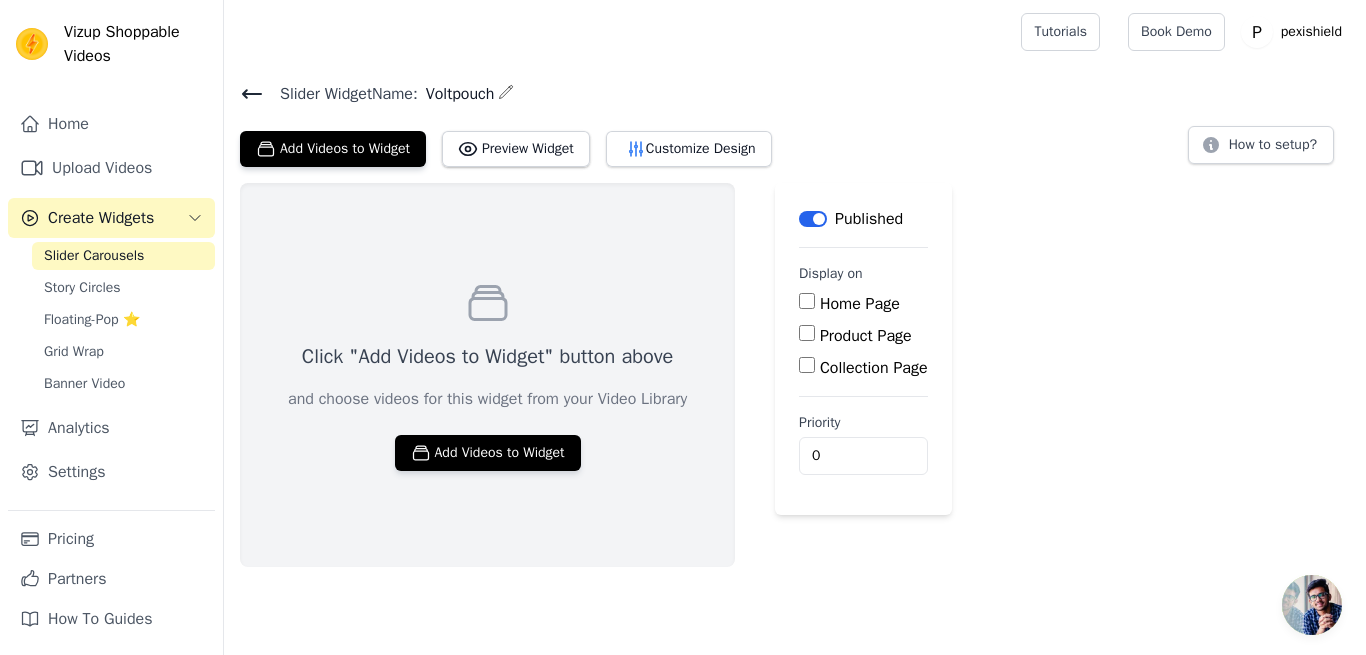 click on "Add Videos to Widget" at bounding box center (488, 453) 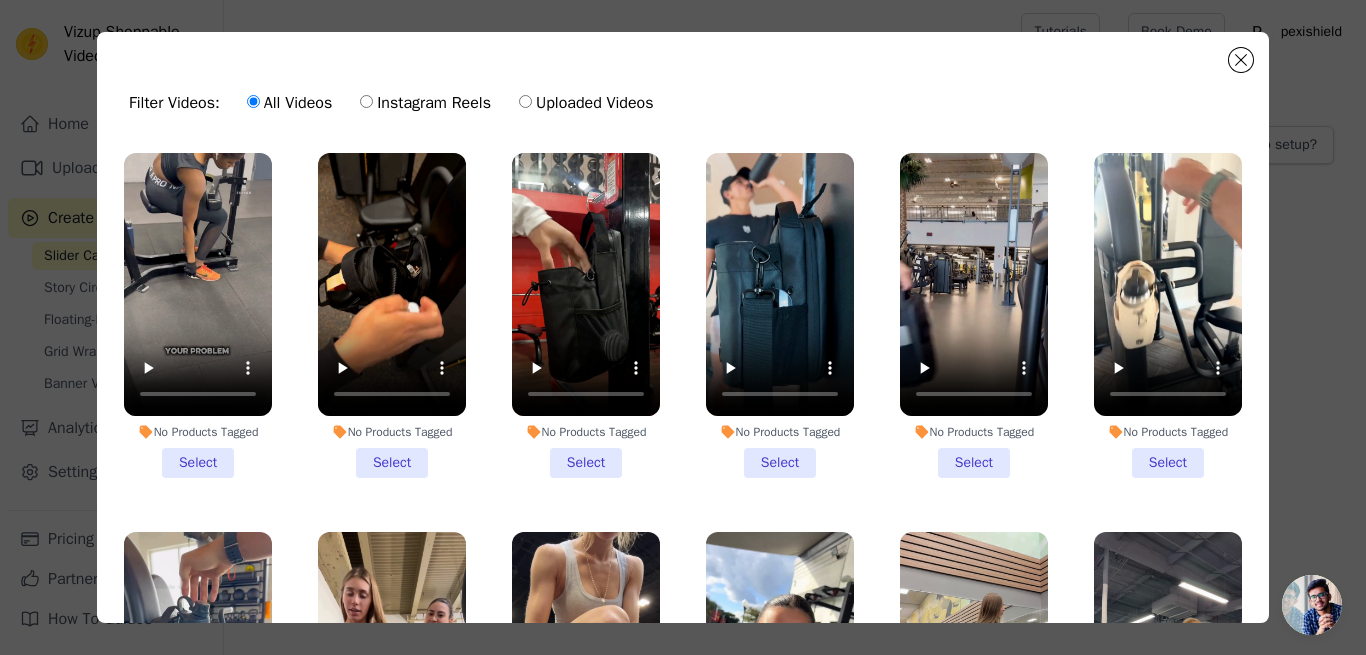 click on "No Products Tagged     Select" at bounding box center [1168, 315] 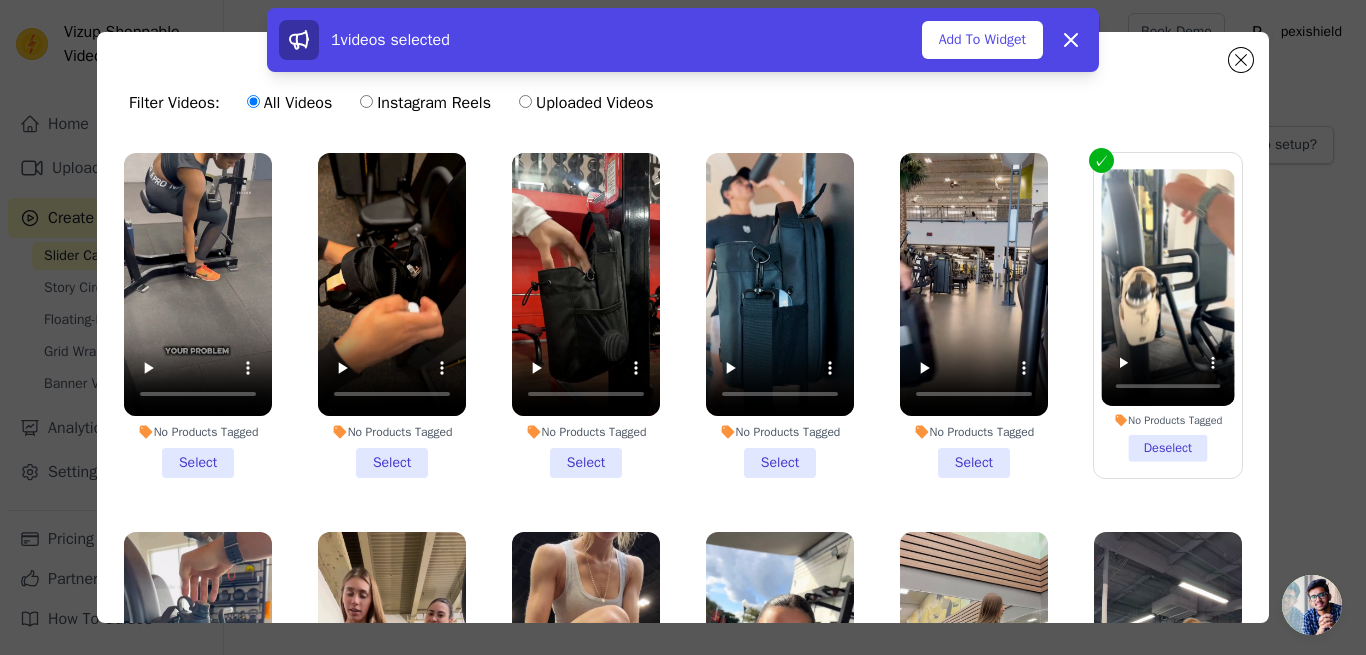 scroll, scrollTop: 194, scrollLeft: 0, axis: vertical 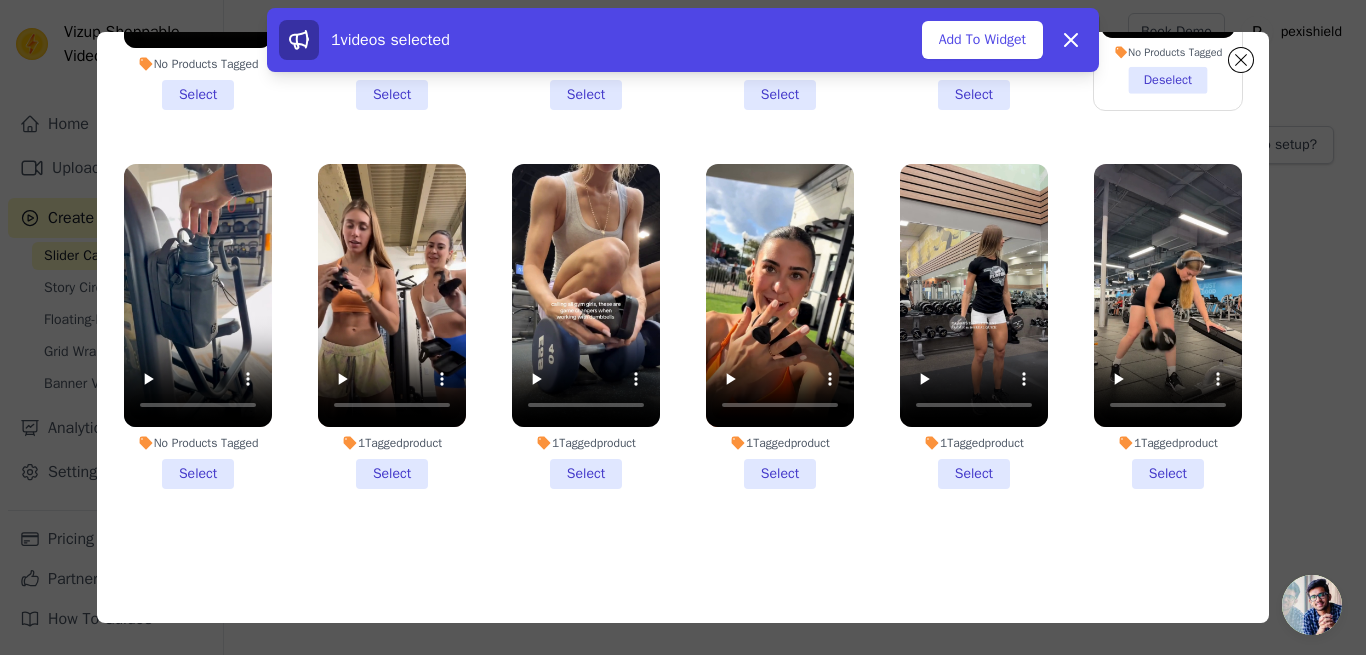 click on "No Products Tagged     Select" at bounding box center (198, 326) 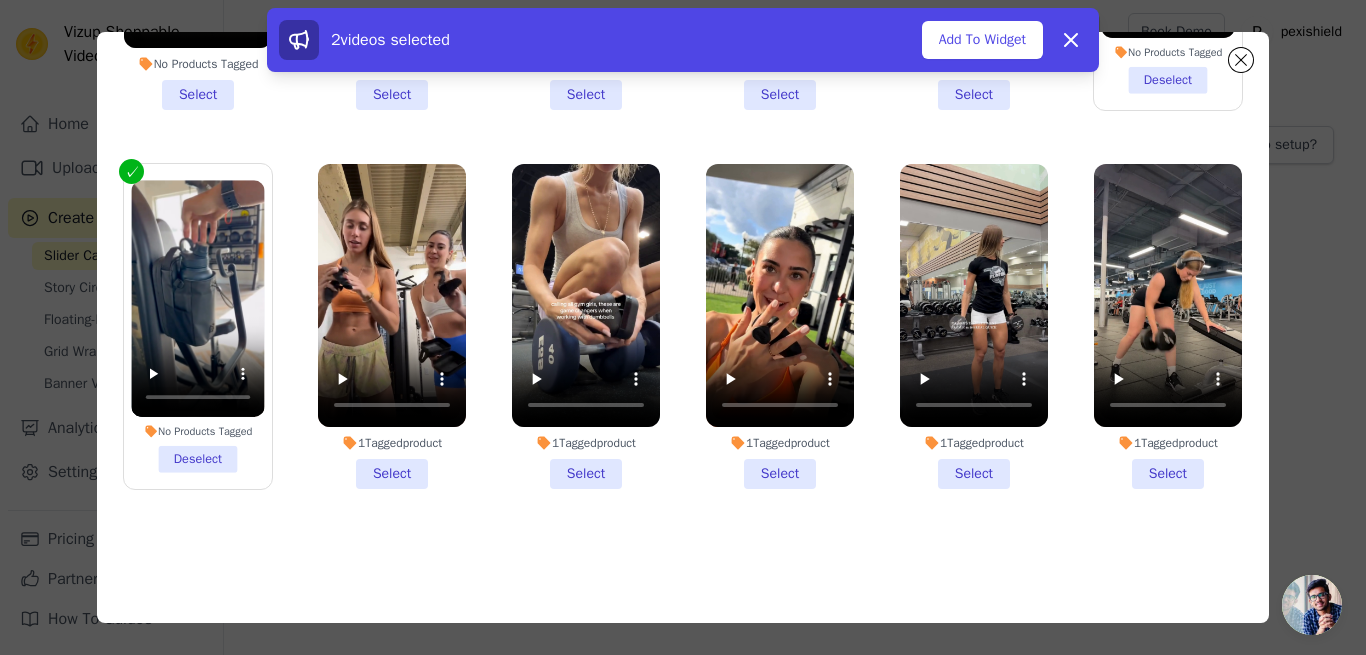 scroll, scrollTop: 0, scrollLeft: 0, axis: both 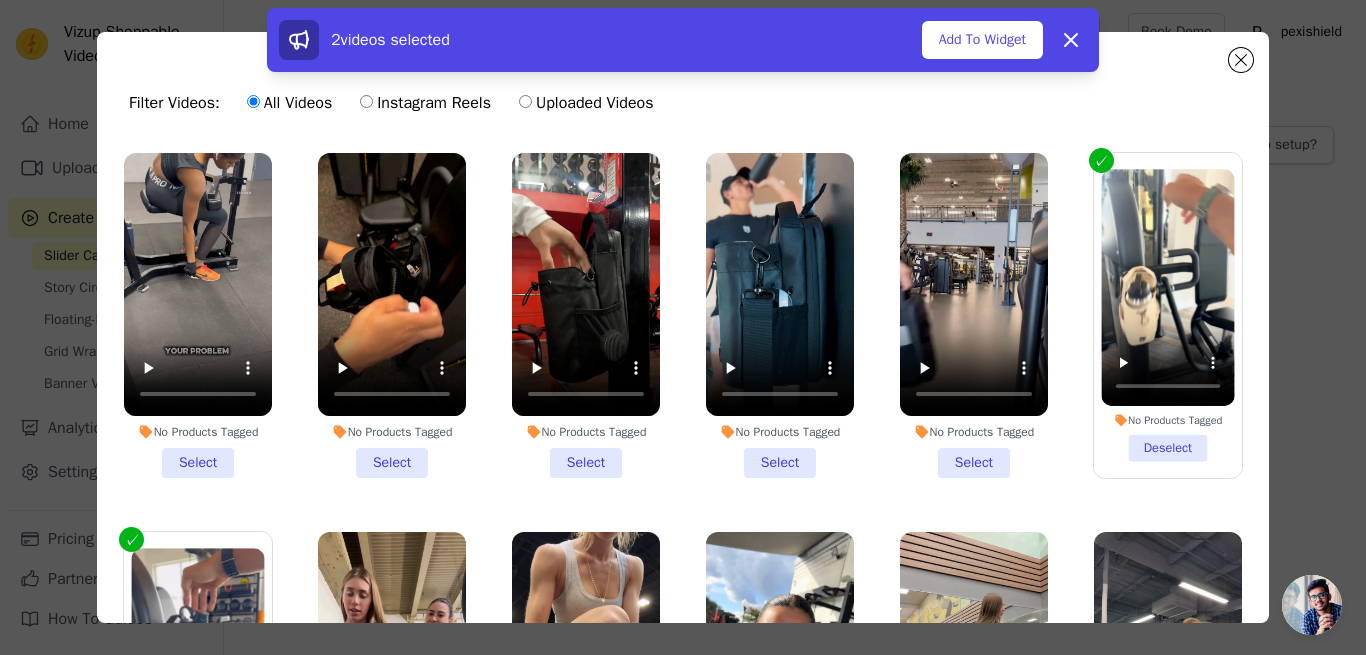 click on "No Products Tagged     Select" at bounding box center [198, 315] 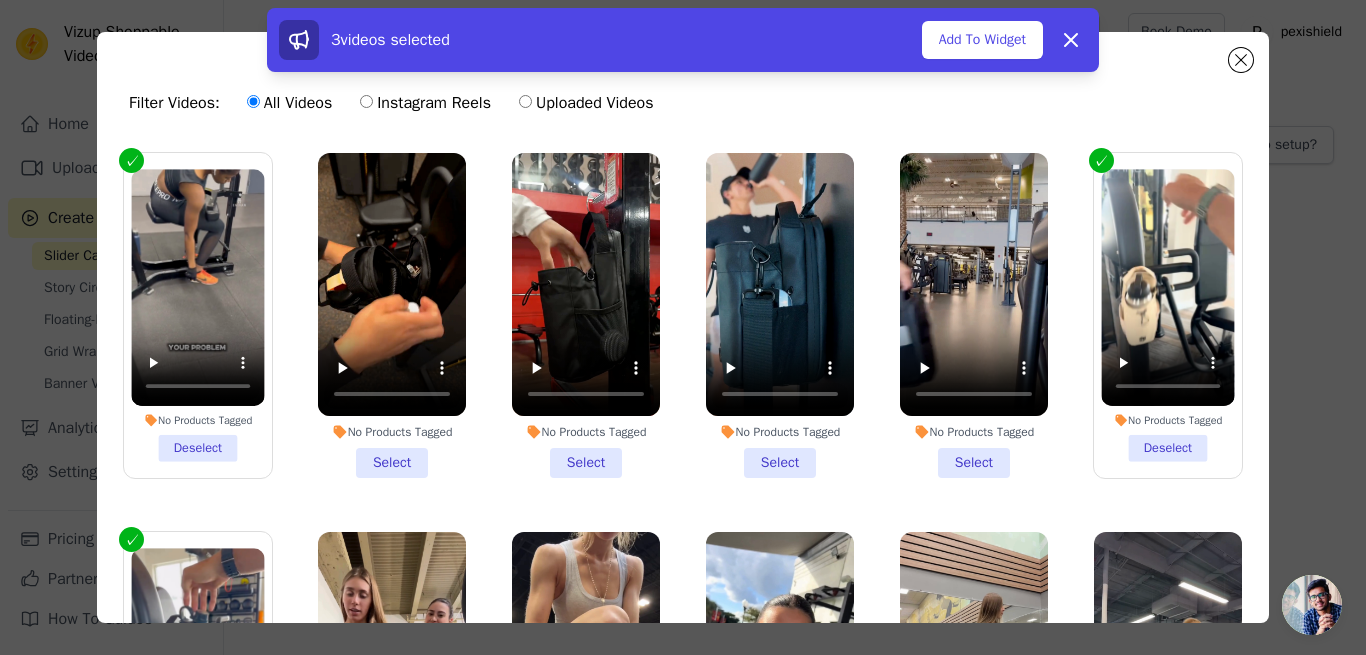 click on "No Products Tagged     Select" at bounding box center (586, 315) 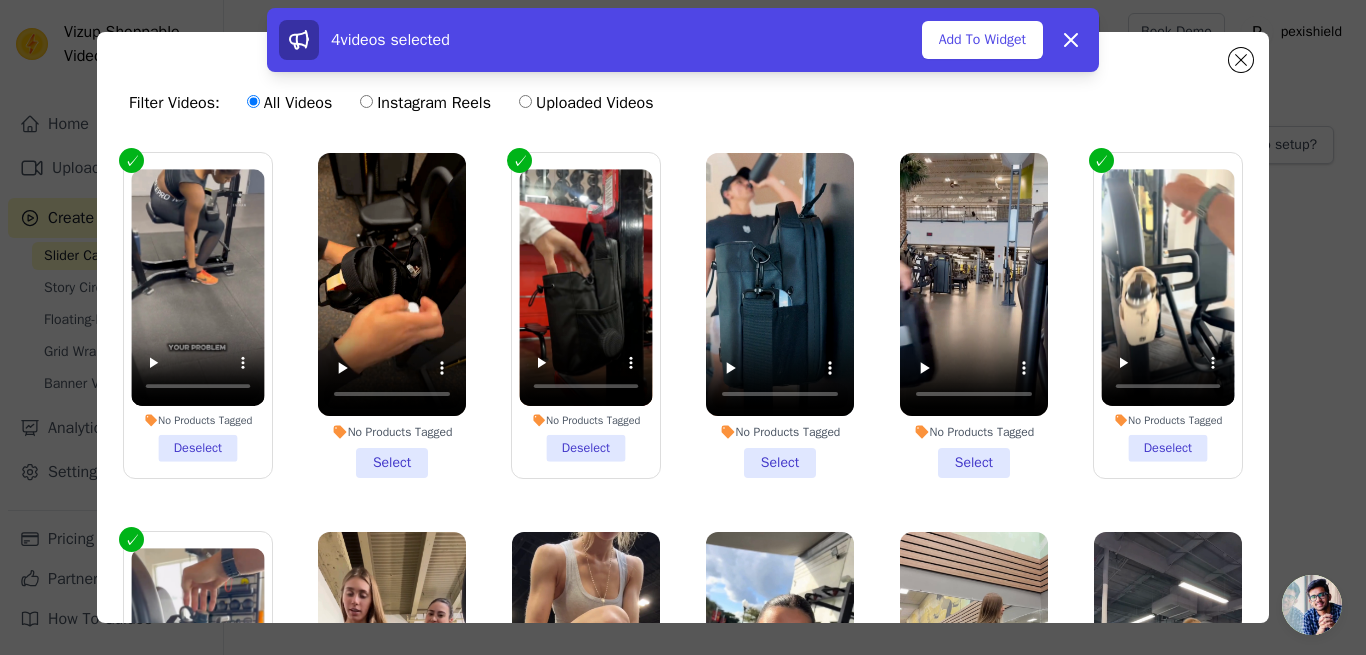 click on "No Products Tagged     Select" at bounding box center [780, 315] 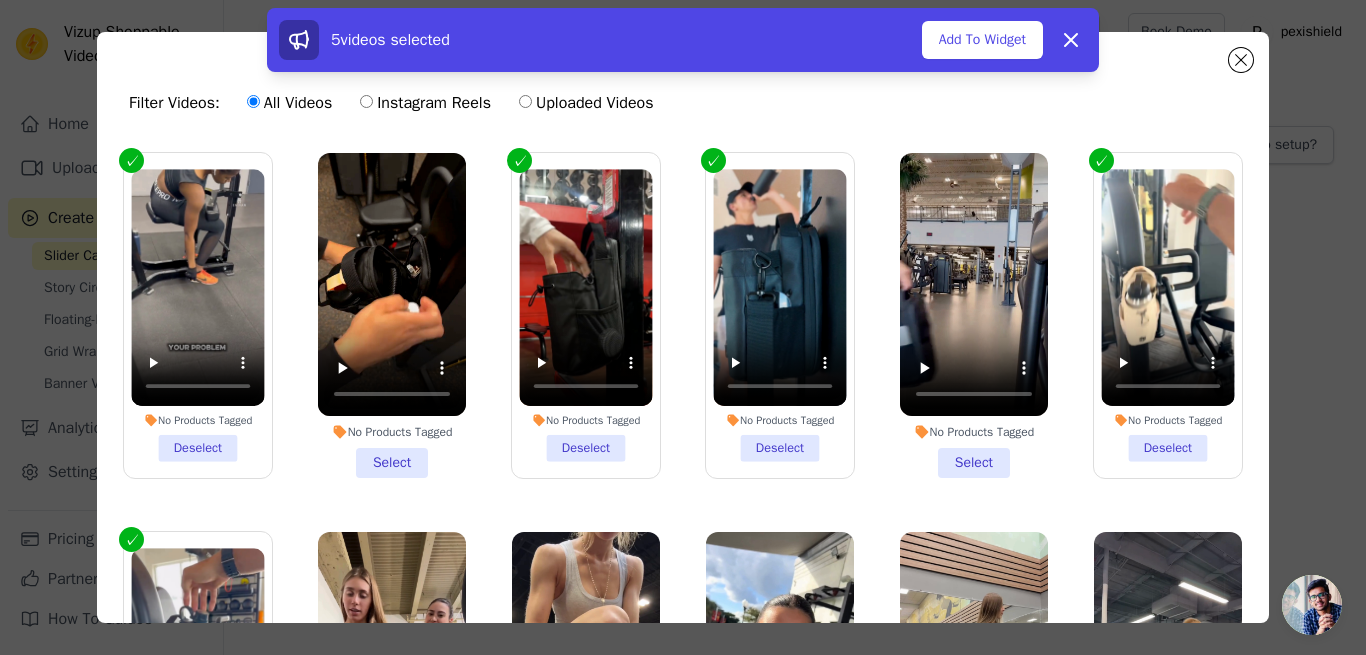 click on "No Products Tagged     Select" at bounding box center [392, 315] 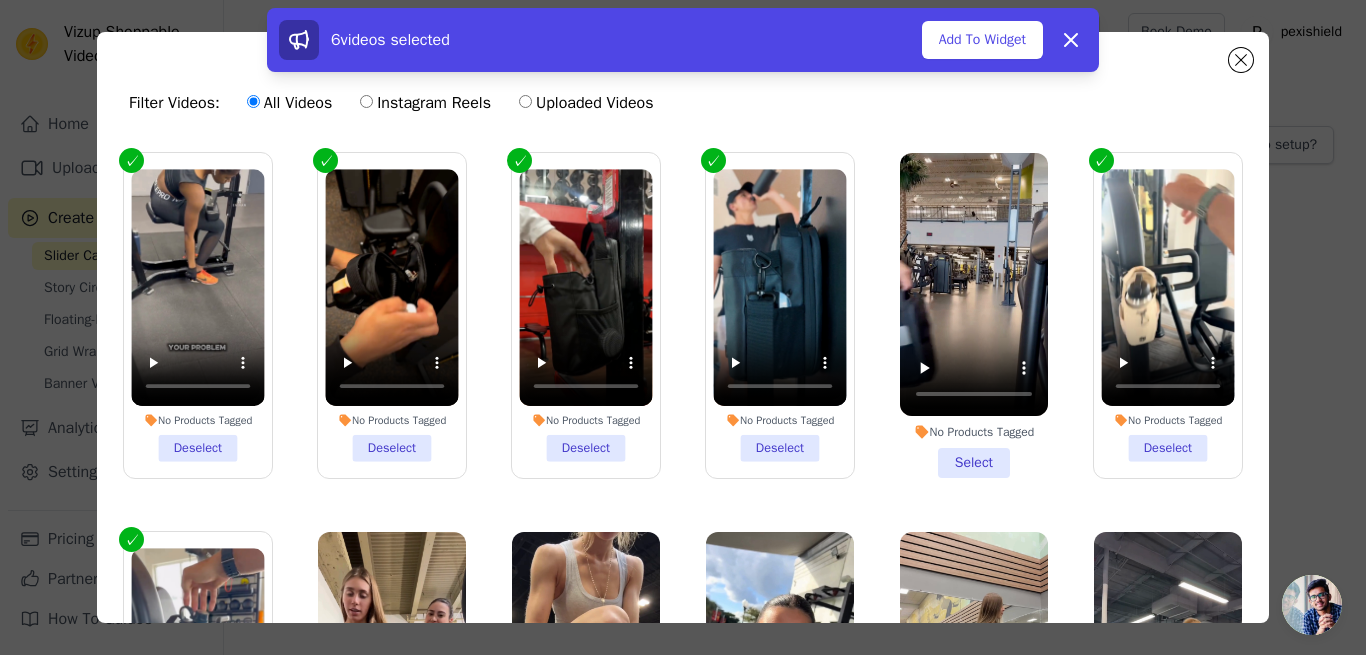click on "No Products Tagged     Select" at bounding box center [974, 315] 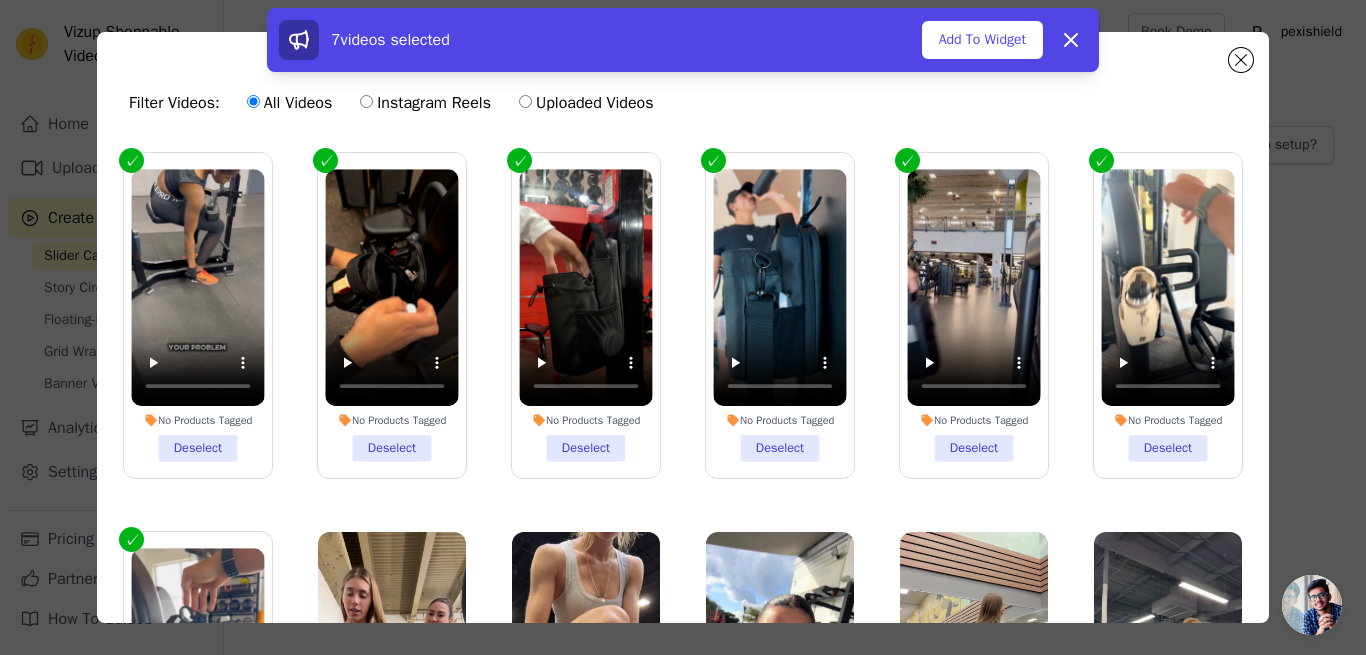 click on "Add To Widget" at bounding box center [982, 40] 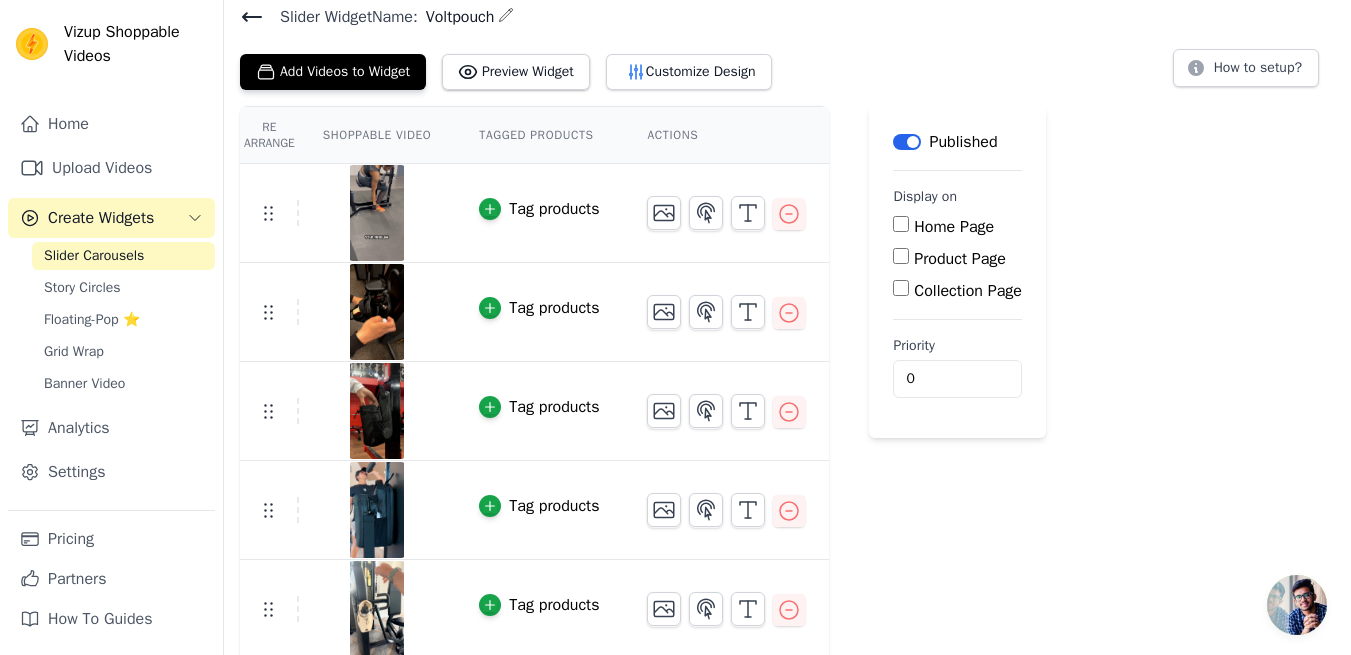 scroll, scrollTop: 69, scrollLeft: 0, axis: vertical 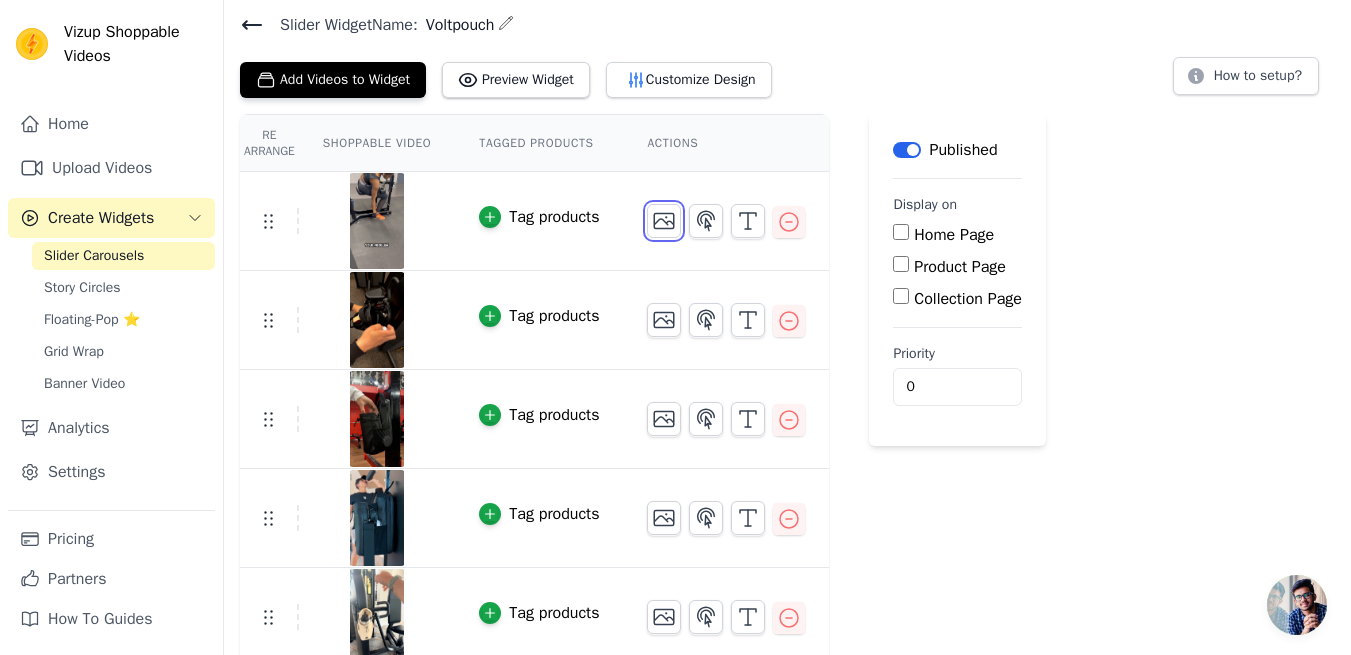click 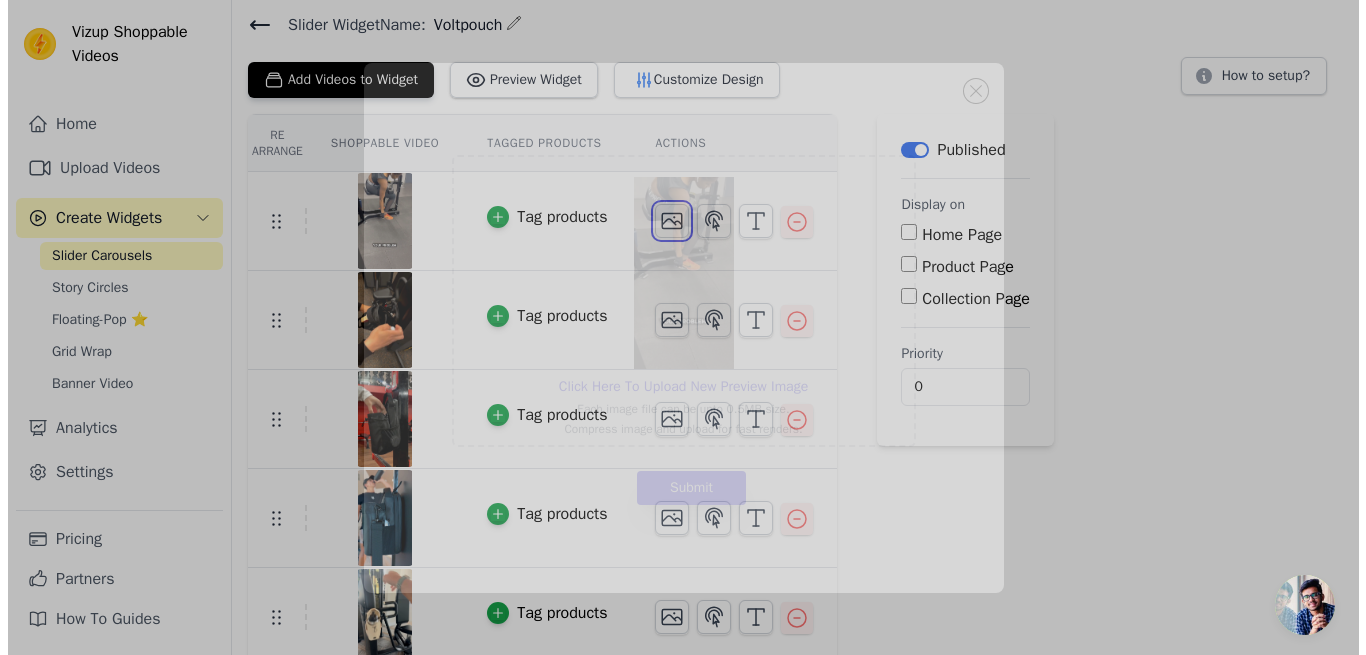 scroll, scrollTop: 0, scrollLeft: 0, axis: both 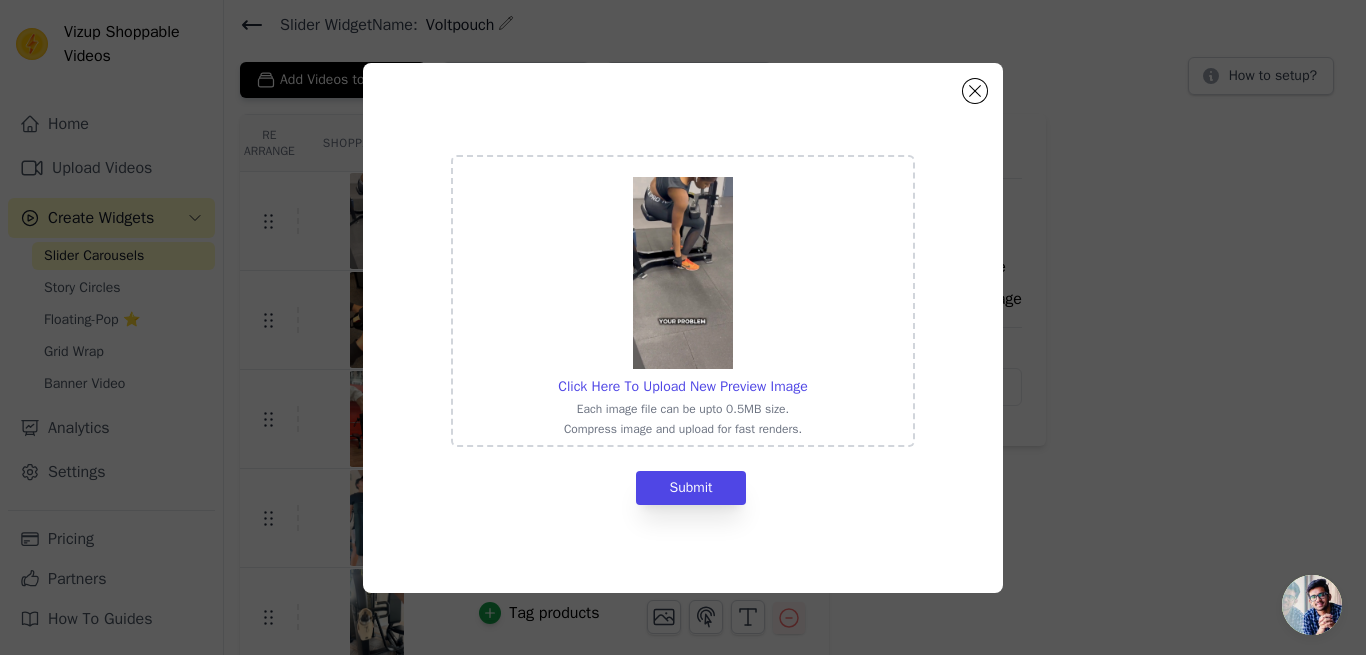 click at bounding box center (683, 273) 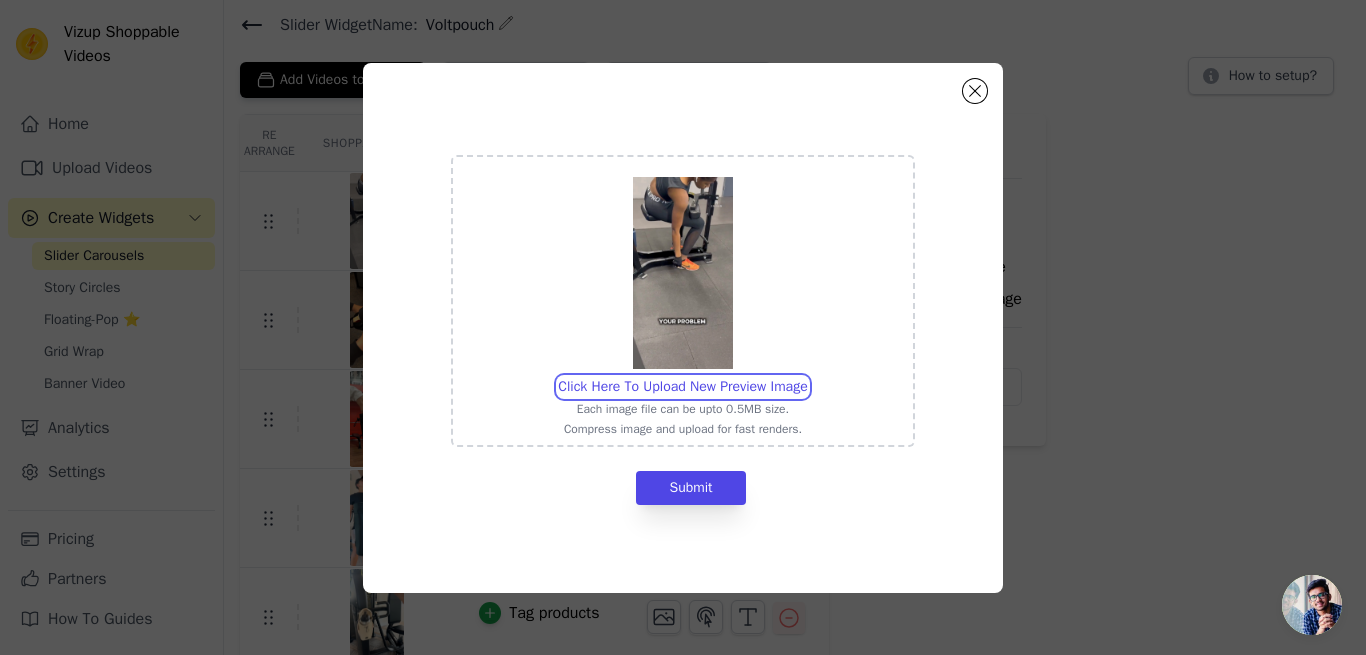 click on "Click Here To Upload New Preview Image     Each image file can be upto 0.5MB size.   Compress image and upload for fast renders." at bounding box center [807, 376] 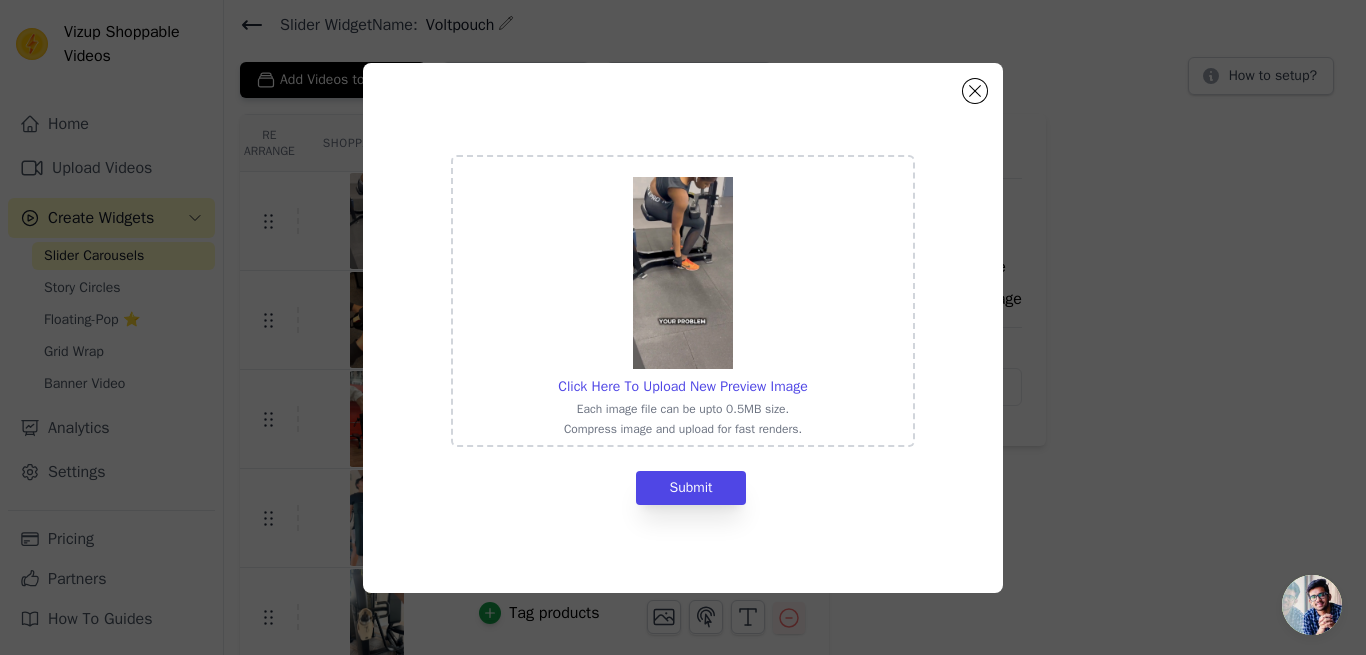 click on "Click Here To Upload New Preview Image     Each image file can be upto 0.5MB size.   Compress image and upload for fast renders.     Submit" 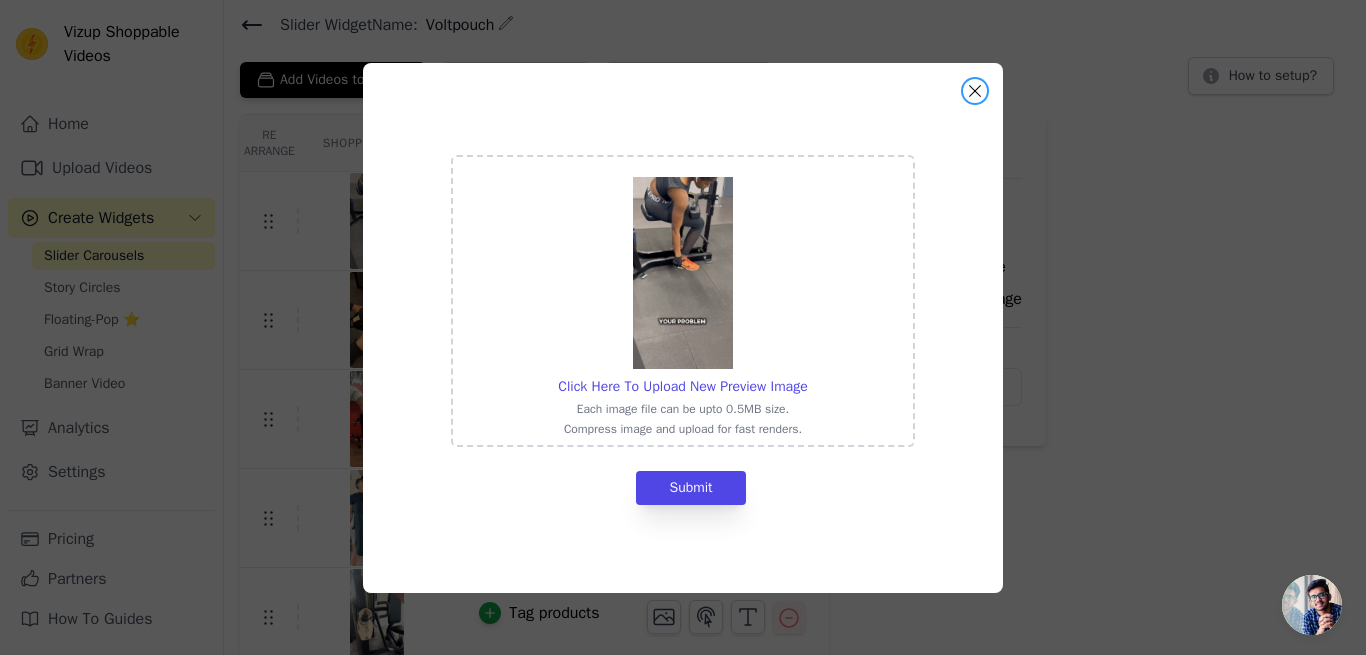 click at bounding box center [975, 91] 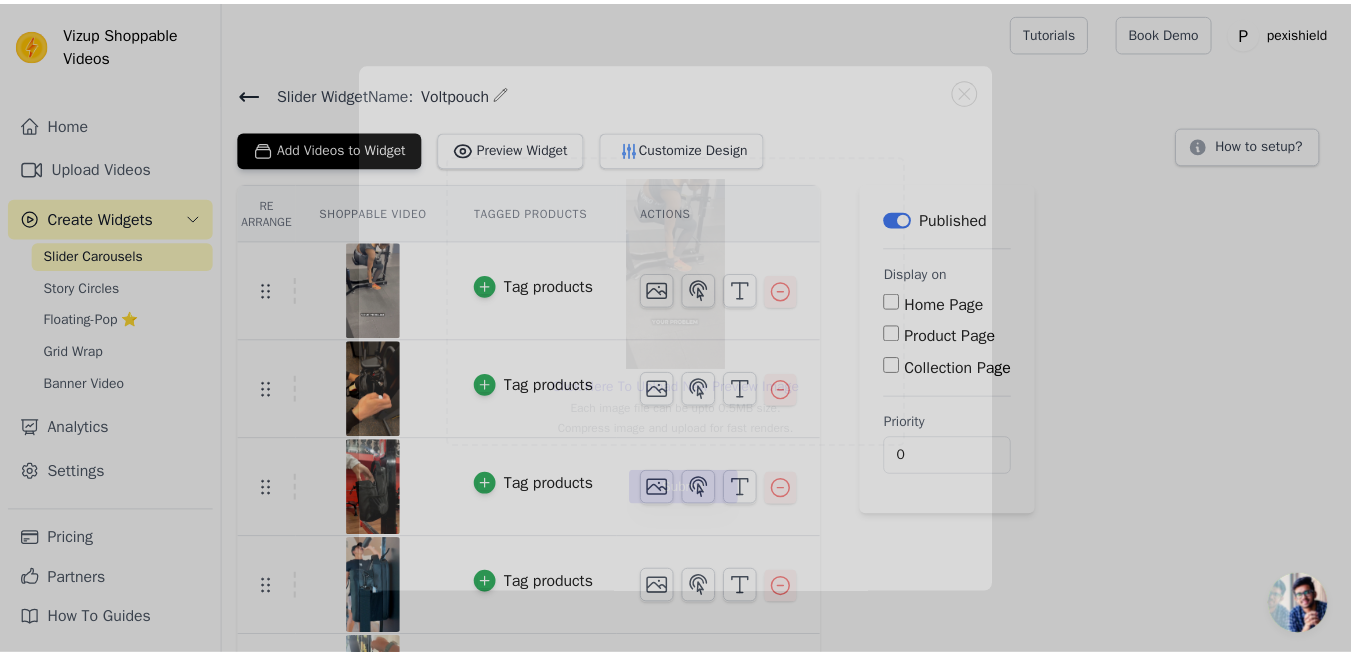 scroll, scrollTop: 69, scrollLeft: 0, axis: vertical 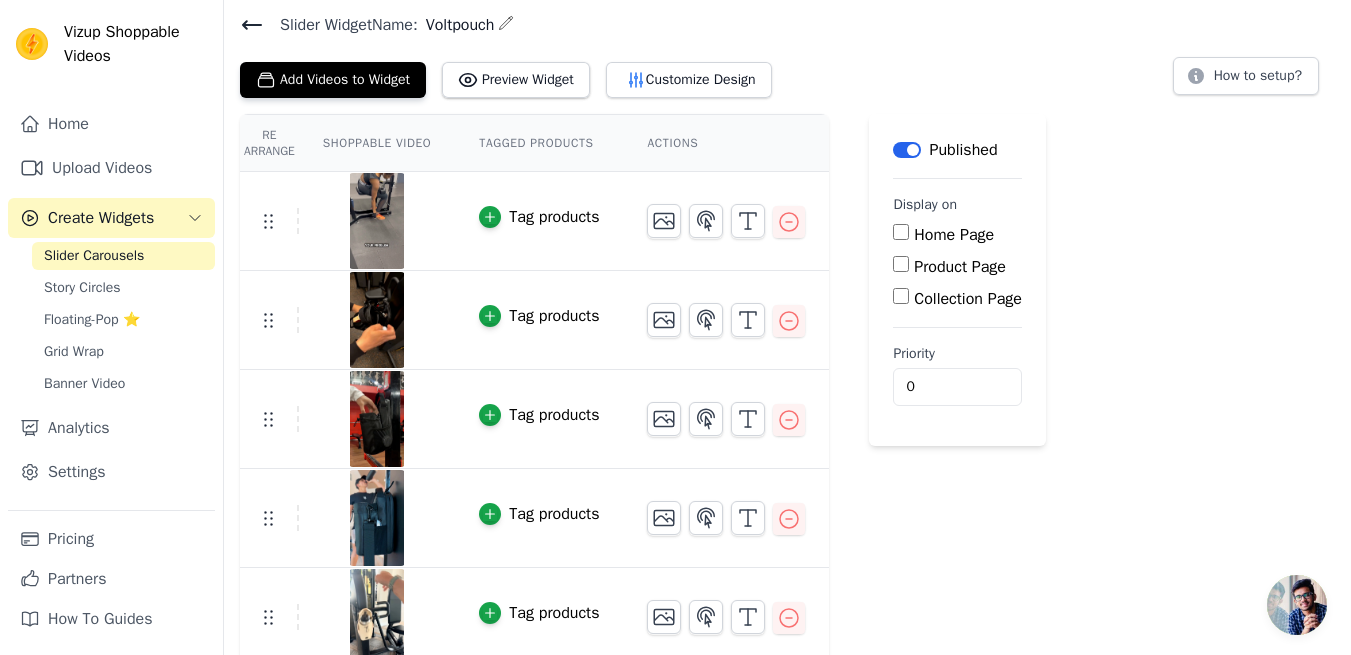 click on "Add Videos to Widget" at bounding box center (333, 80) 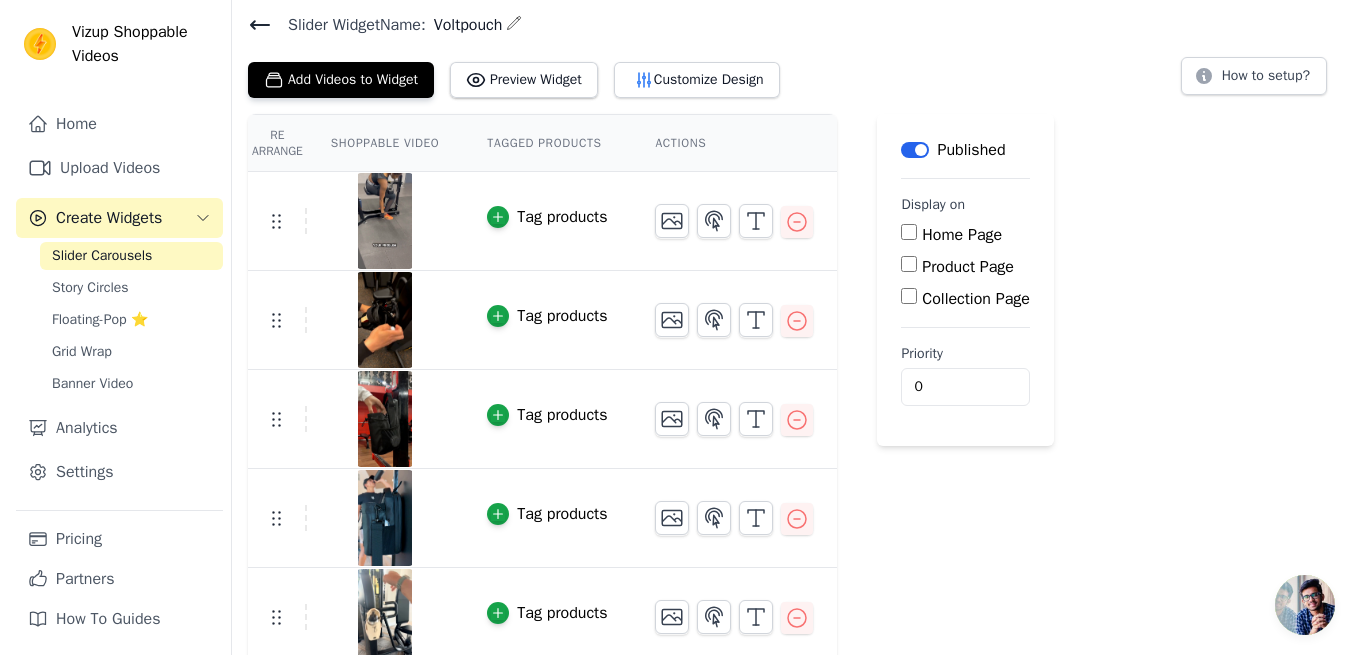 scroll, scrollTop: 0, scrollLeft: 0, axis: both 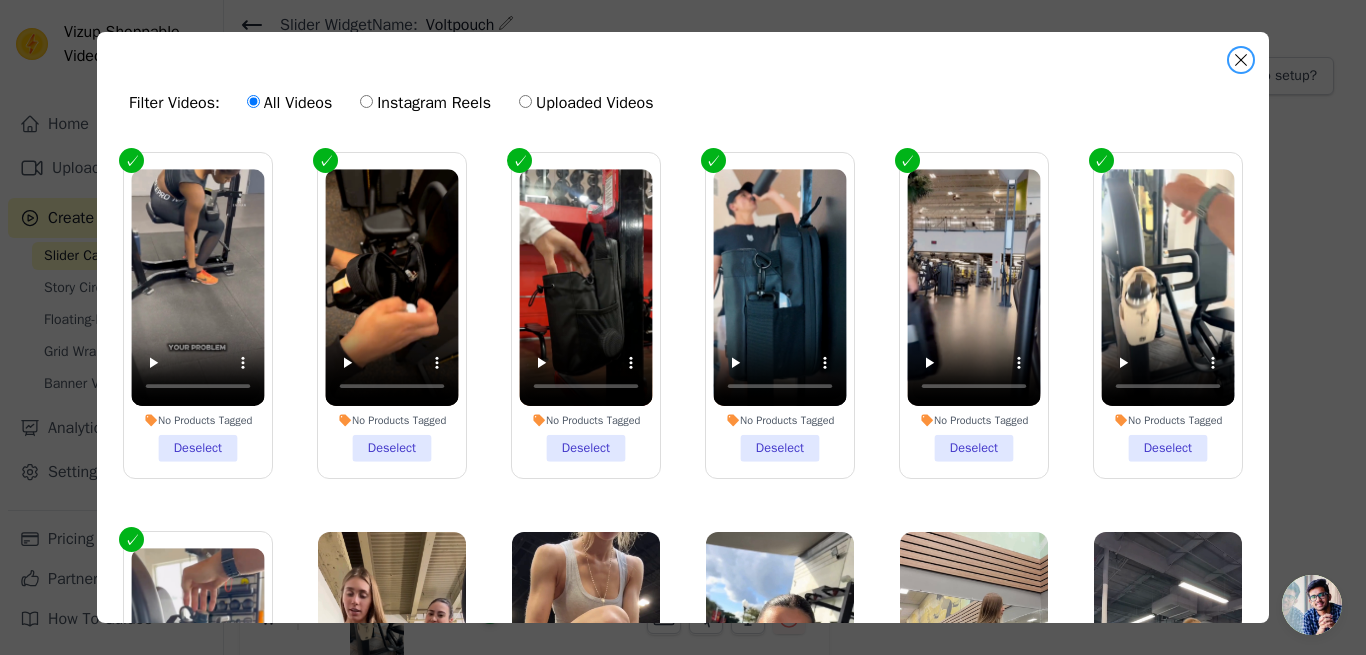 click at bounding box center [1241, 60] 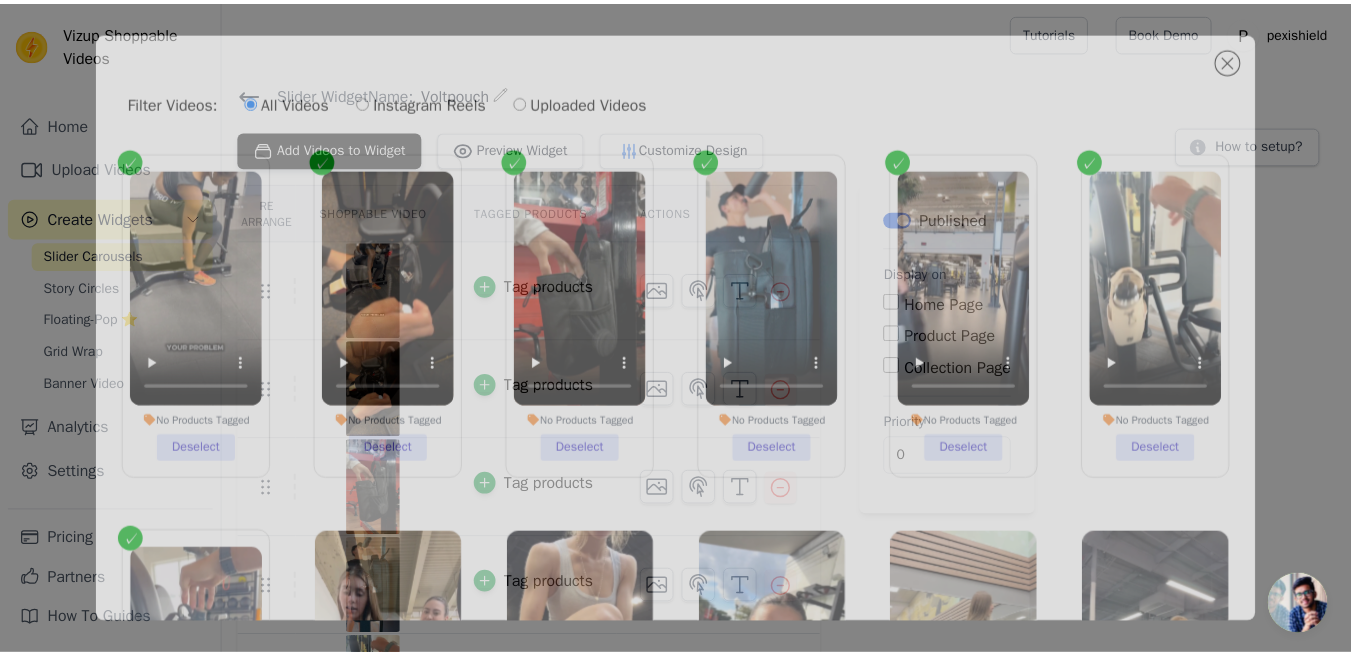 scroll, scrollTop: 69, scrollLeft: 0, axis: vertical 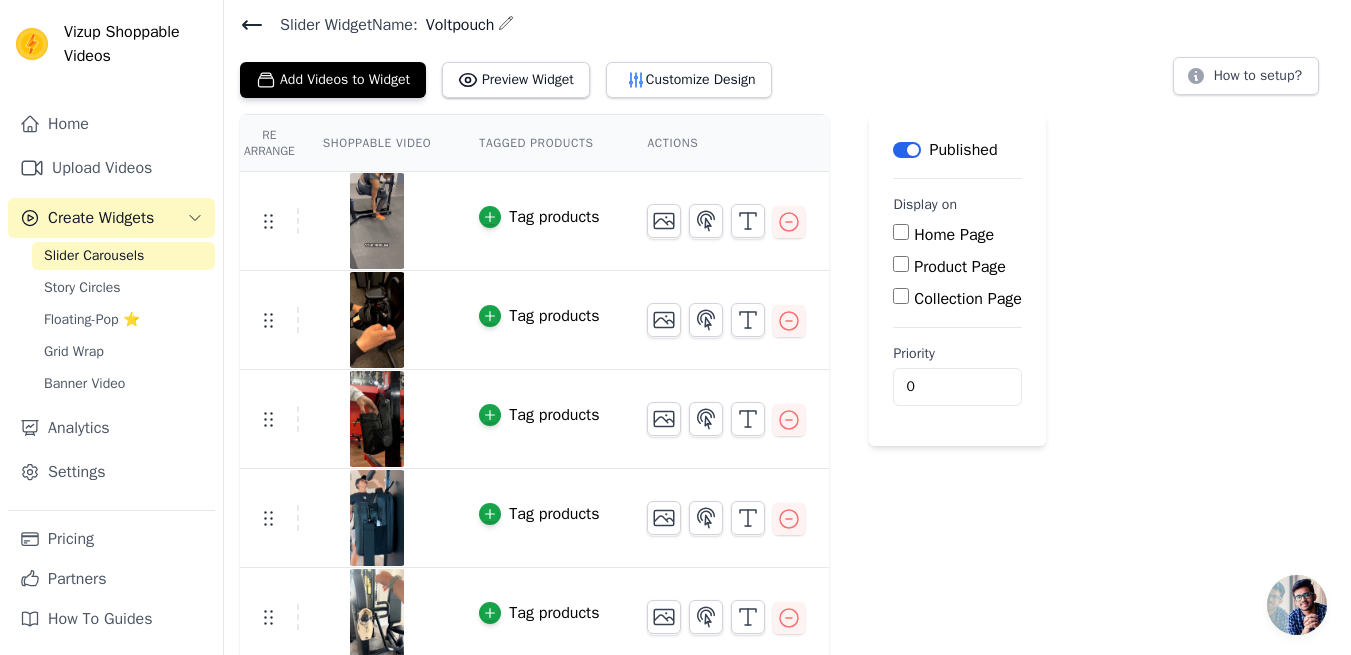 click on "Upload Videos" at bounding box center (111, 168) 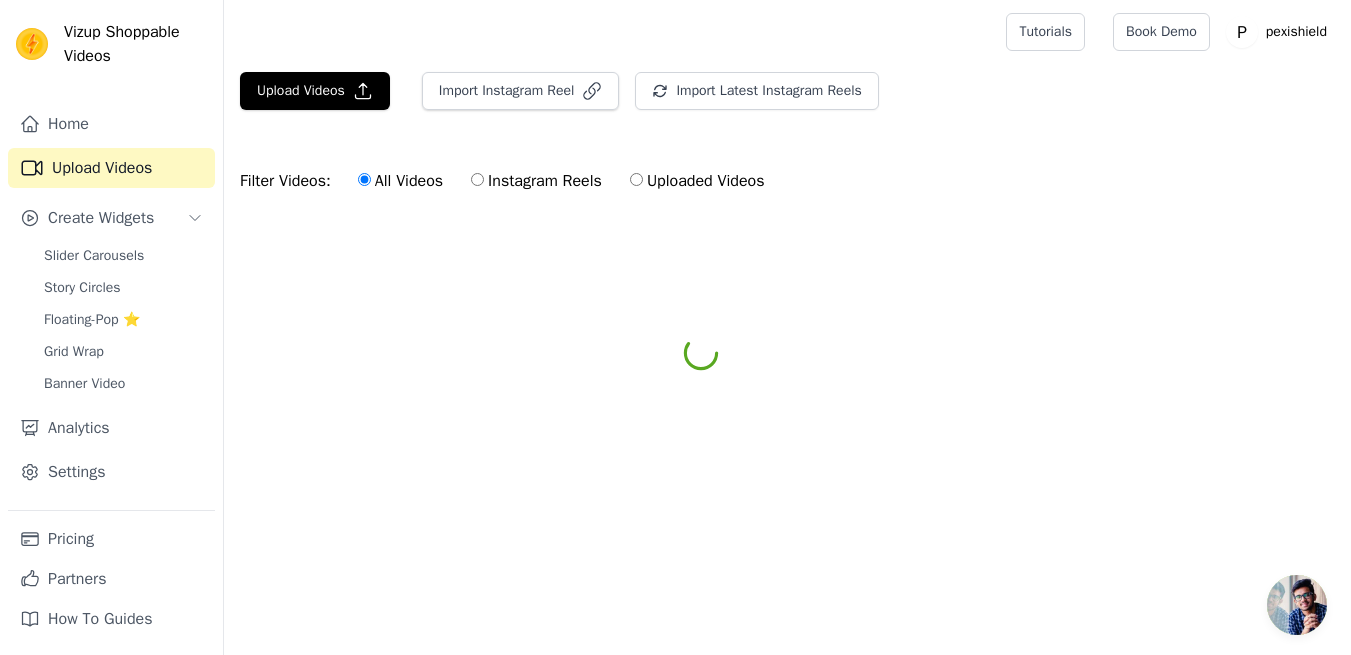 scroll, scrollTop: 0, scrollLeft: 0, axis: both 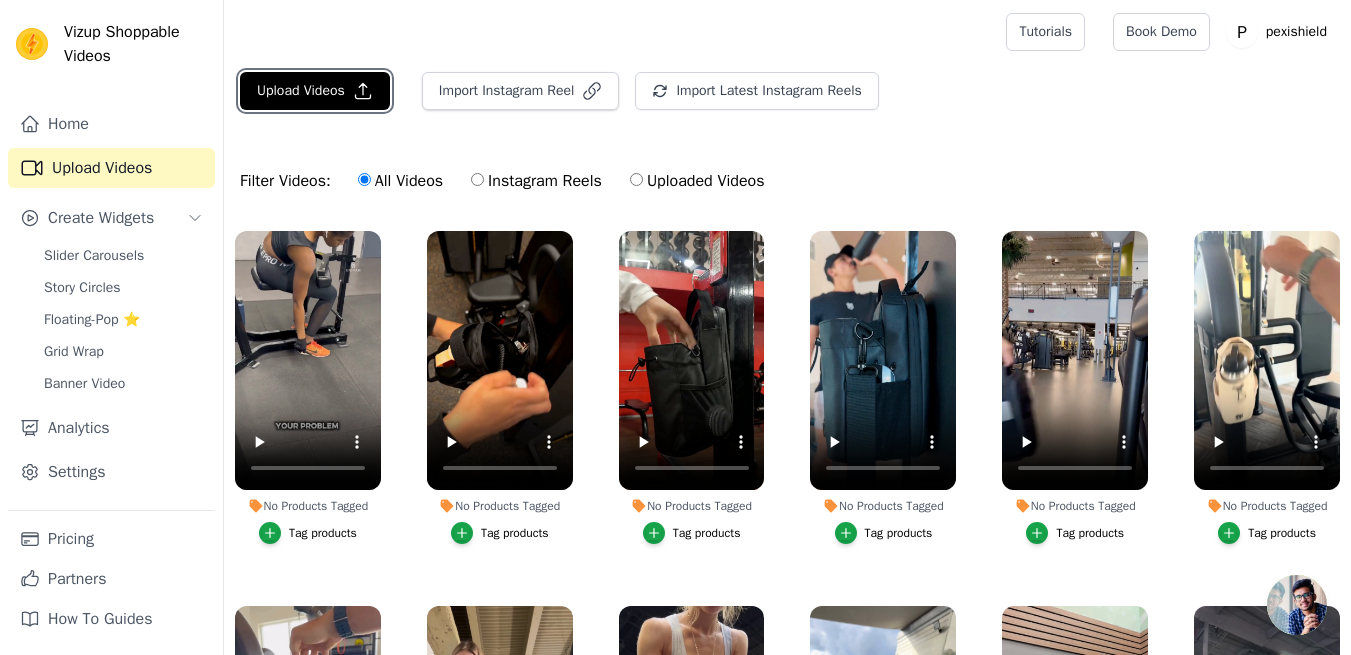 click on "Upload Videos" at bounding box center [315, 91] 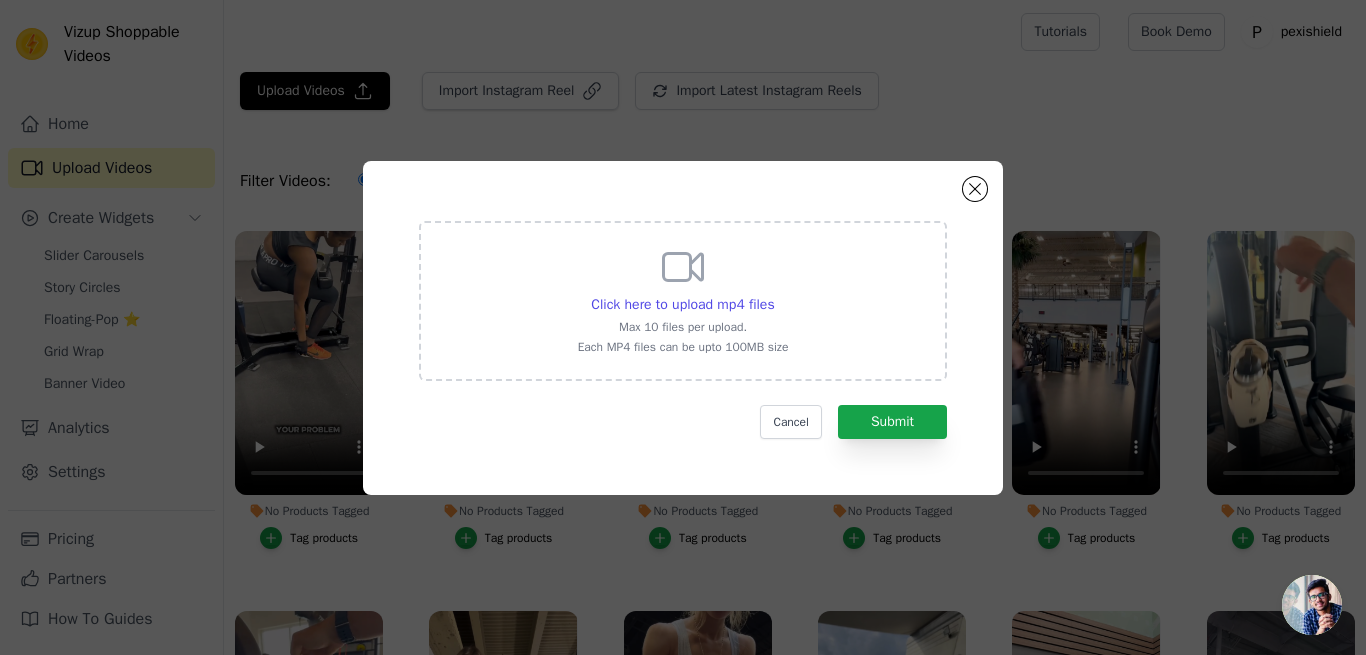 click on "Click here to upload mp4 files" at bounding box center [682, 304] 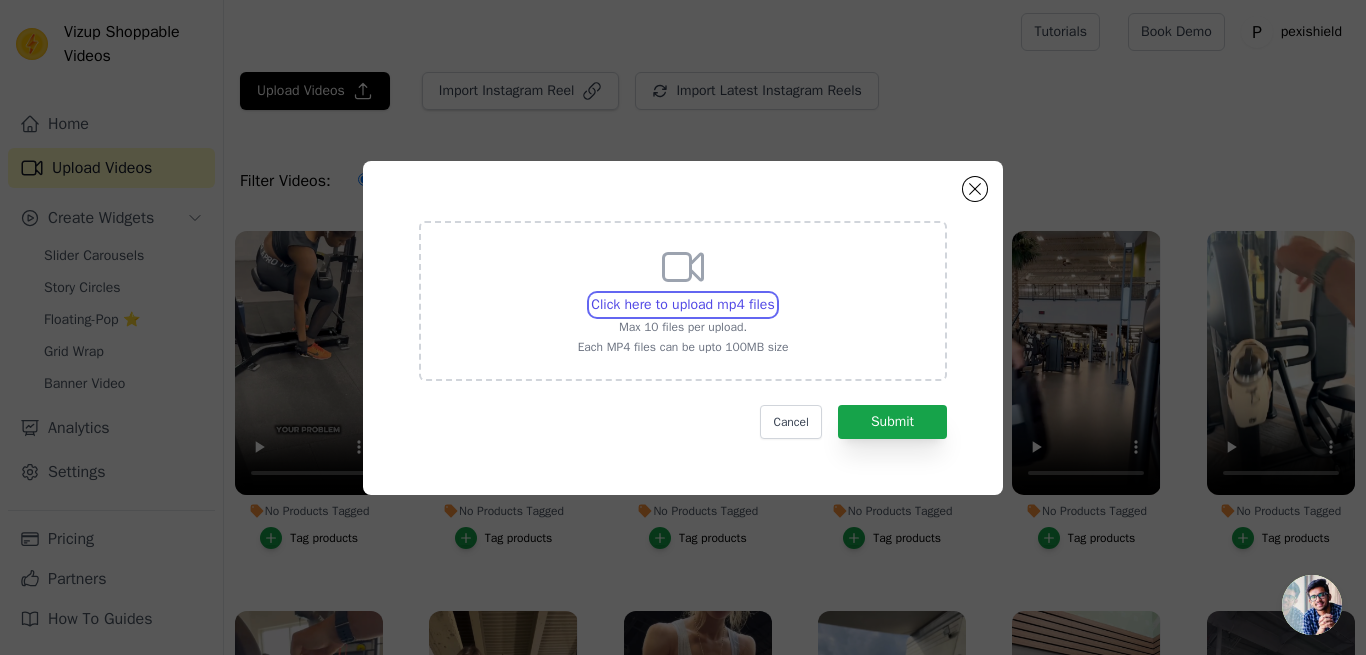 click on "Click here to upload mp4 files     Max 10 files per upload.   Each MP4 files can be upto 100MB size" at bounding box center [774, 294] 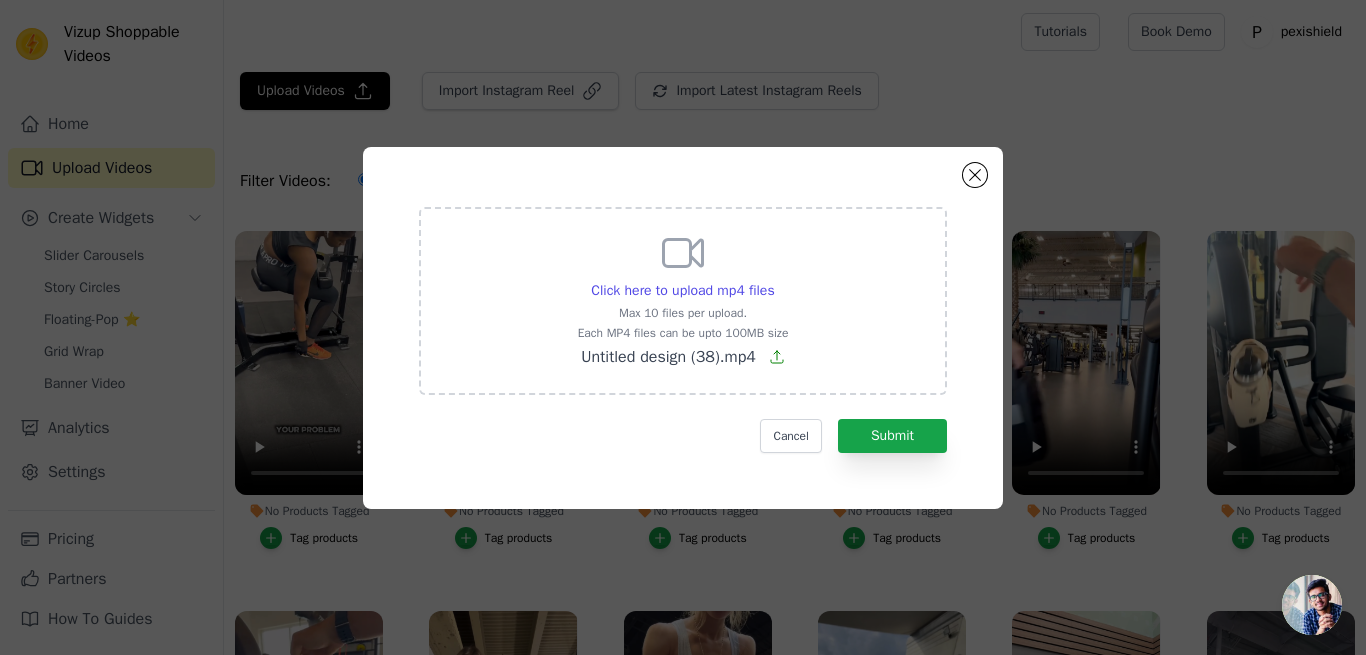 click on "Click here to upload mp4 files     Max 10 files per upload.   Each MP4 files can be upto 100MB size   Untitled design (38).mp4       Cancel   Submit" at bounding box center [683, 330] 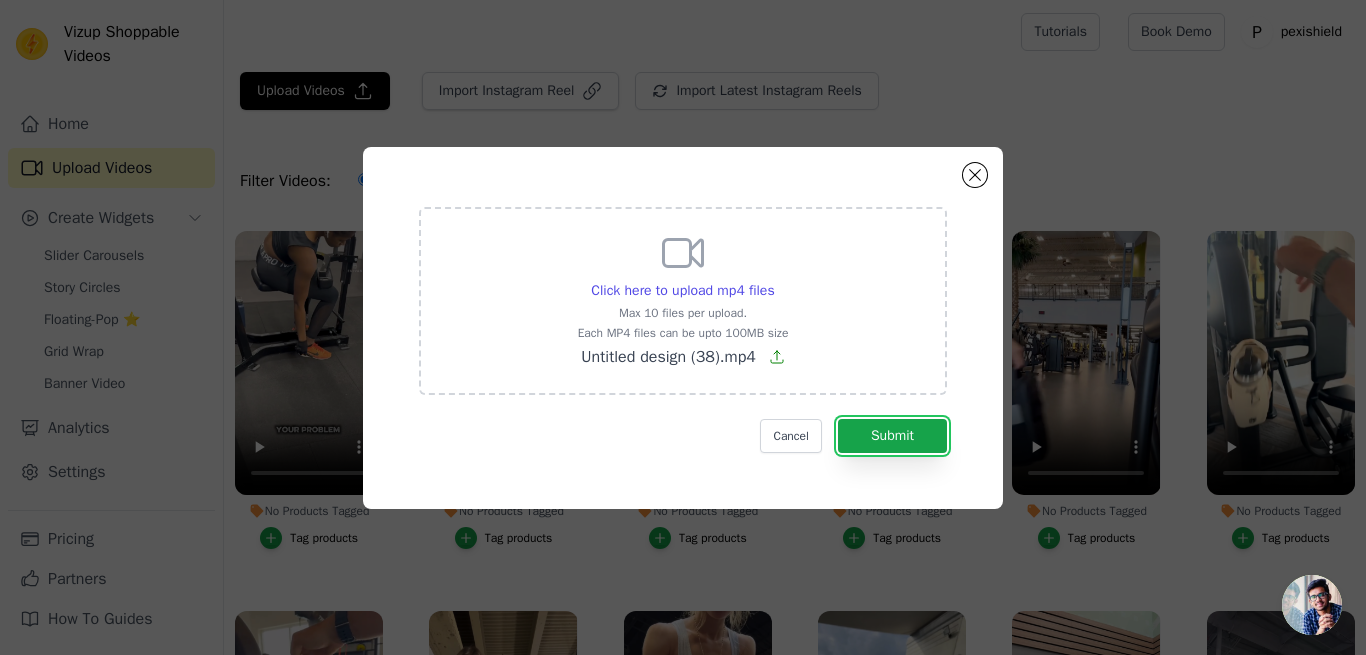 click on "Submit" at bounding box center [892, 436] 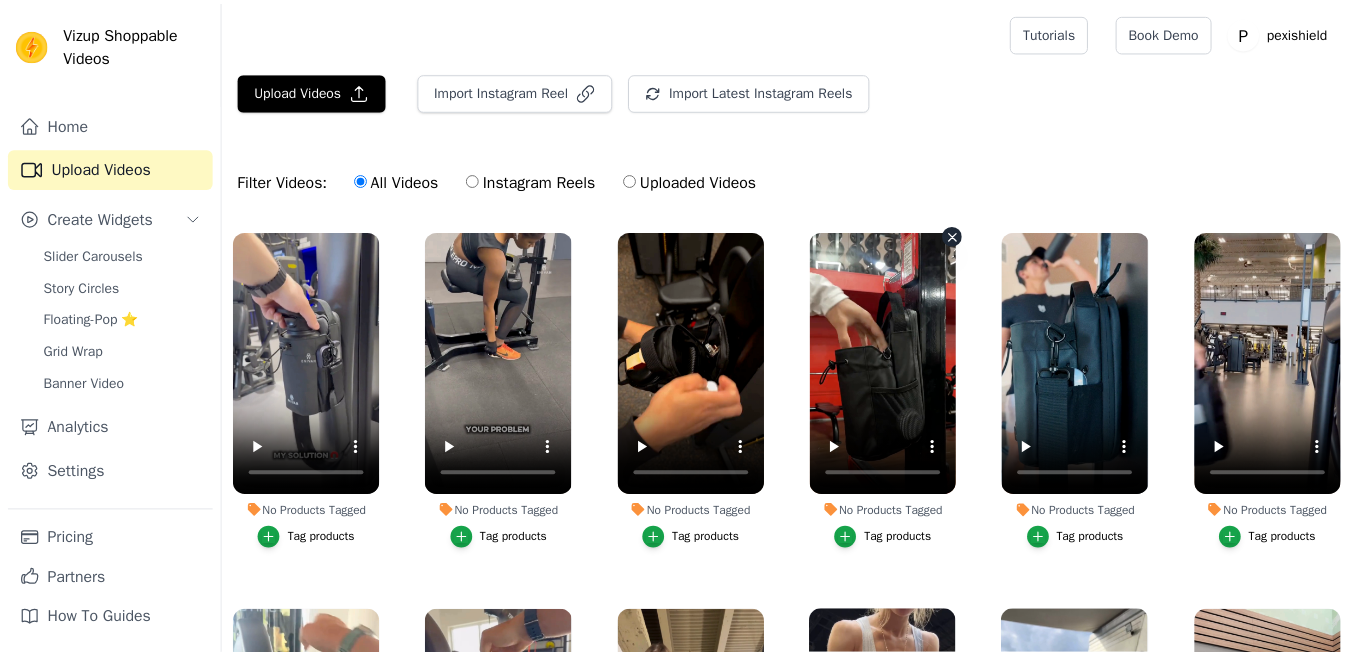 scroll, scrollTop: 0, scrollLeft: 0, axis: both 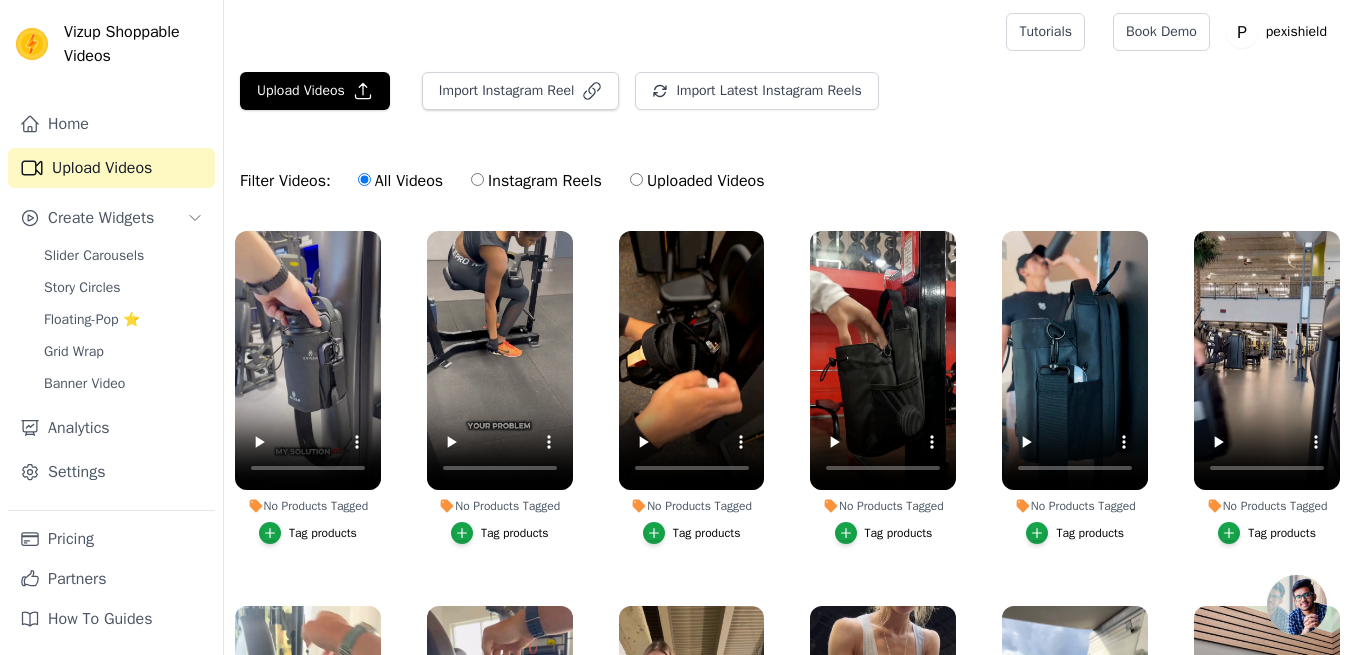 click on "Slider Carousels" at bounding box center [94, 256] 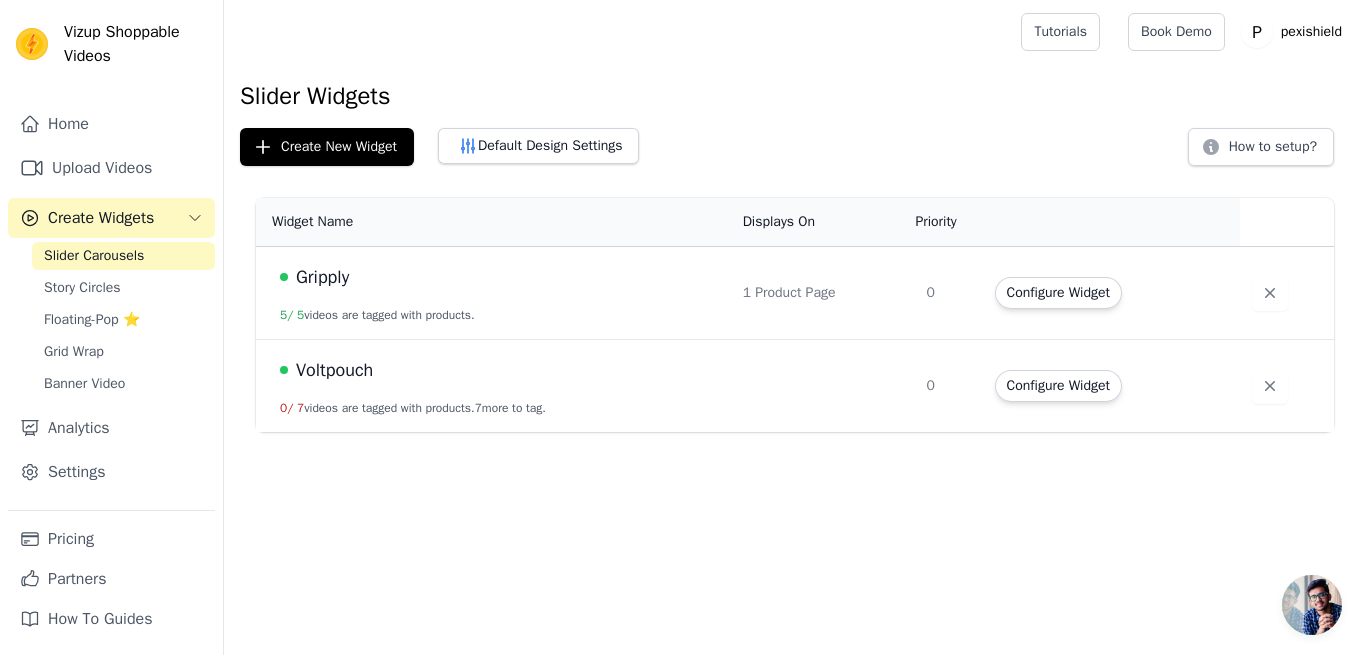 click on "Configure Widget" at bounding box center (1058, 386) 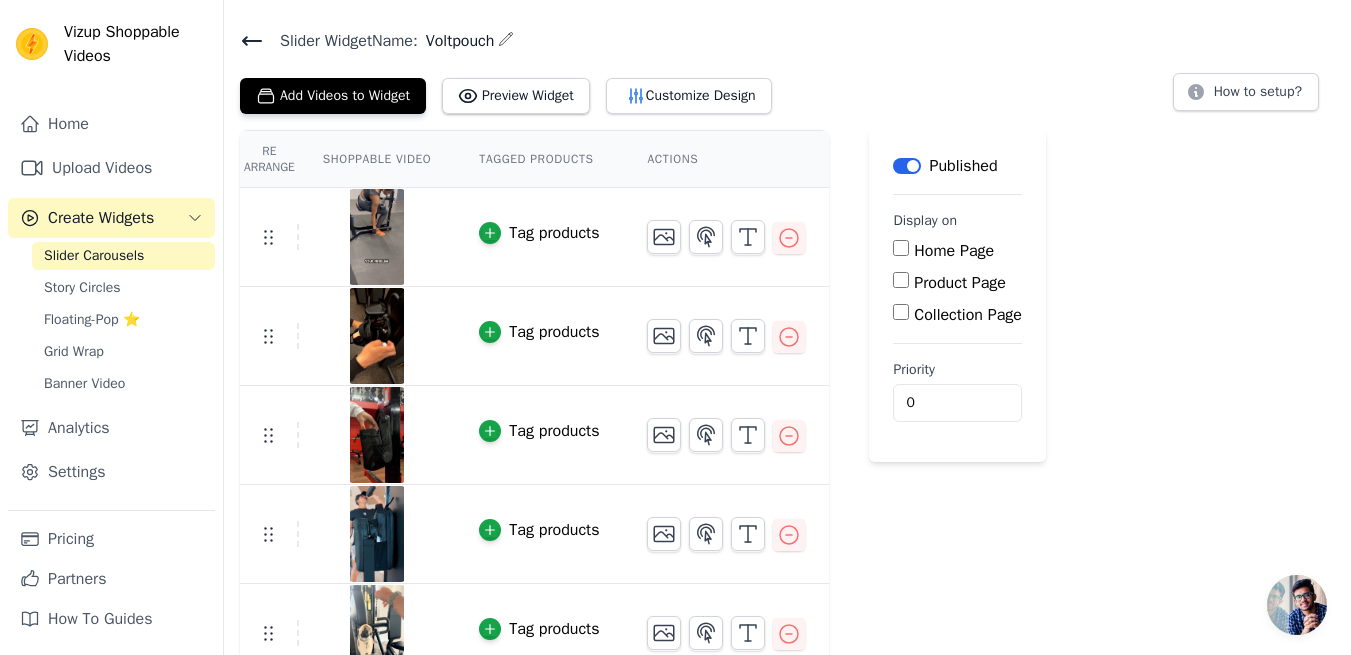 scroll, scrollTop: 55, scrollLeft: 0, axis: vertical 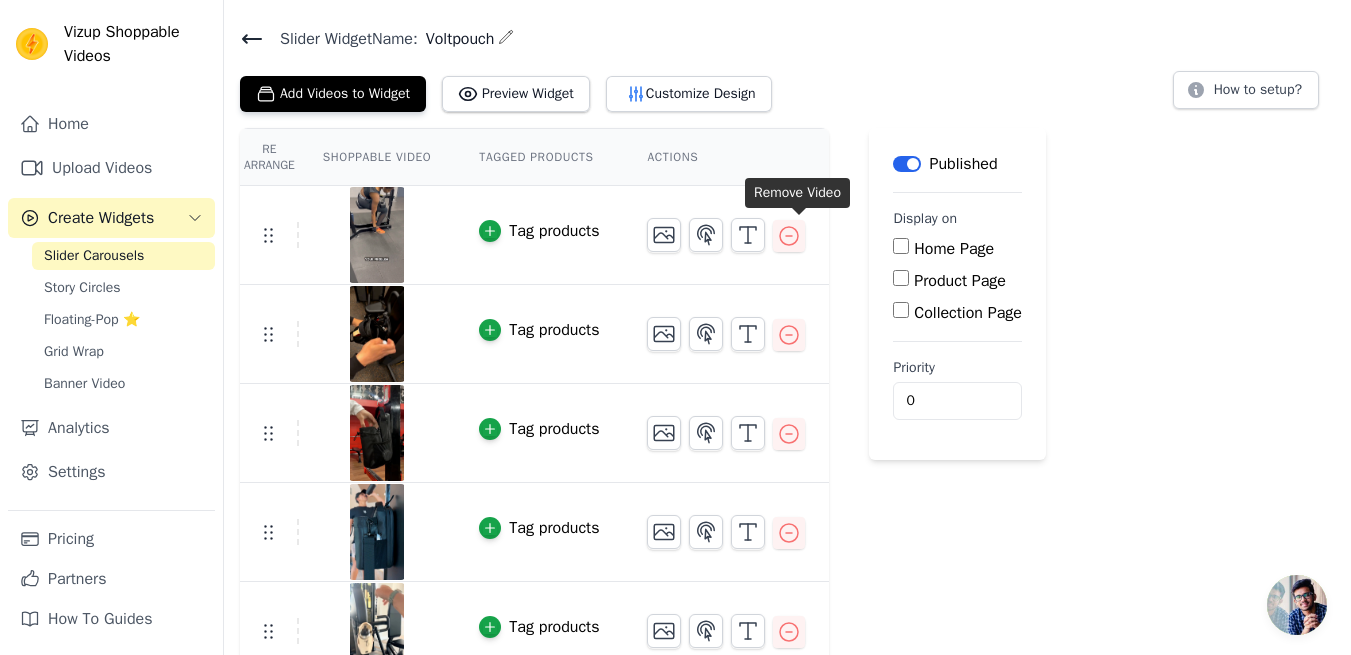 click 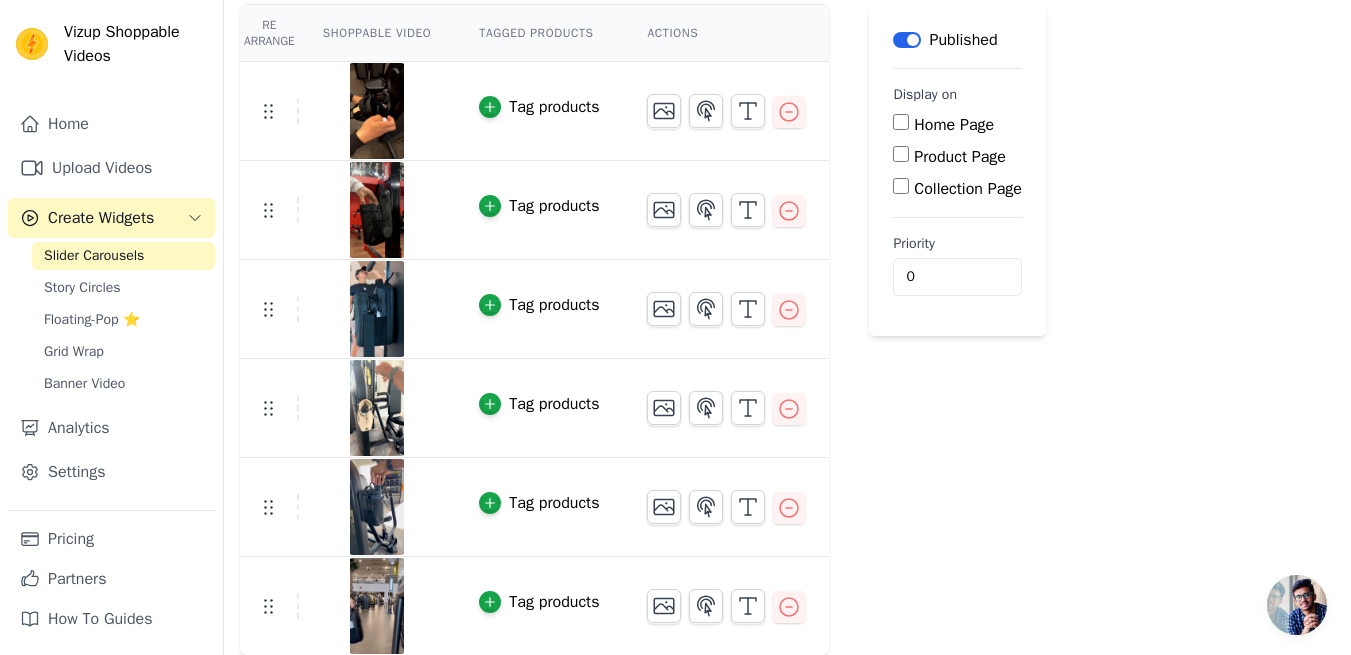 scroll, scrollTop: 0, scrollLeft: 0, axis: both 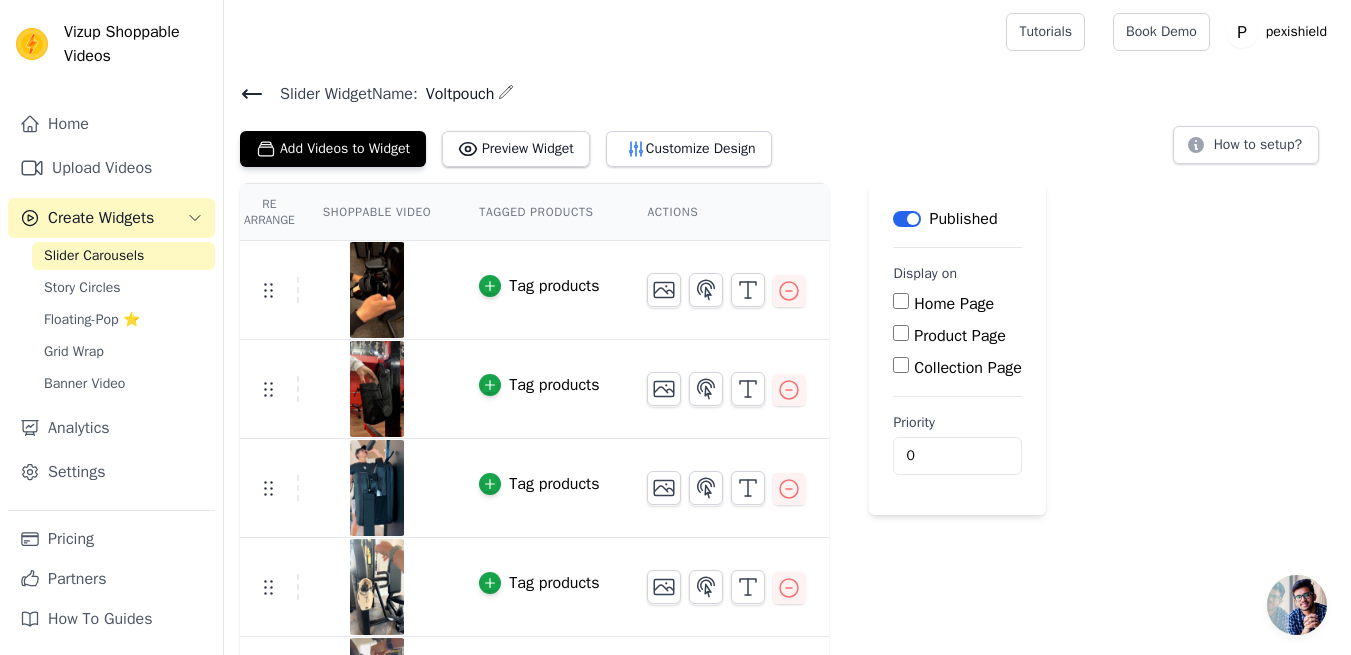 click on "Add Videos to Widget" at bounding box center (333, 149) 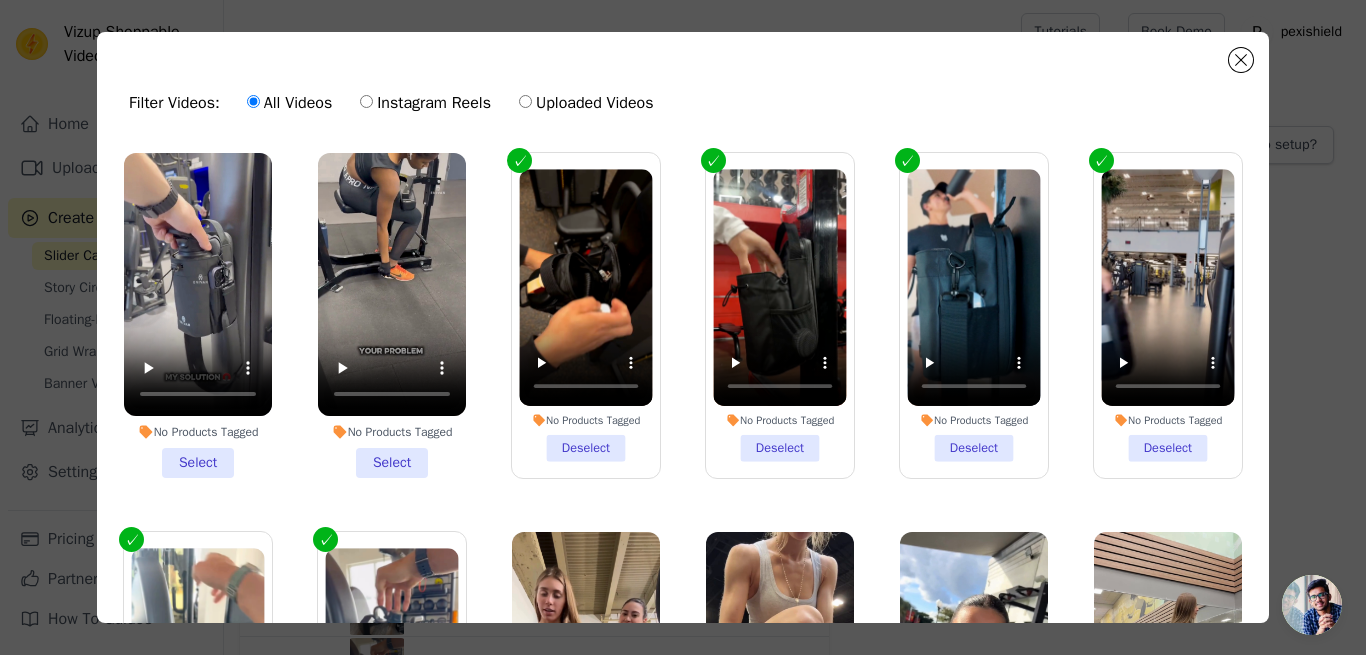 click on "No Products Tagged     Select" at bounding box center (198, 315) 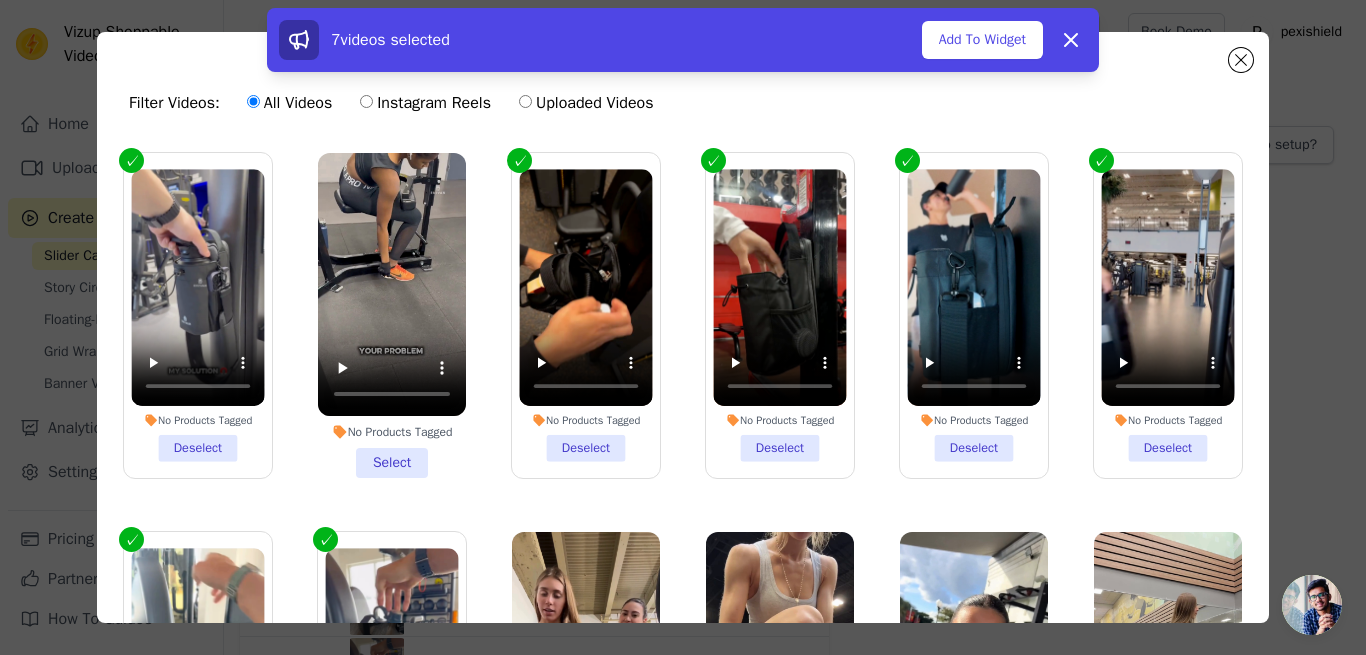 click on "Add To Widget" at bounding box center (982, 40) 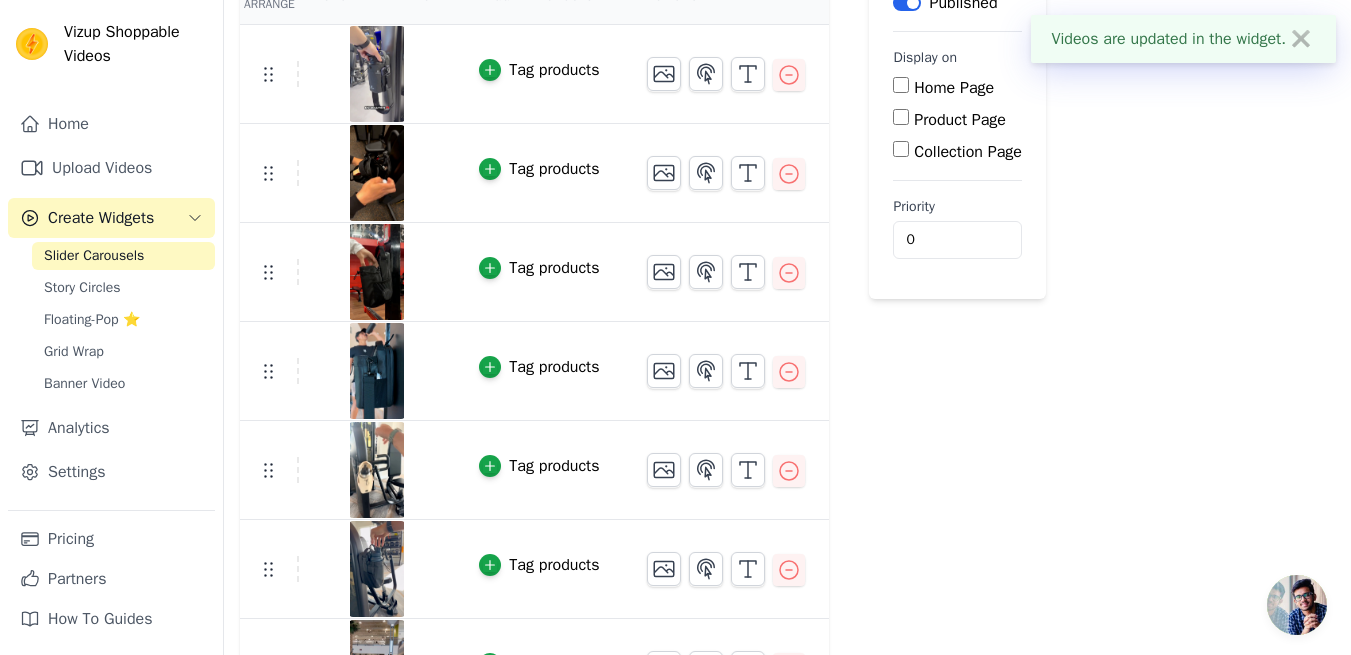 scroll, scrollTop: 278, scrollLeft: 0, axis: vertical 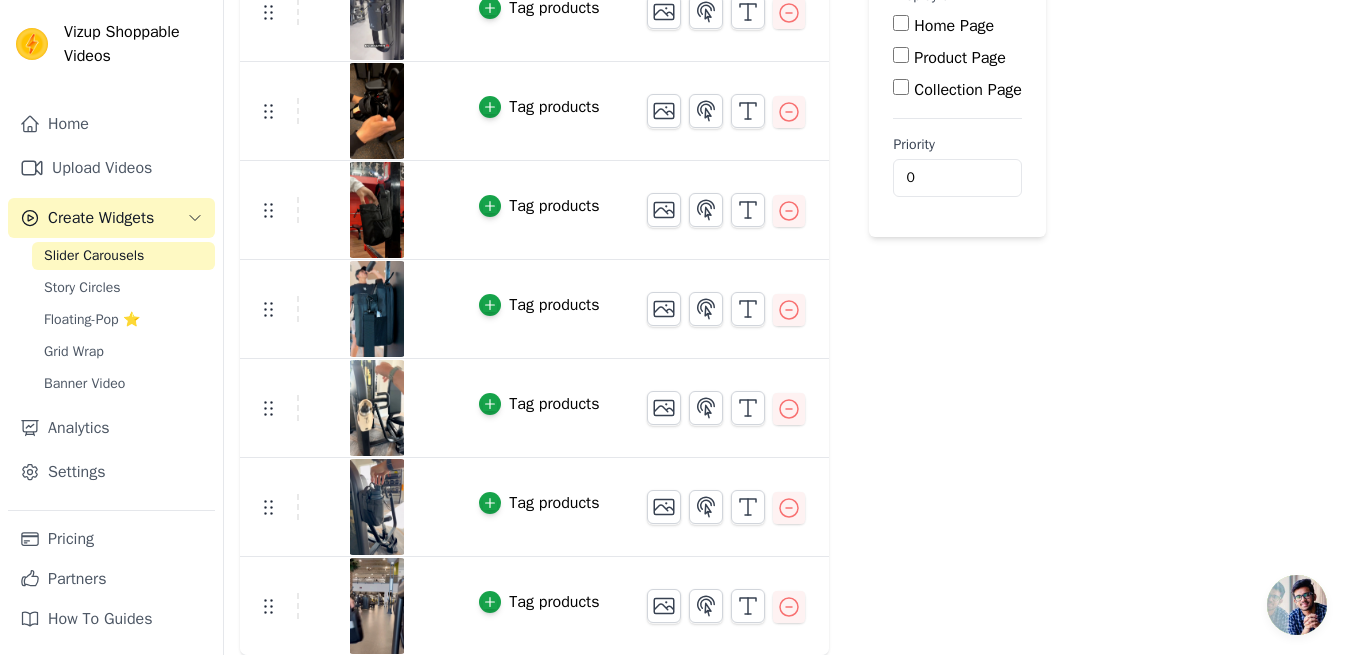 click 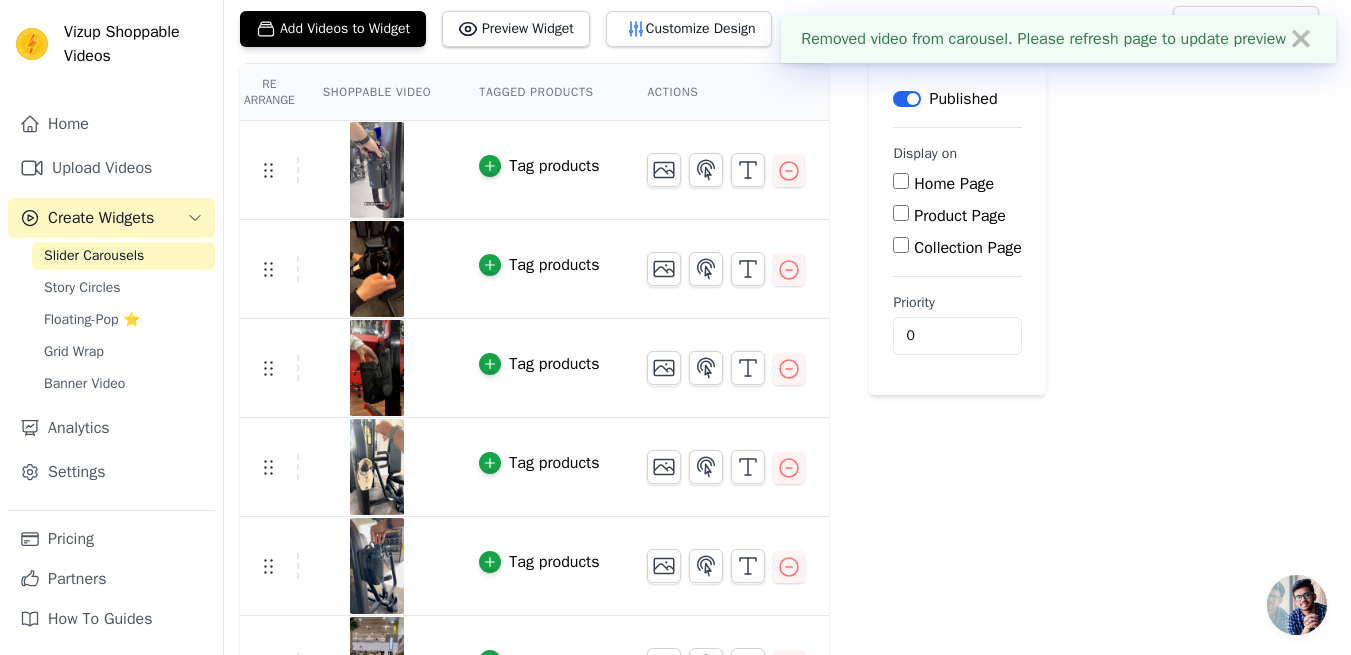 scroll, scrollTop: 179, scrollLeft: 0, axis: vertical 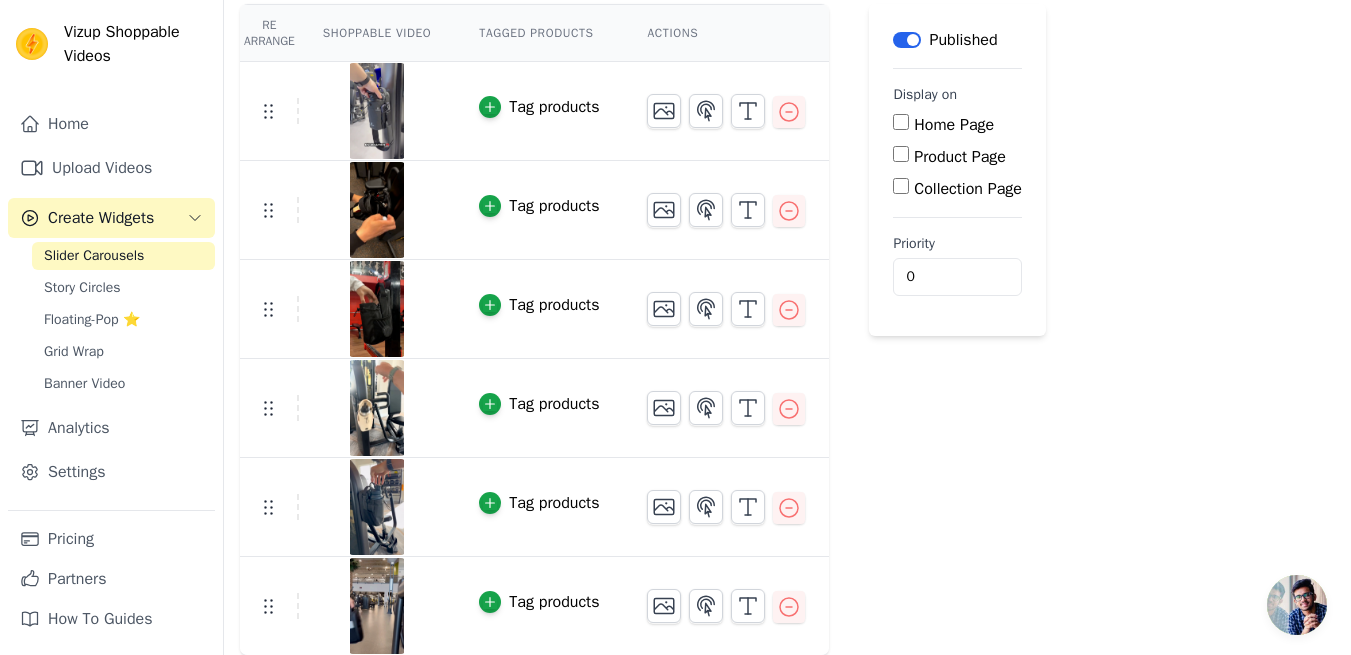 click at bounding box center (377, 606) 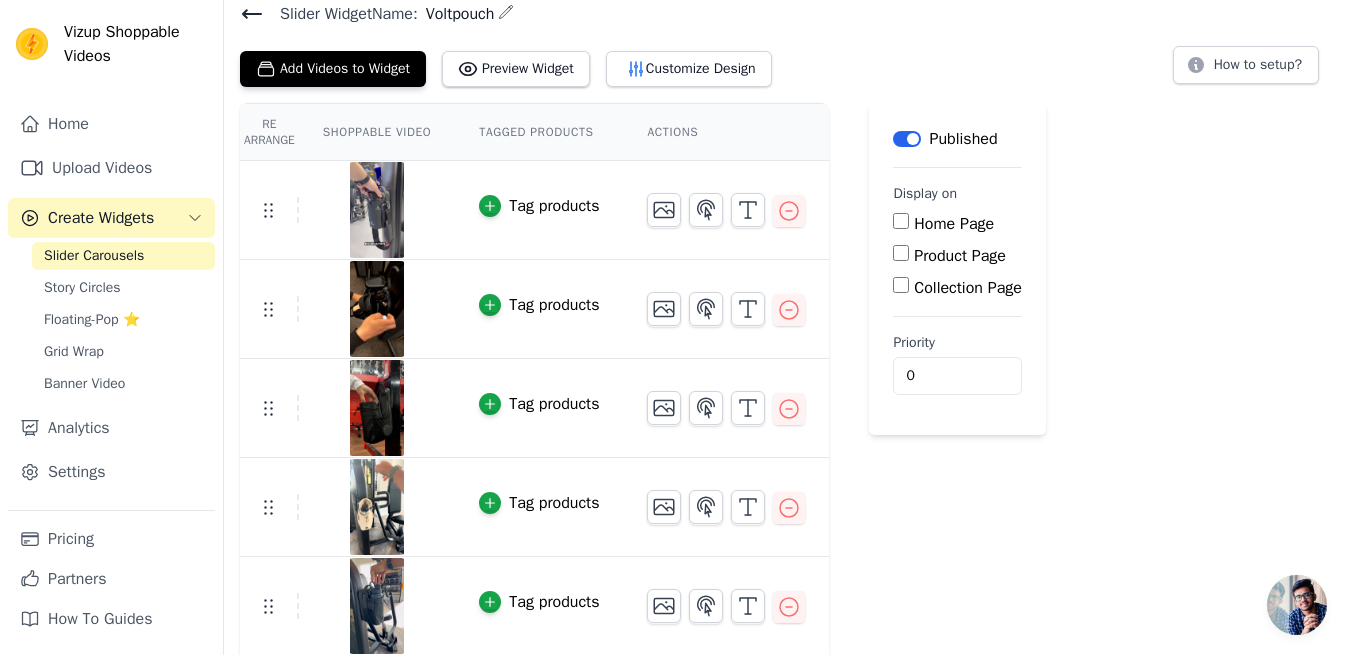 scroll, scrollTop: 79, scrollLeft: 0, axis: vertical 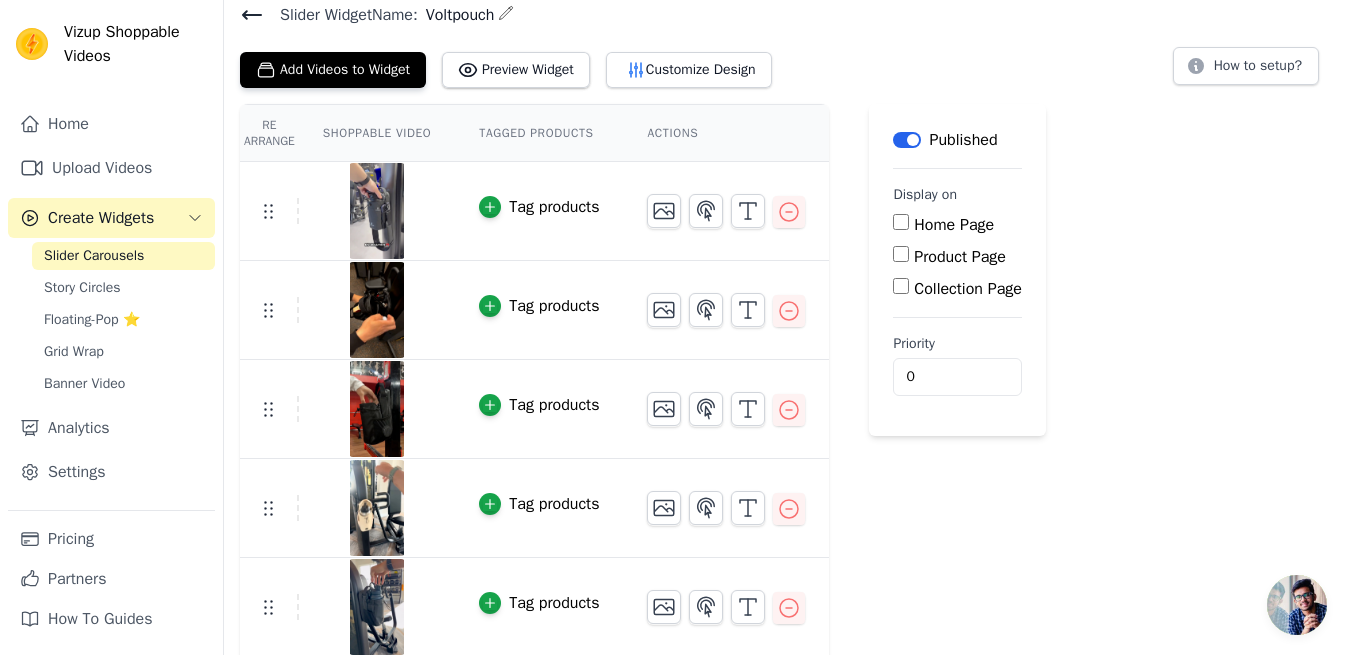 click on "Product Page" at bounding box center [960, 257] 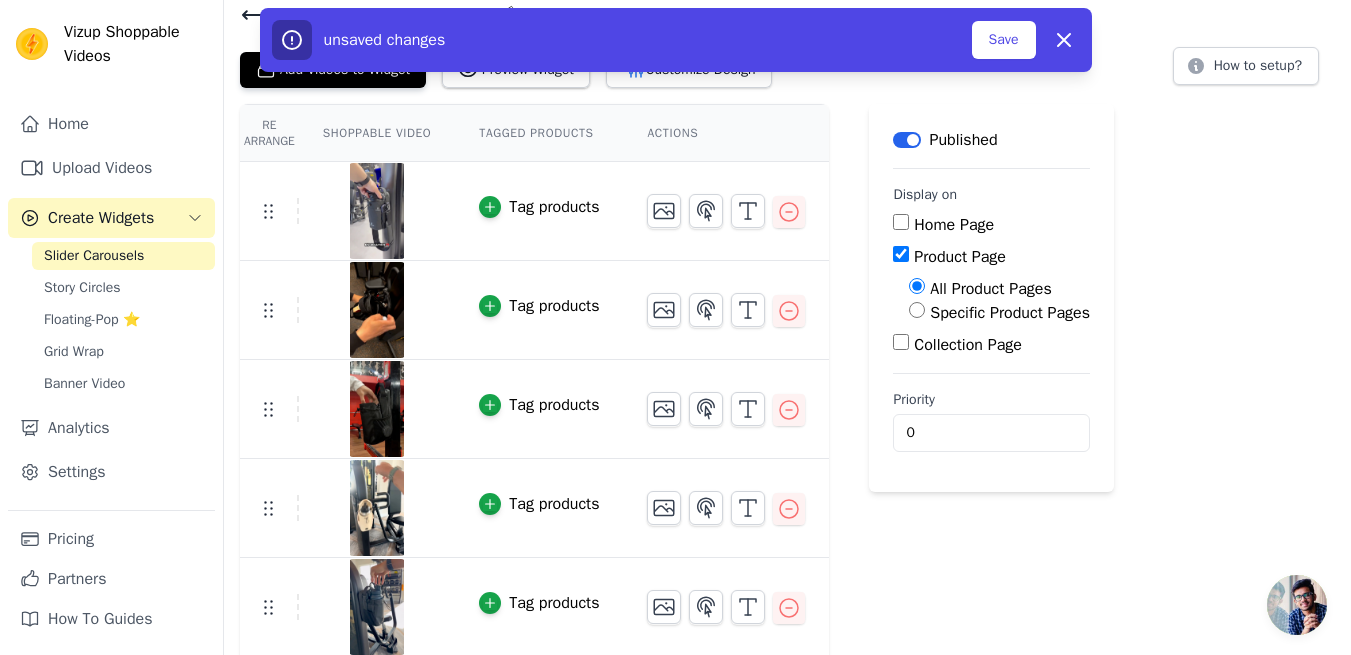 click on "Specific Product Pages" at bounding box center [1010, 313] 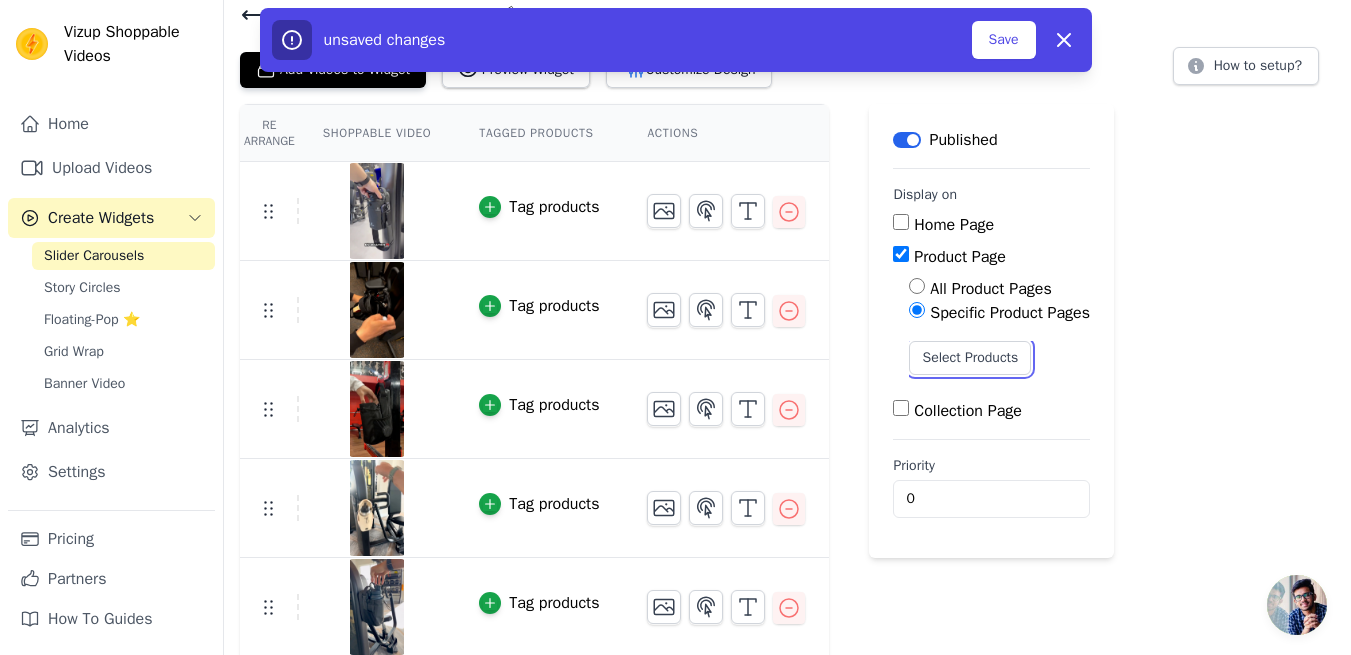 click on "Select Products" at bounding box center [970, 358] 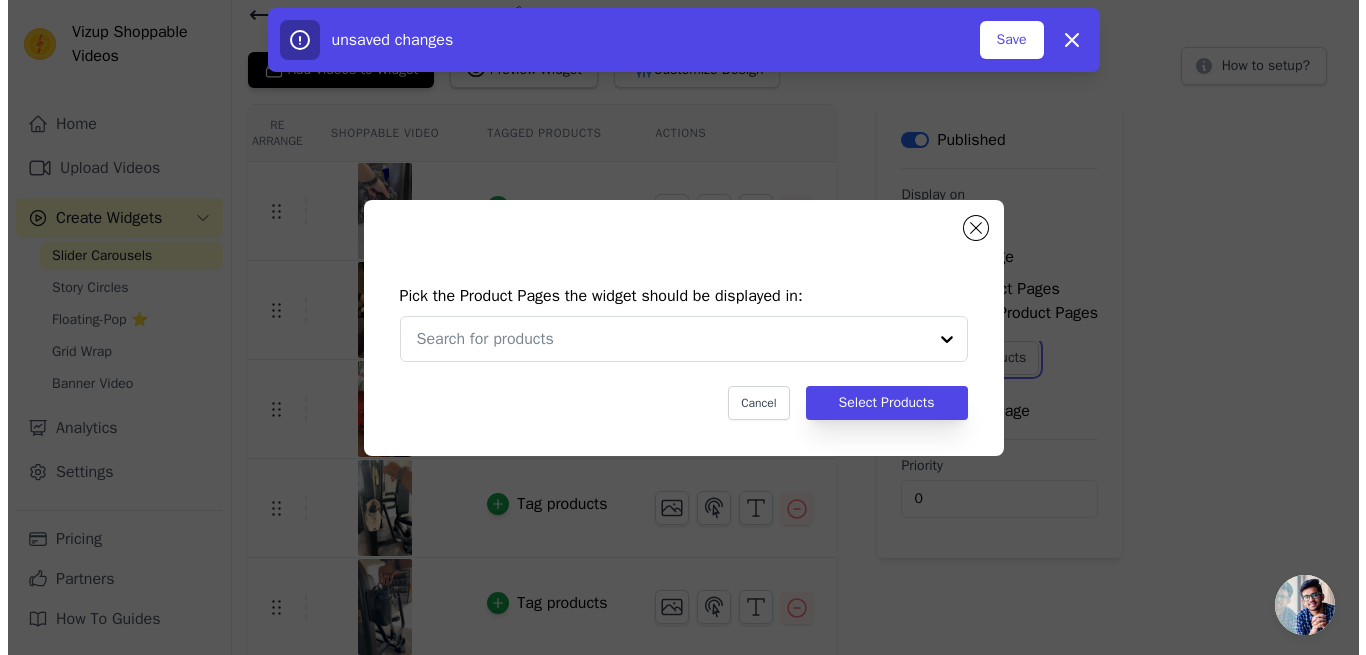 scroll, scrollTop: 0, scrollLeft: 0, axis: both 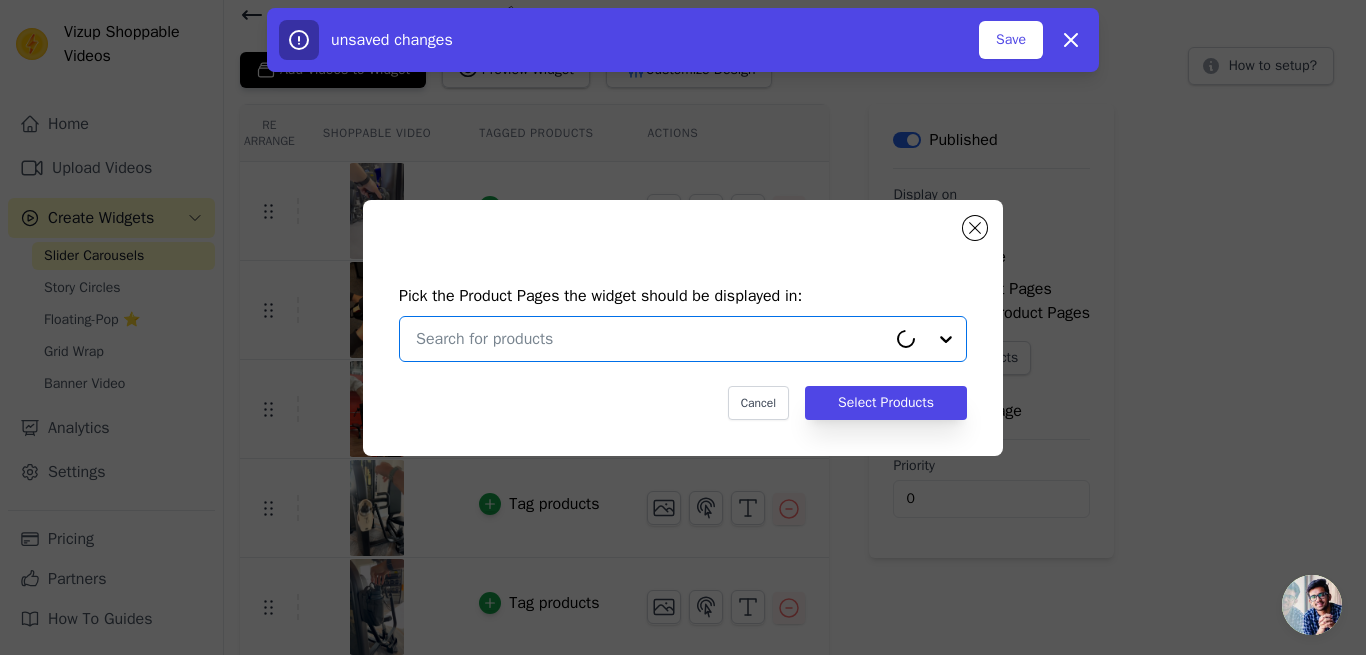 click at bounding box center (651, 339) 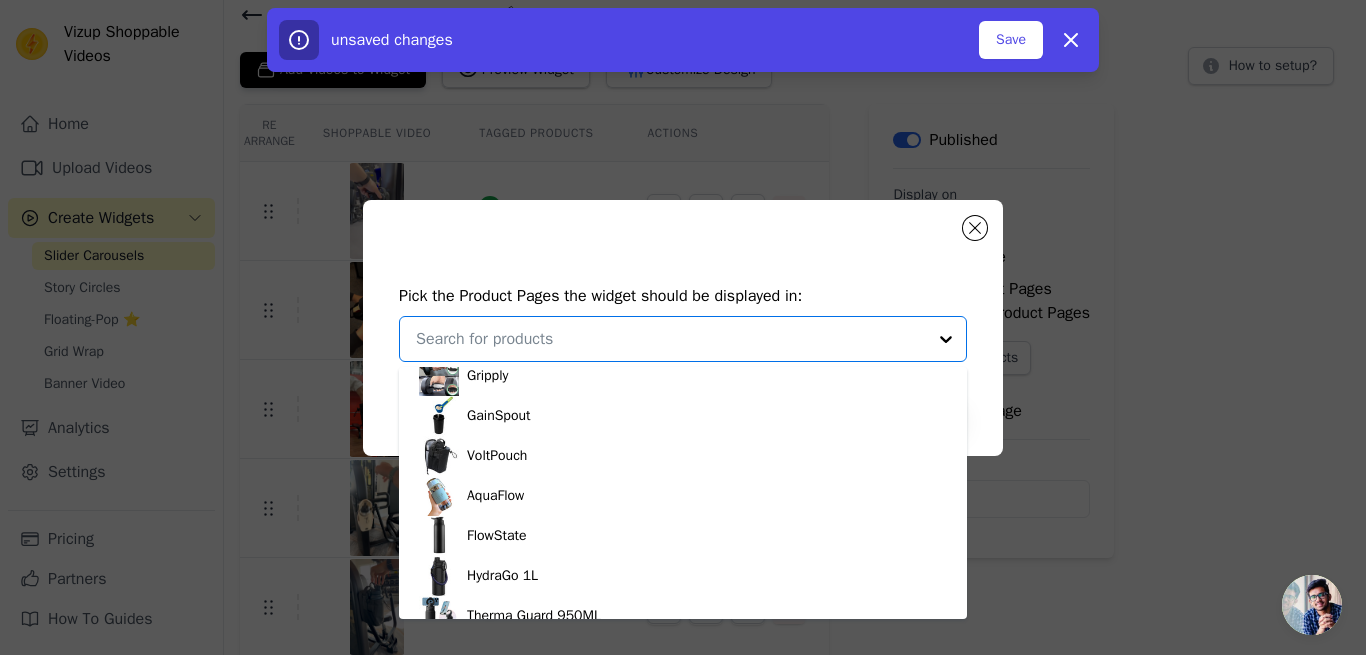 scroll, scrollTop: 172, scrollLeft: 0, axis: vertical 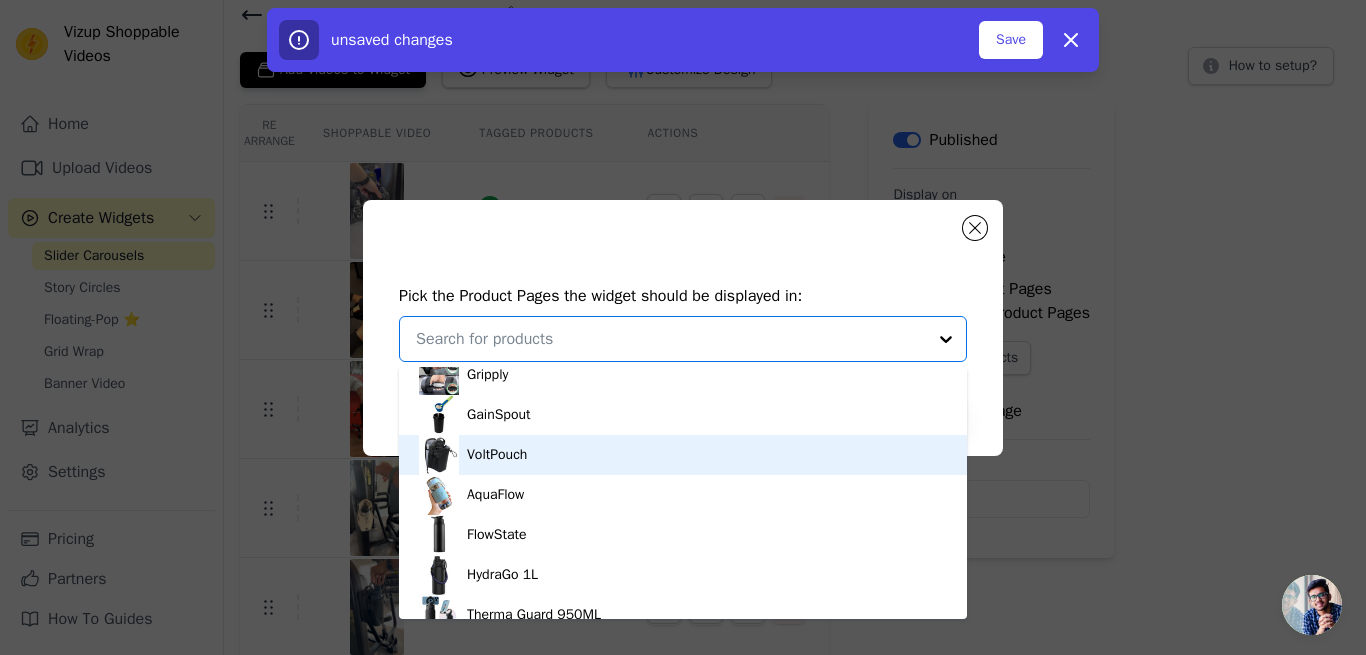 click on "VoltPouch" at bounding box center [683, 455] 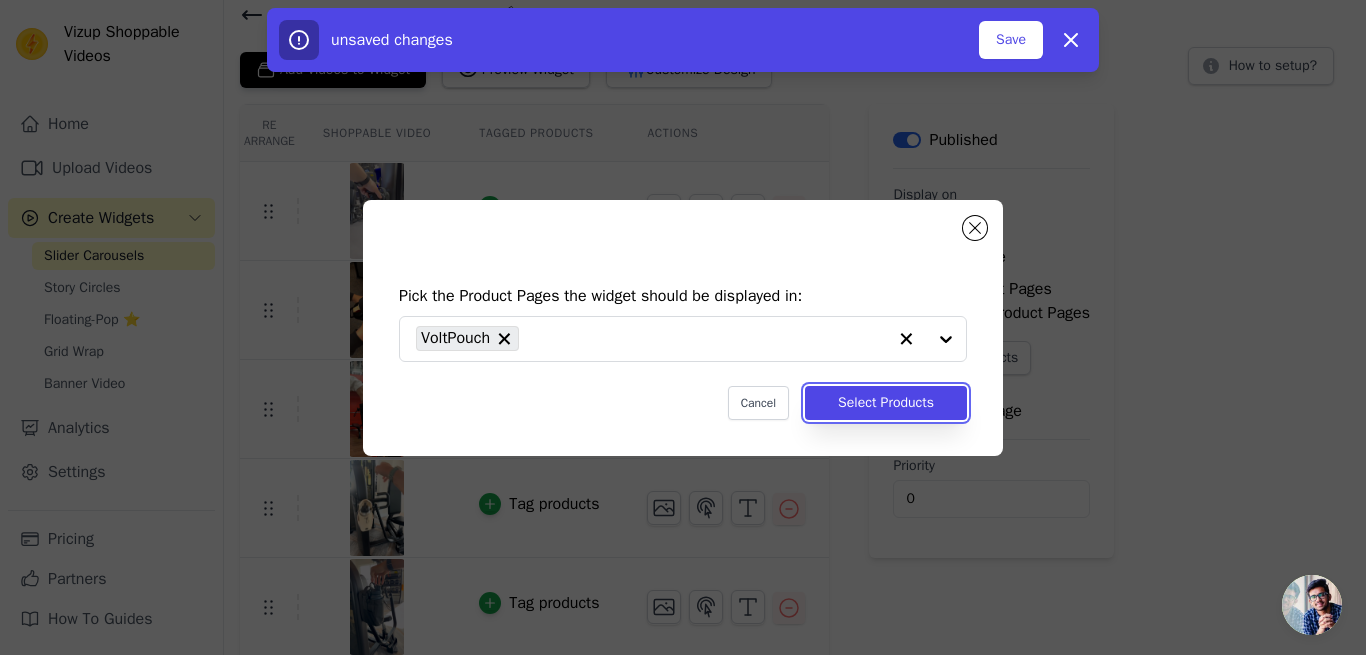 click on "Select Products" at bounding box center [886, 403] 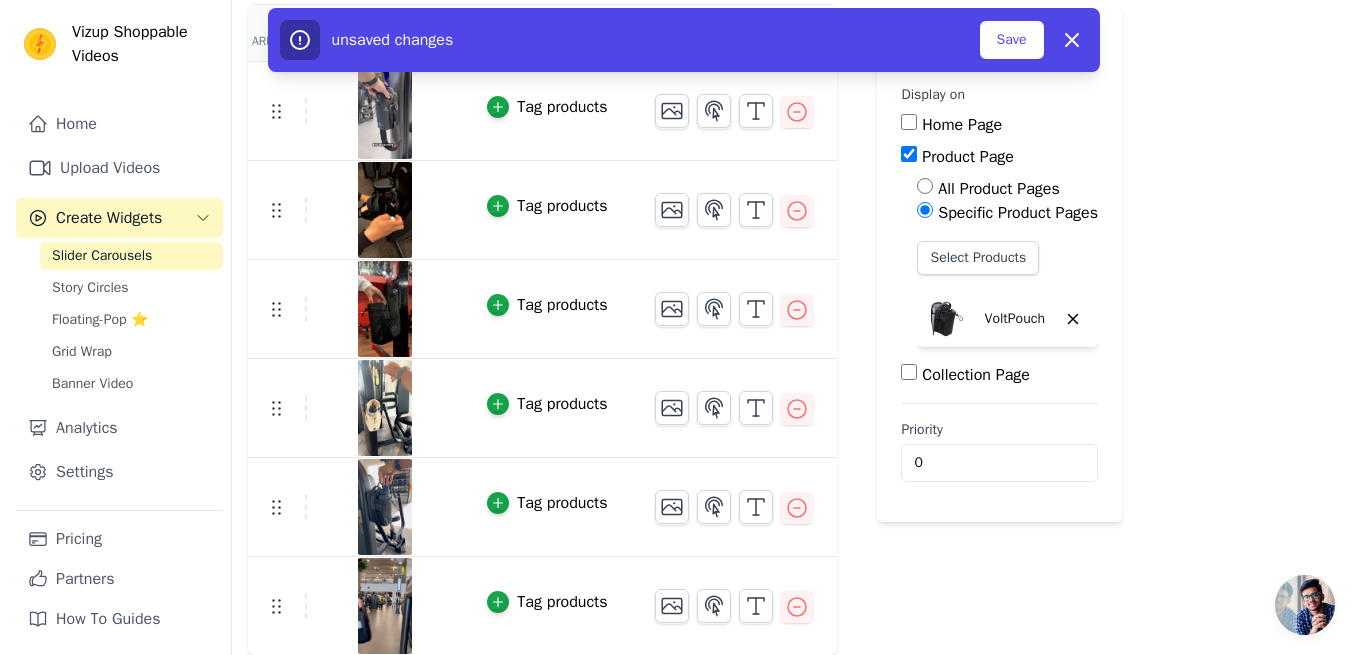 scroll, scrollTop: 0, scrollLeft: 0, axis: both 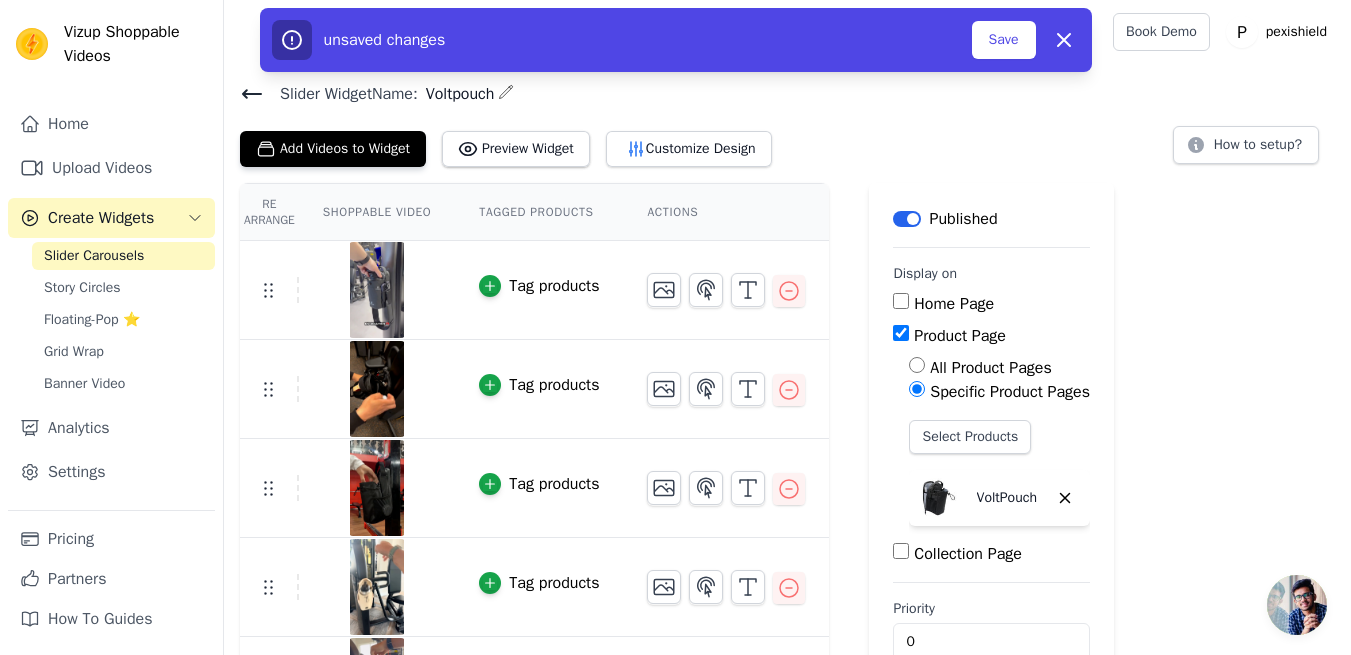 click 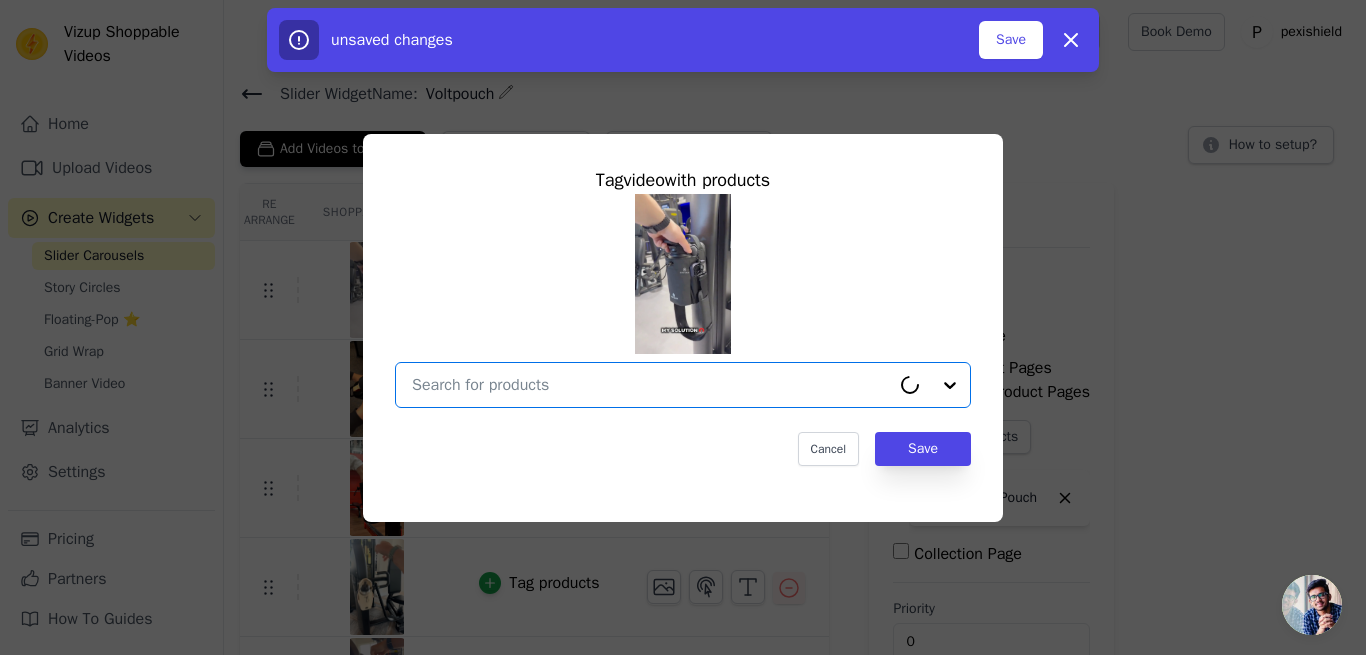 click at bounding box center [651, 385] 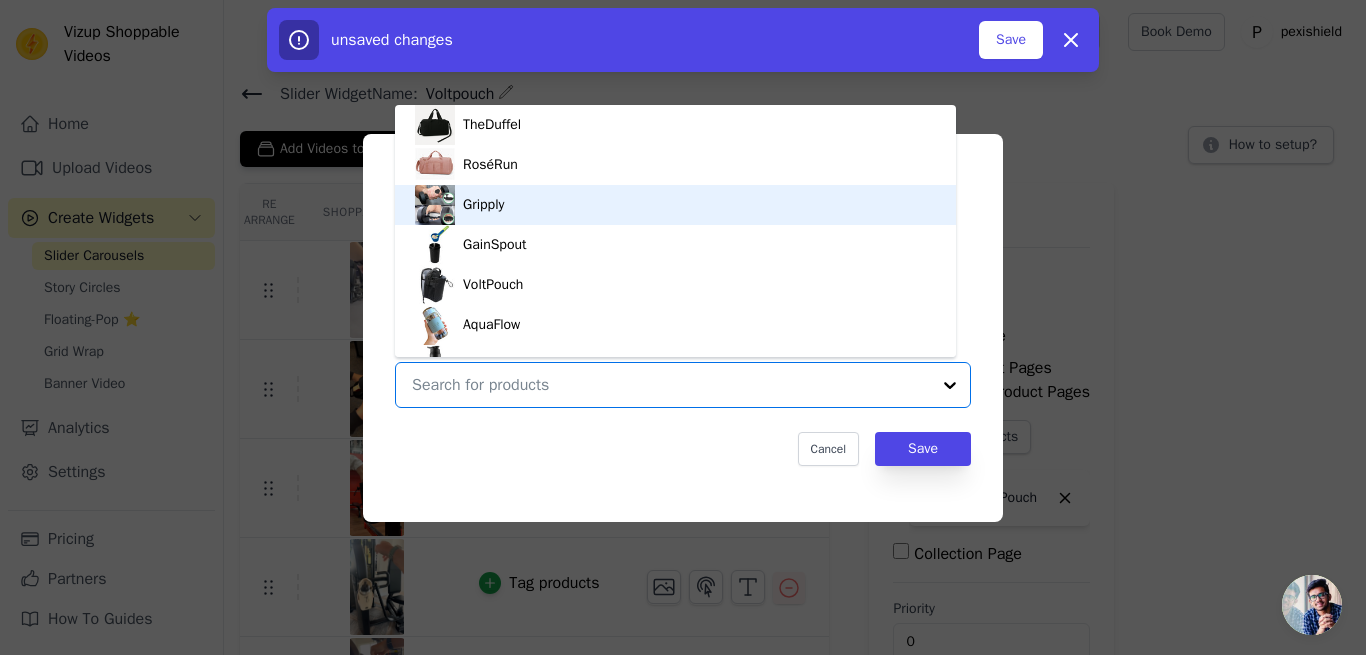 scroll, scrollTop: 87, scrollLeft: 0, axis: vertical 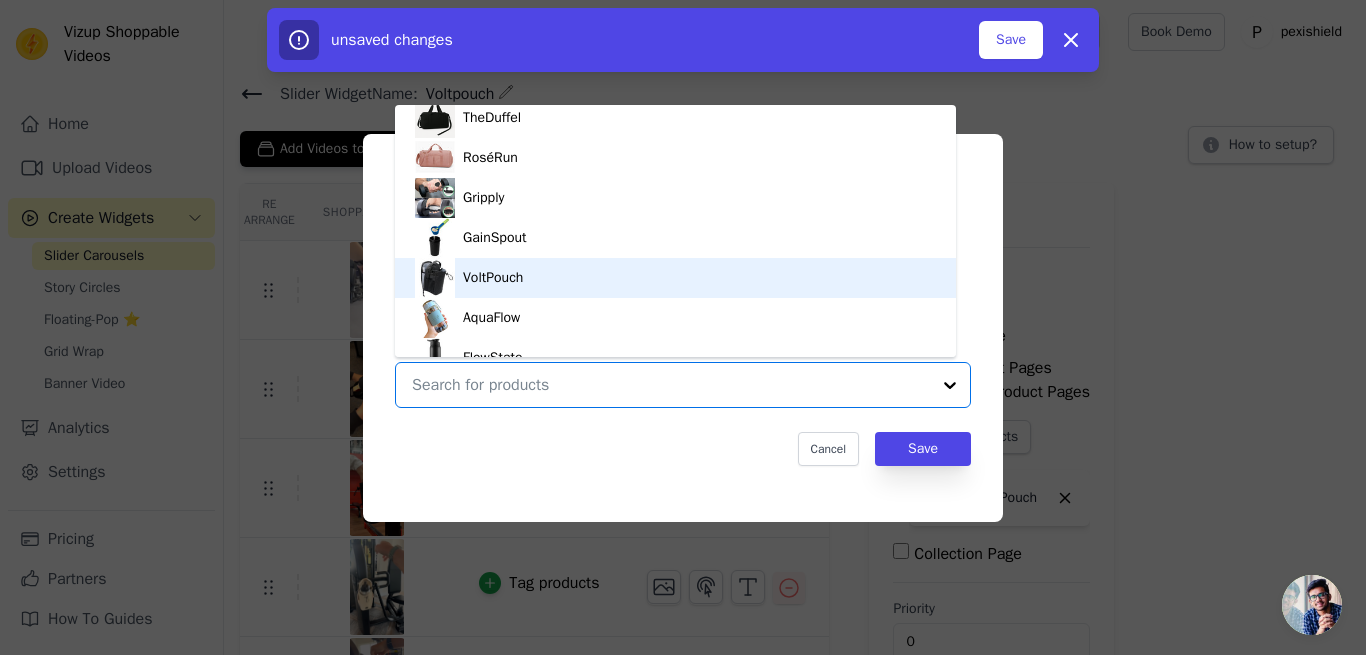 click on "VoltPouch" at bounding box center [675, 278] 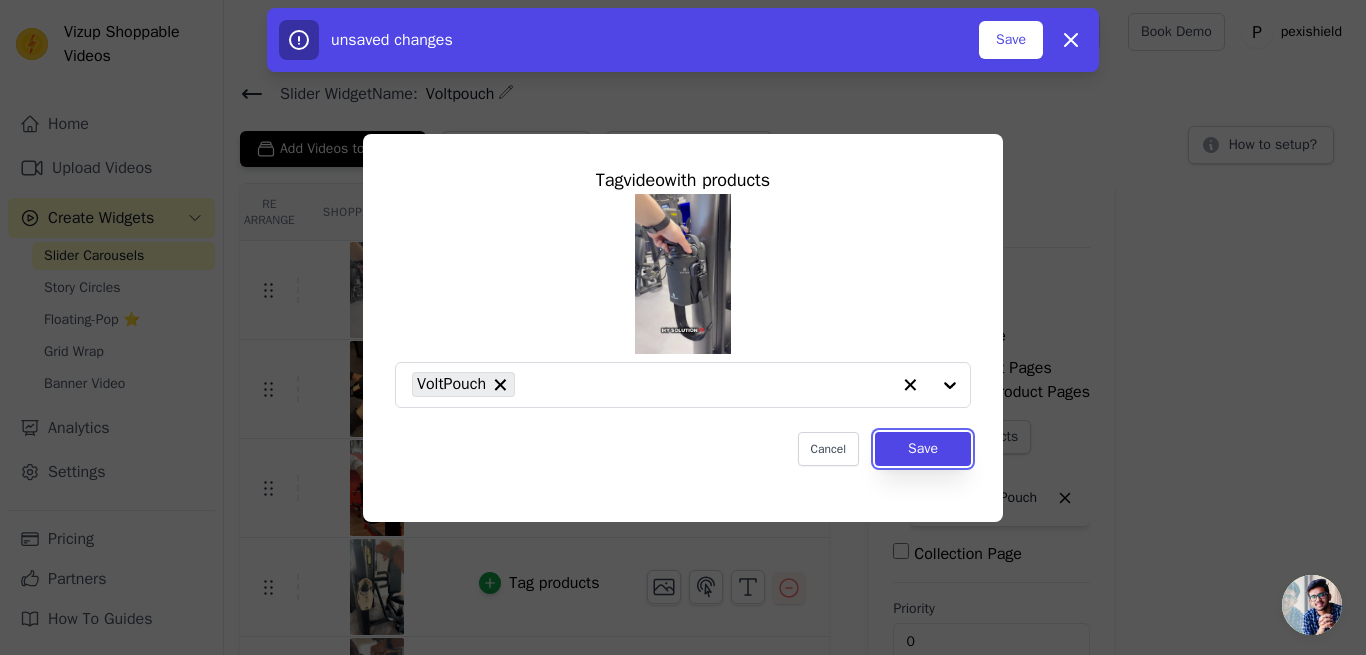 click on "Save" at bounding box center [923, 449] 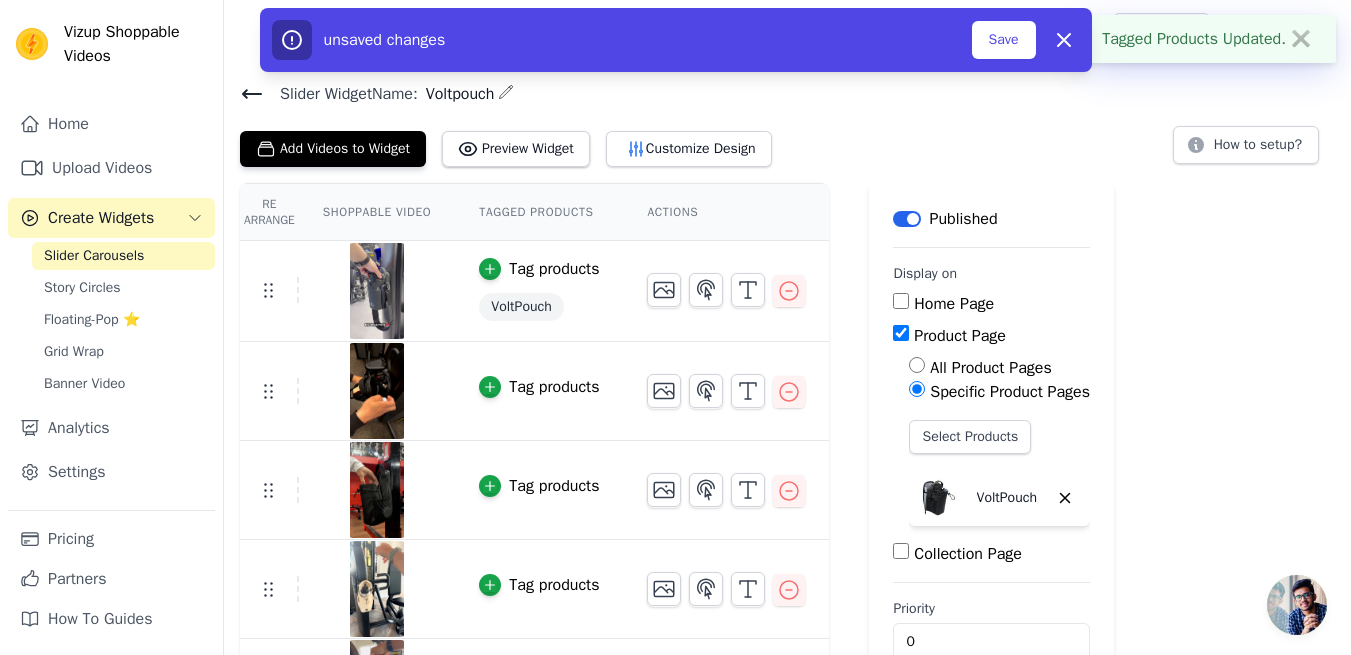 click on "Tag products" at bounding box center [539, 387] 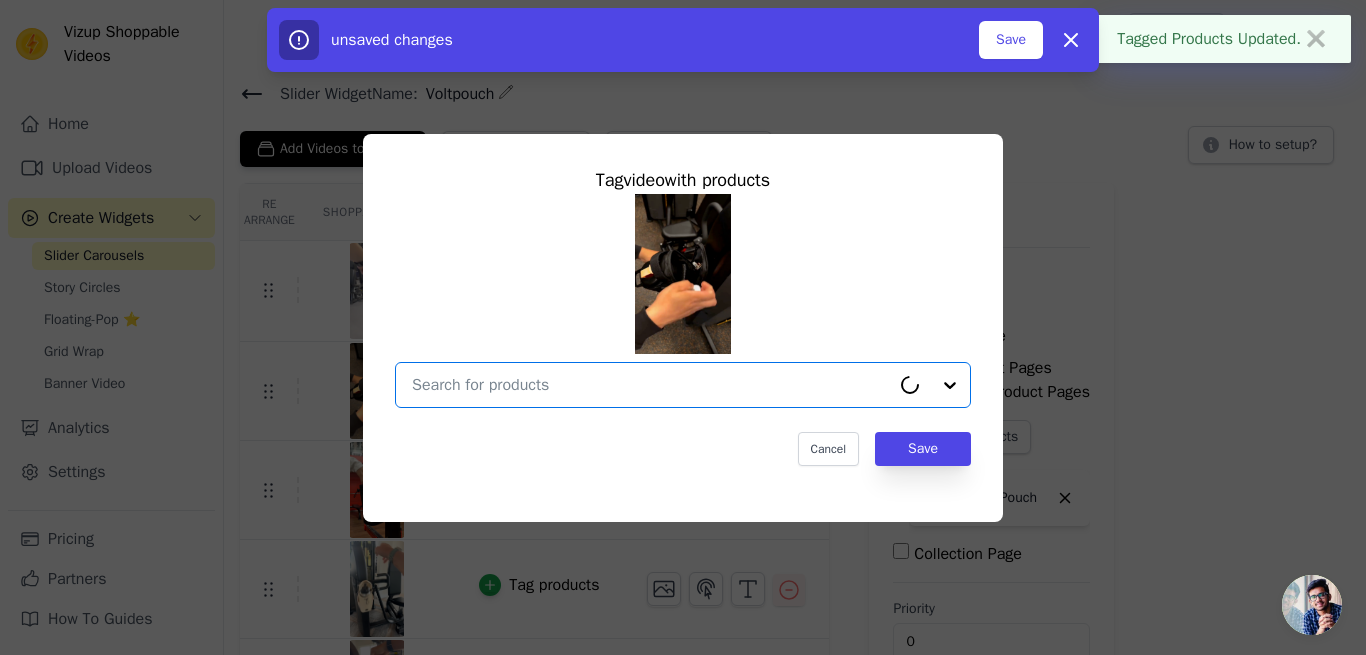 click at bounding box center [651, 385] 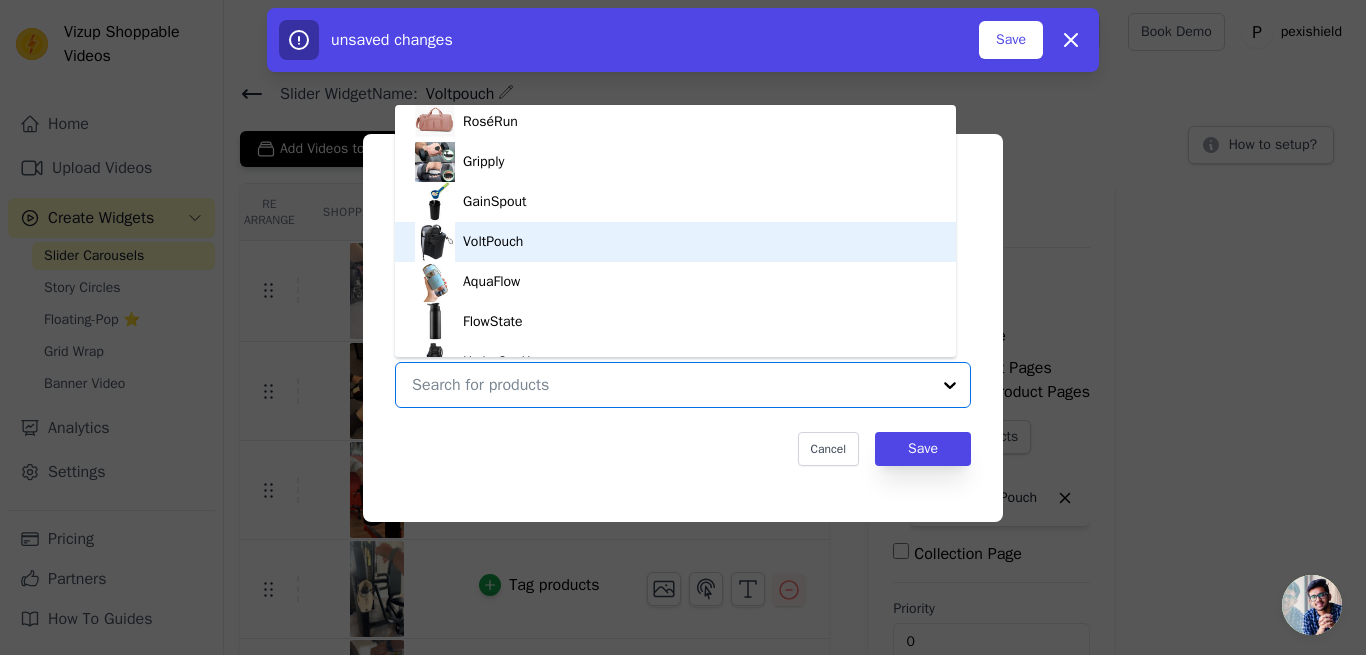 scroll, scrollTop: 124, scrollLeft: 0, axis: vertical 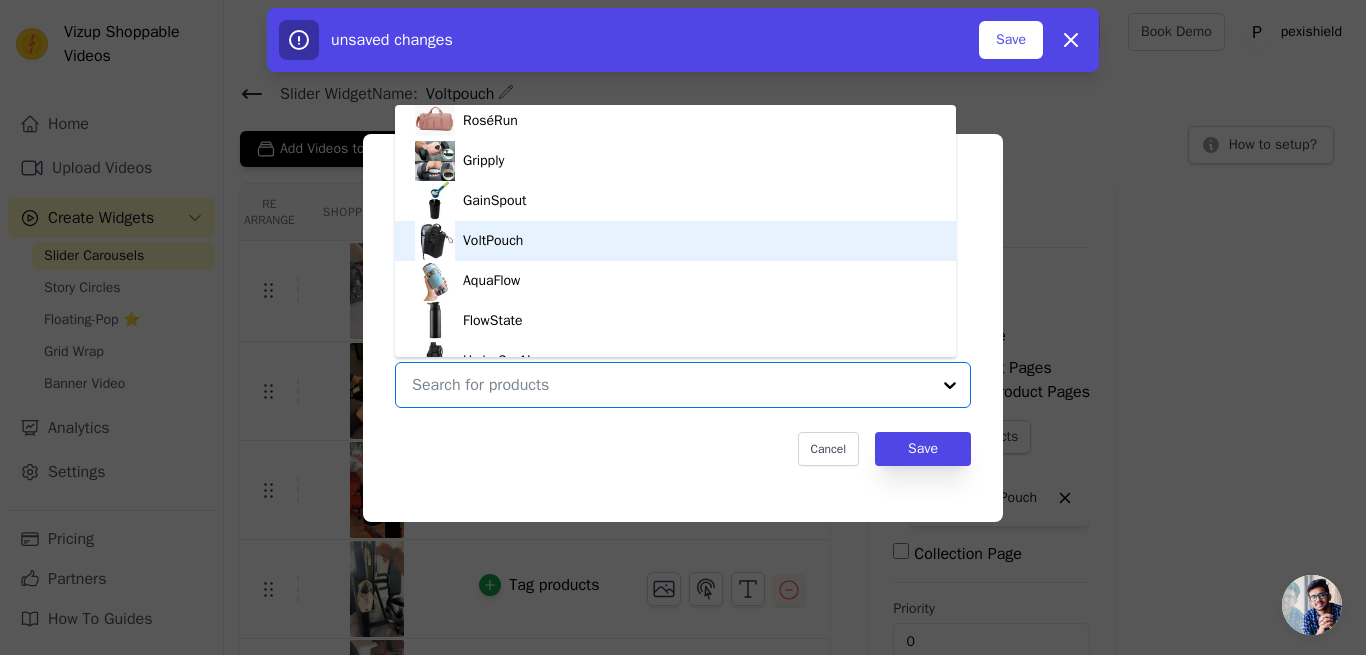 click on "VoltPouch" at bounding box center [493, 241] 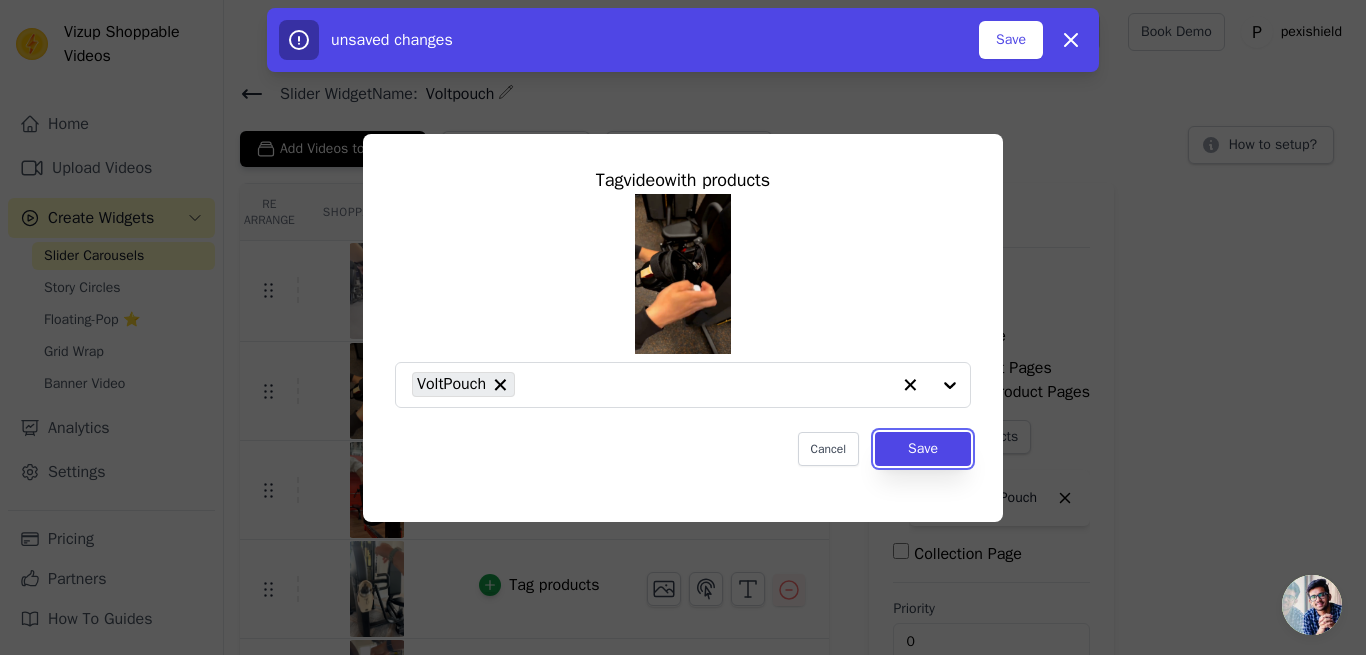 click on "Save" at bounding box center (923, 449) 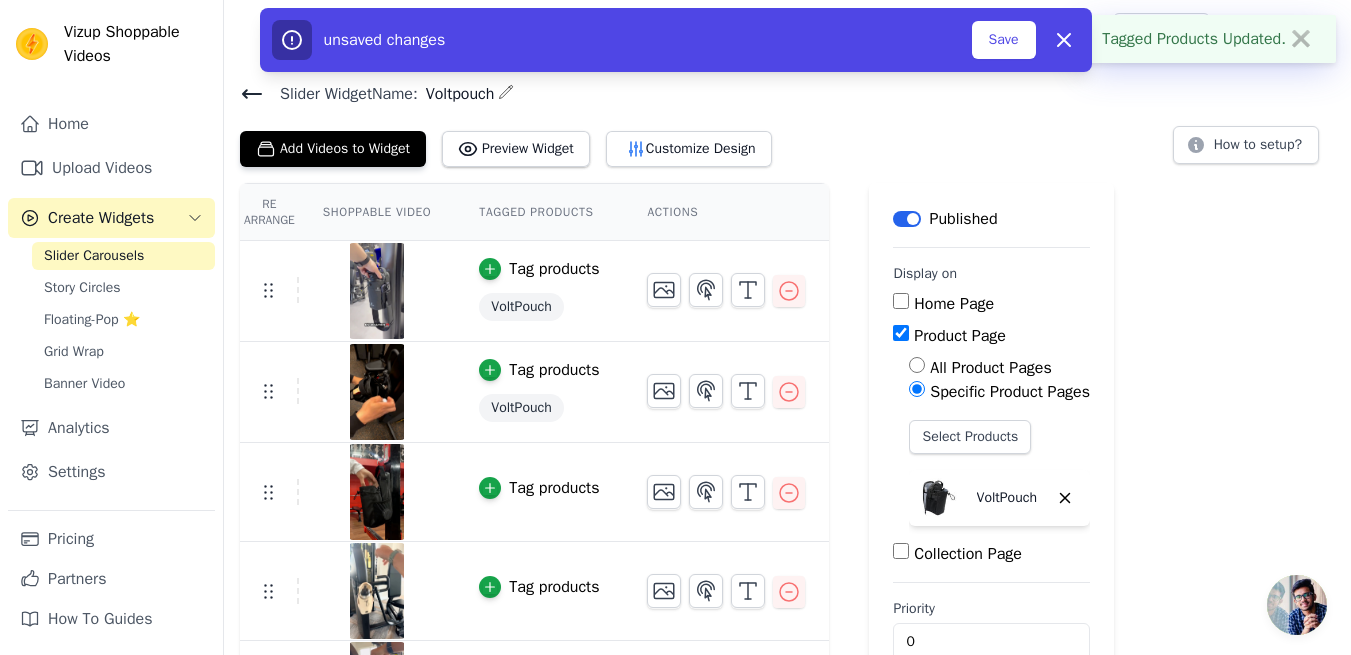 click on "Tag products" at bounding box center (554, 488) 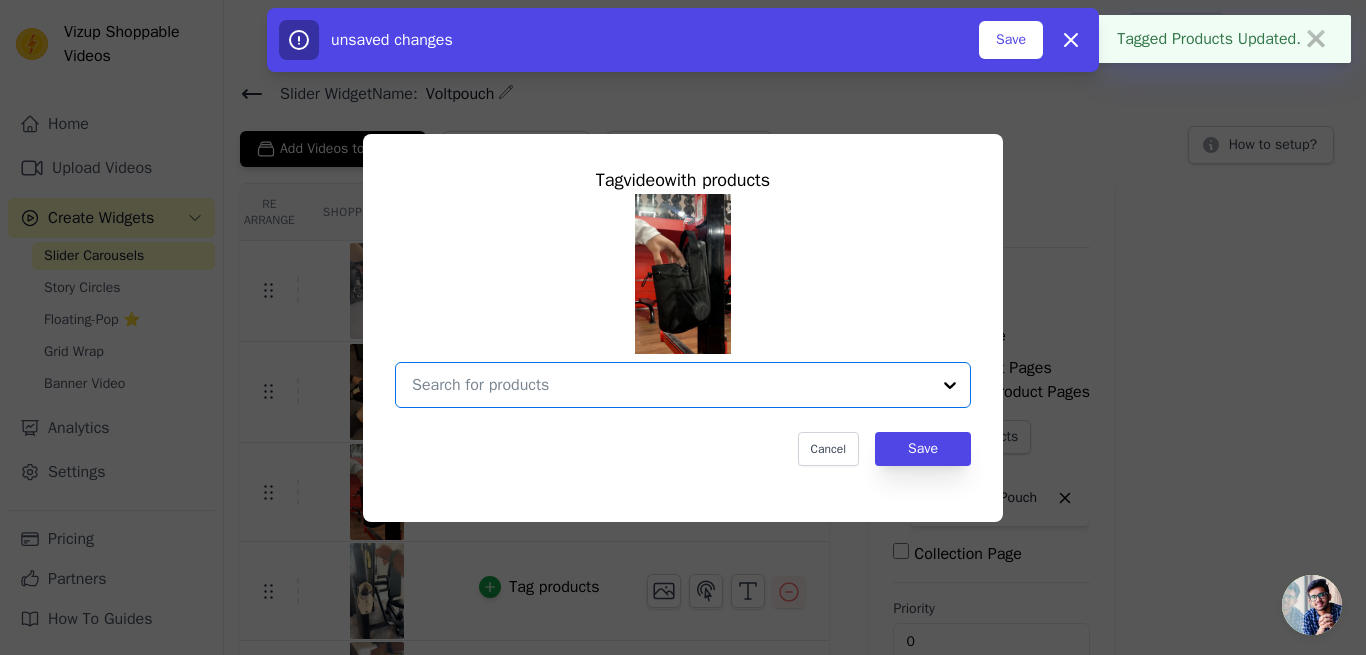 click at bounding box center [671, 385] 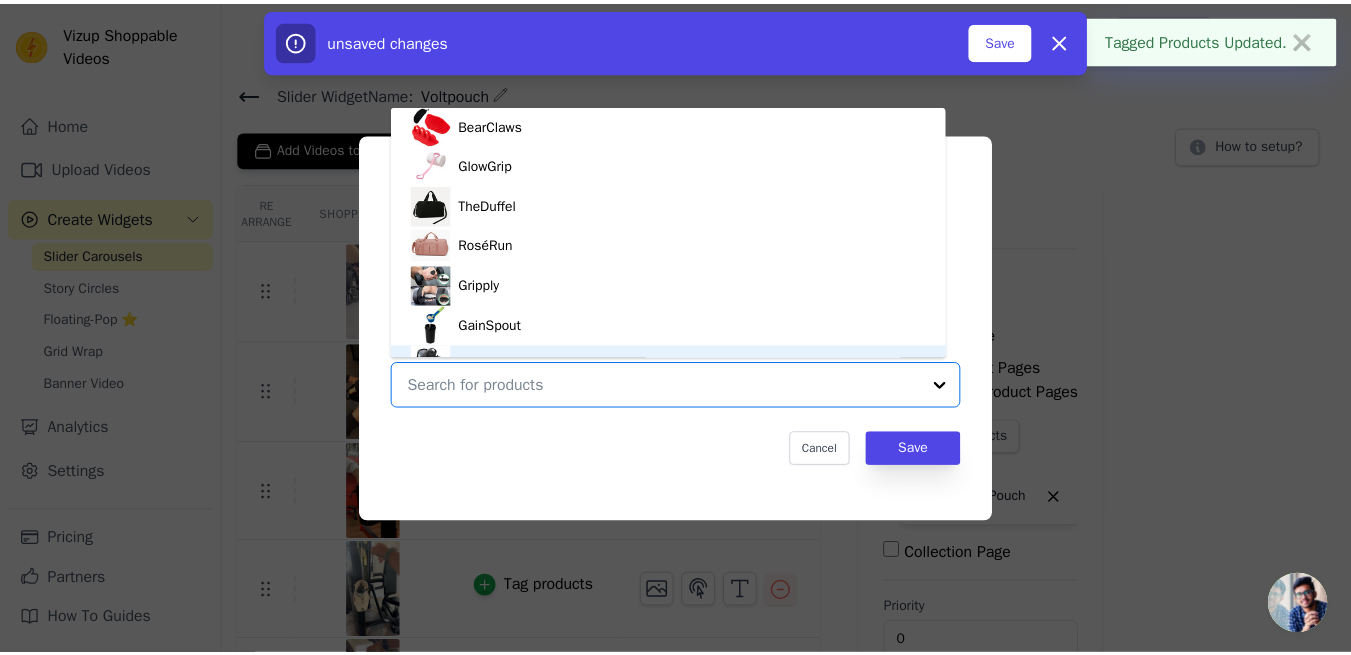 scroll, scrollTop: 28, scrollLeft: 0, axis: vertical 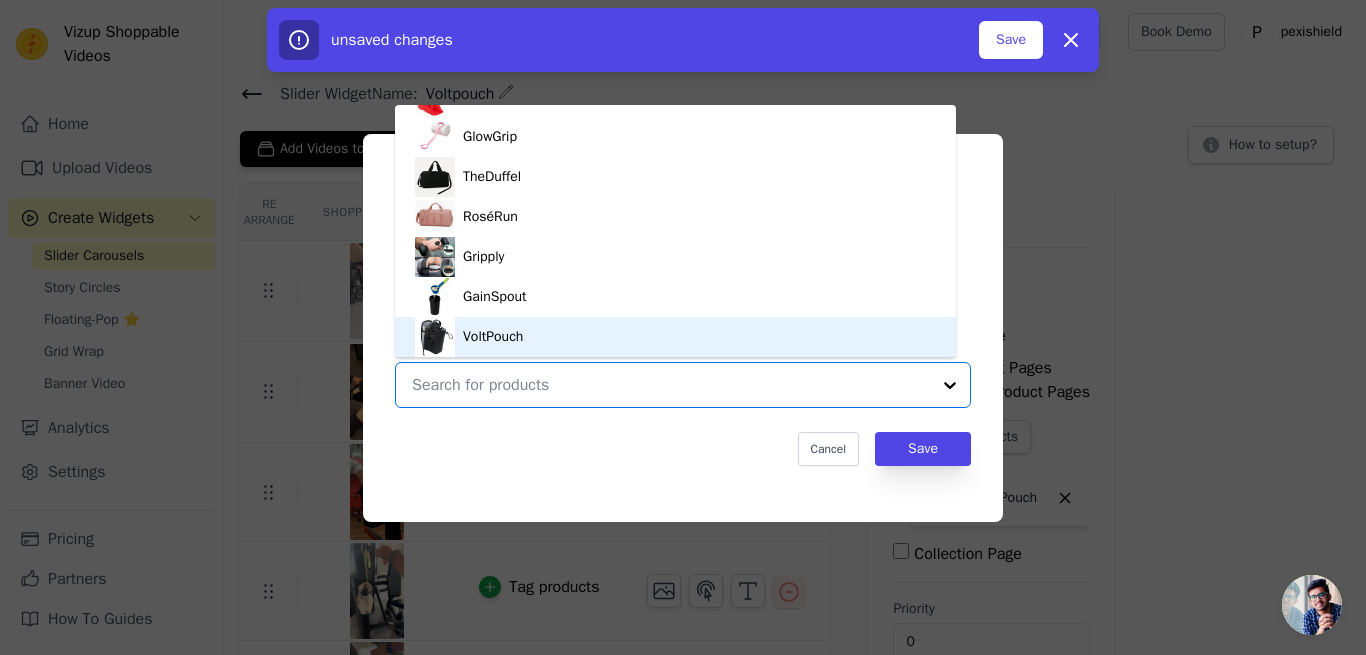click on "VoltPouch" at bounding box center (675, 337) 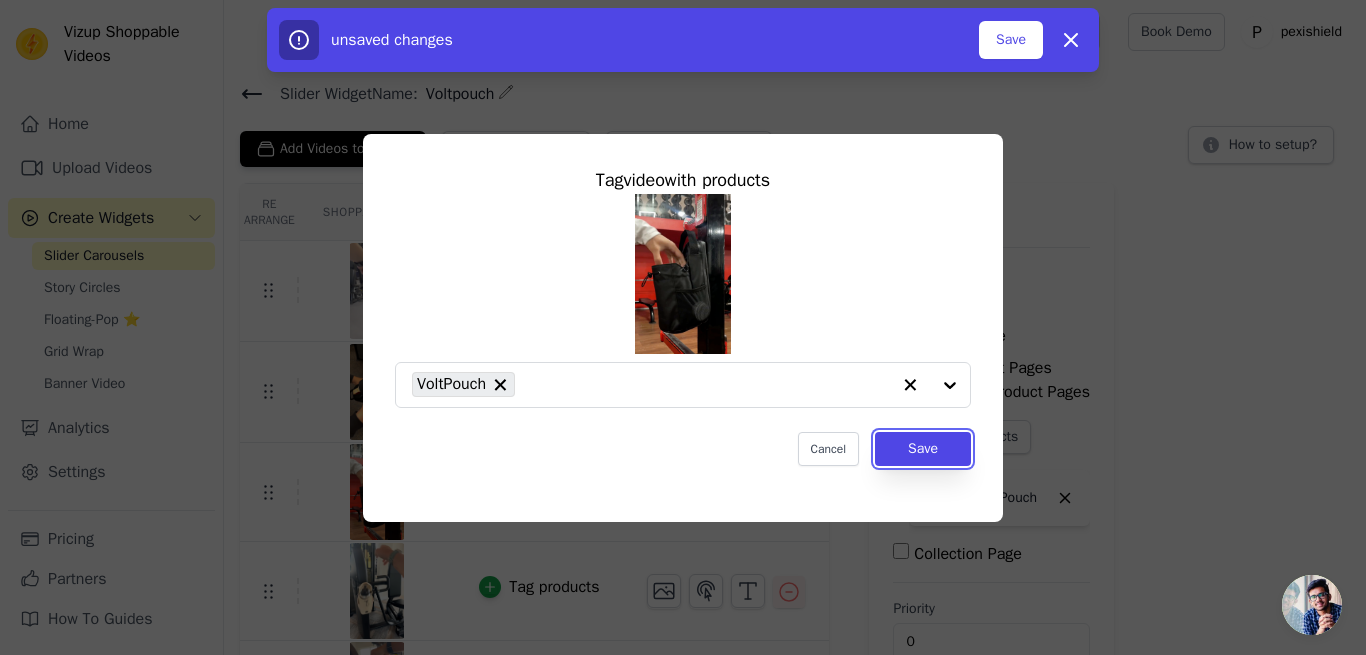 click on "Save" at bounding box center (923, 449) 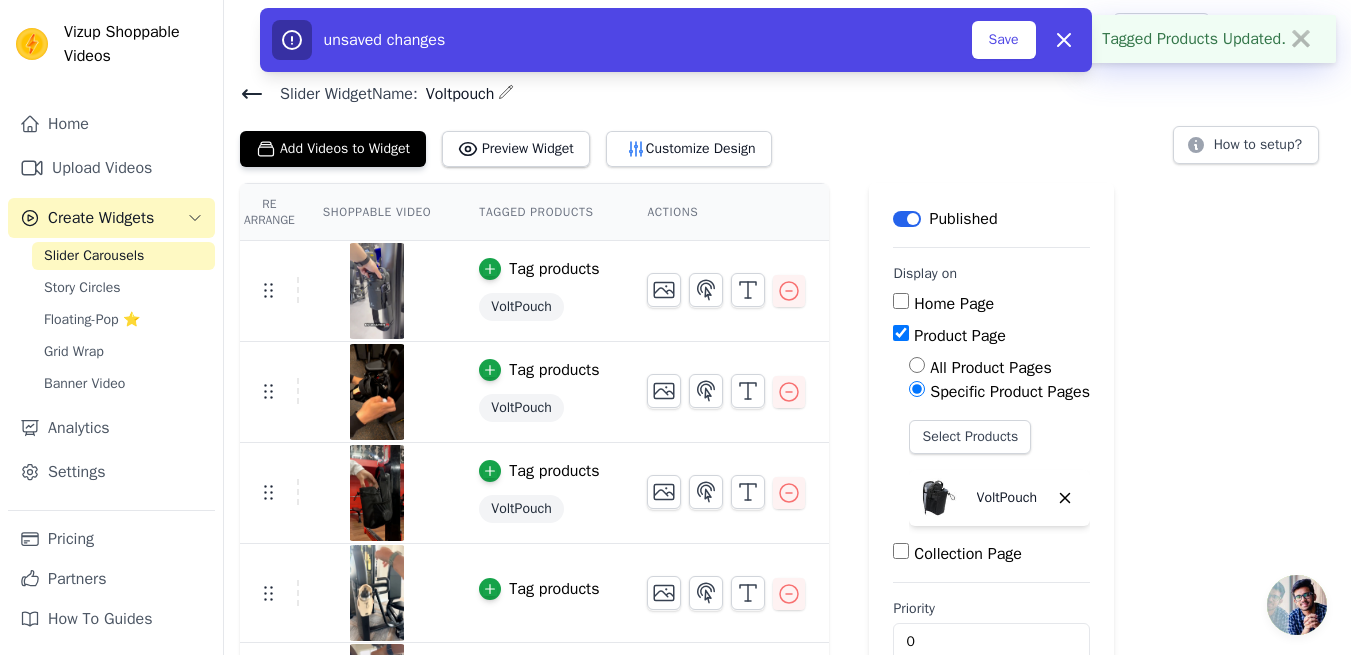 scroll, scrollTop: 185, scrollLeft: 0, axis: vertical 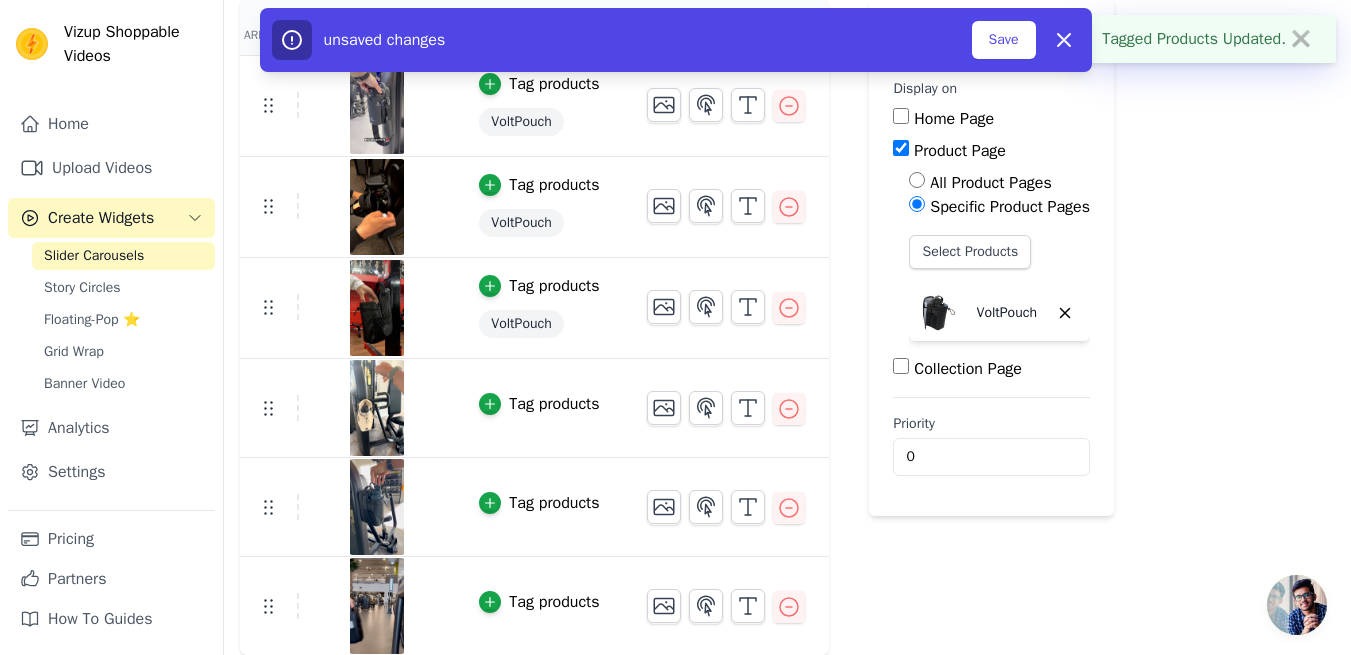 click on "Tag products" at bounding box center (539, 408) 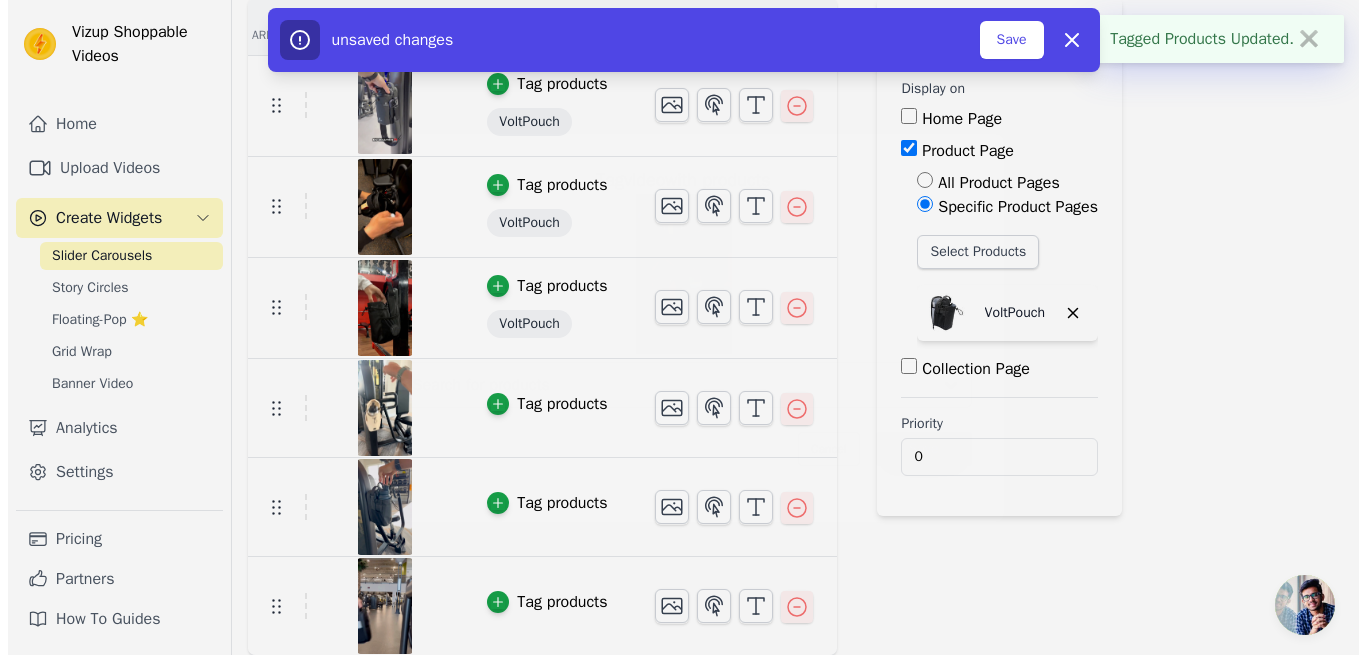 scroll, scrollTop: 0, scrollLeft: 0, axis: both 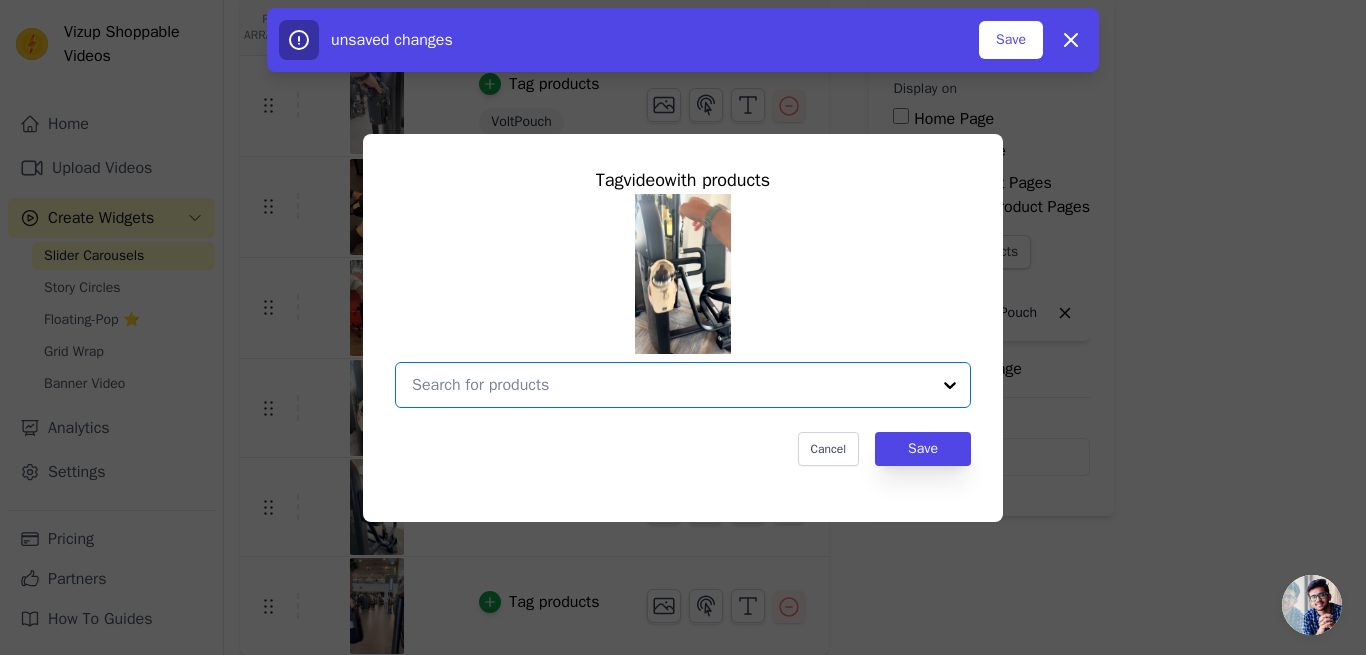 click at bounding box center [671, 385] 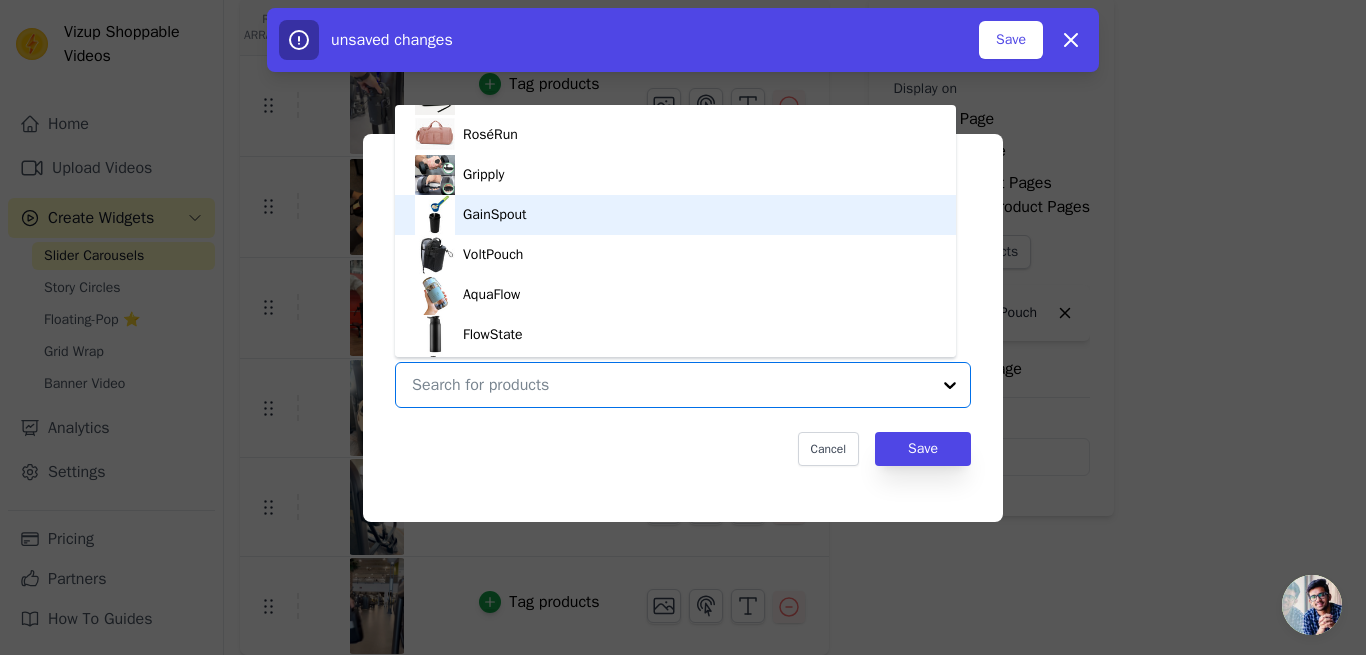 scroll, scrollTop: 111, scrollLeft: 0, axis: vertical 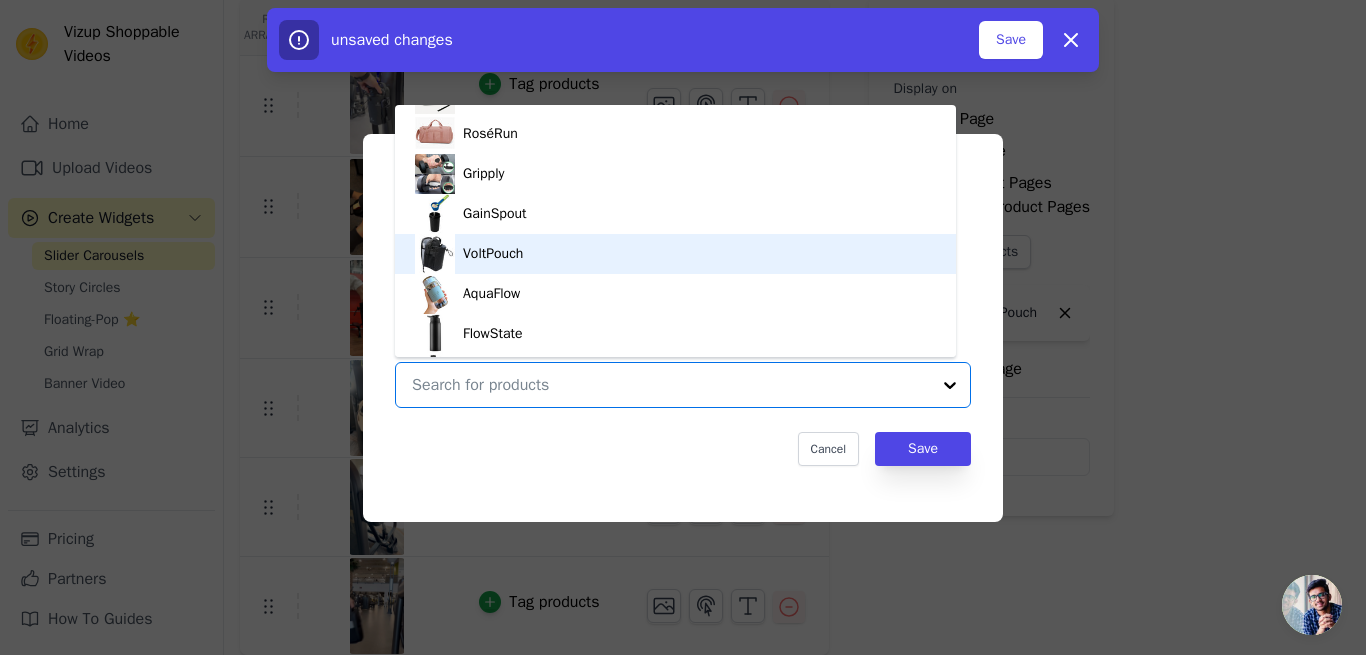 click on "VoltPouch" at bounding box center [493, 254] 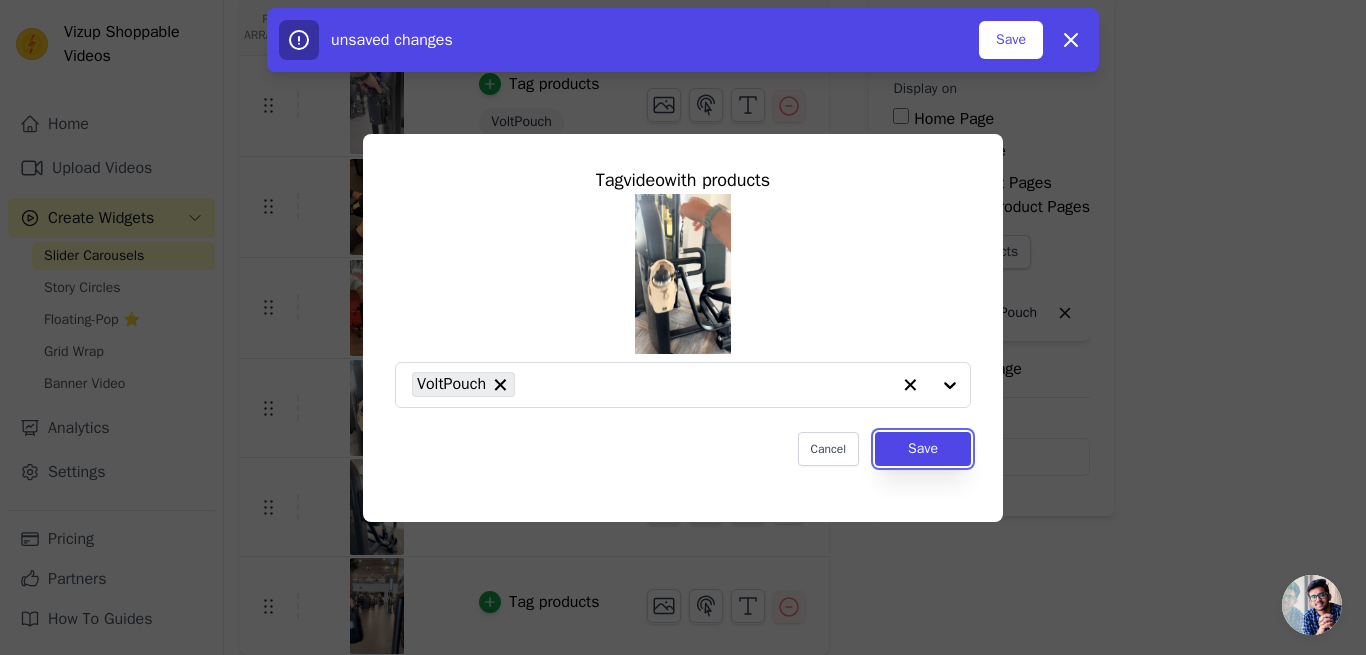 click on "Save" at bounding box center (923, 449) 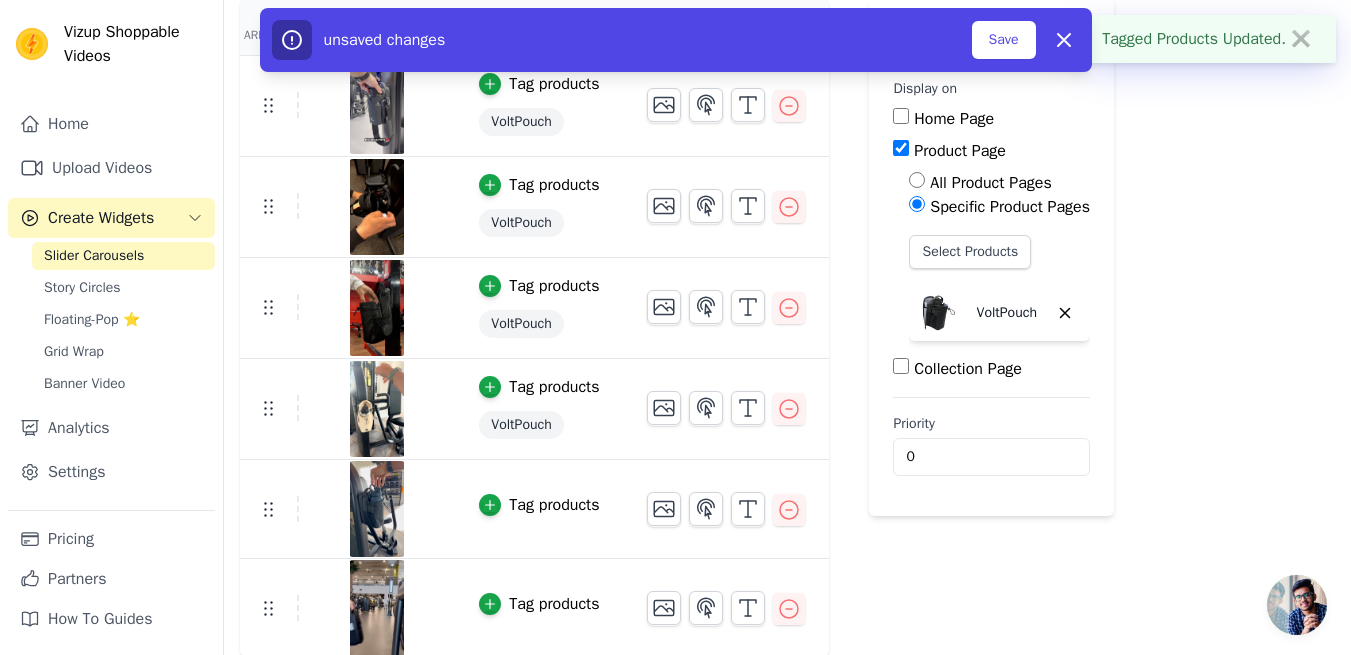 scroll, scrollTop: 187, scrollLeft: 0, axis: vertical 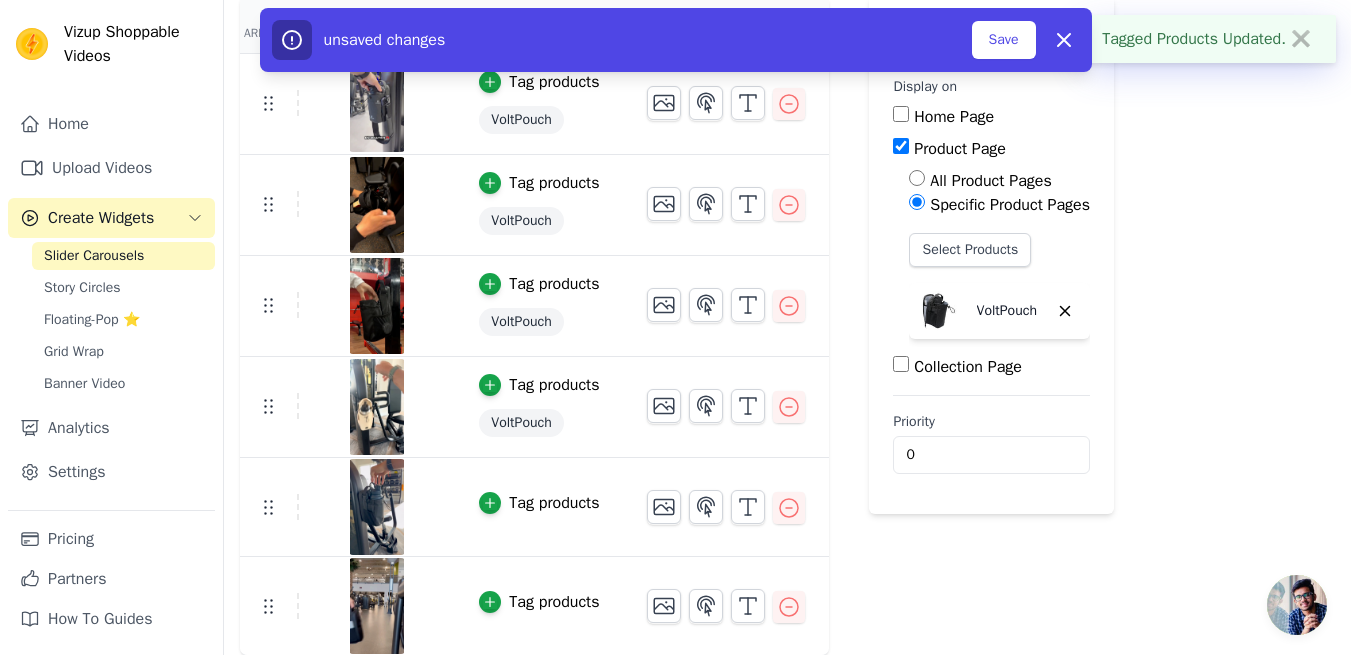 click on "Tag products" at bounding box center (554, 503) 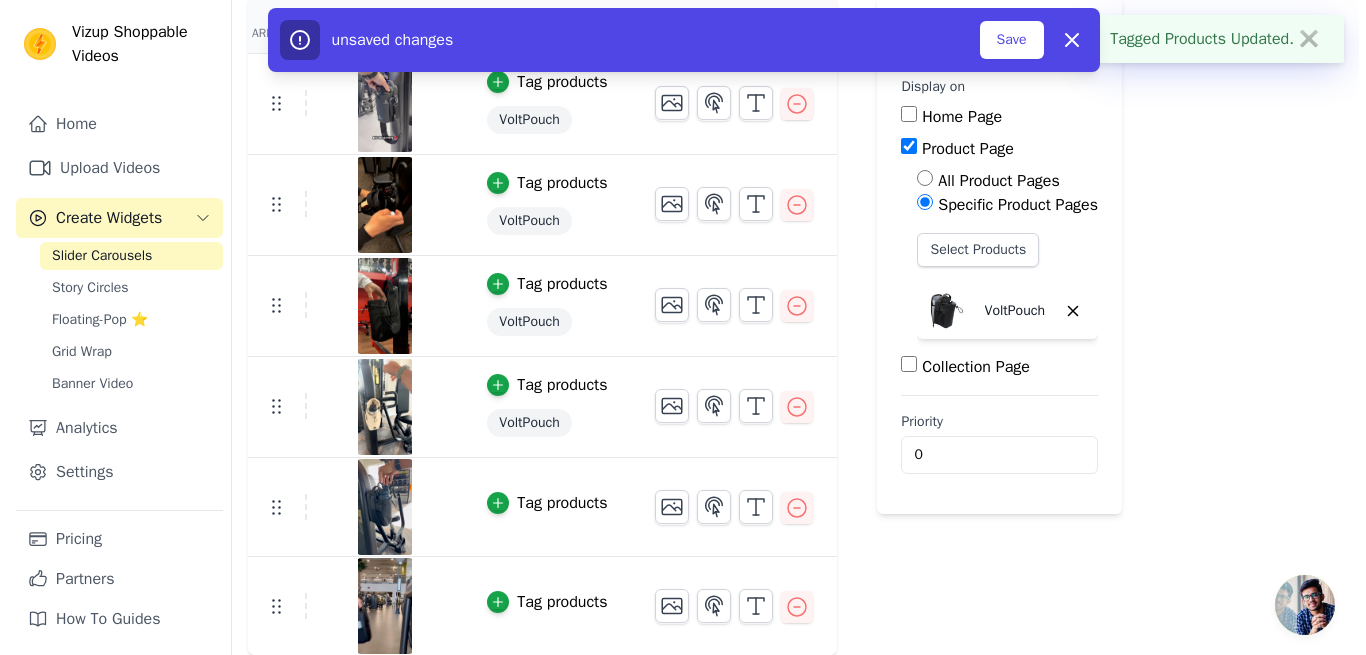 scroll, scrollTop: 0, scrollLeft: 0, axis: both 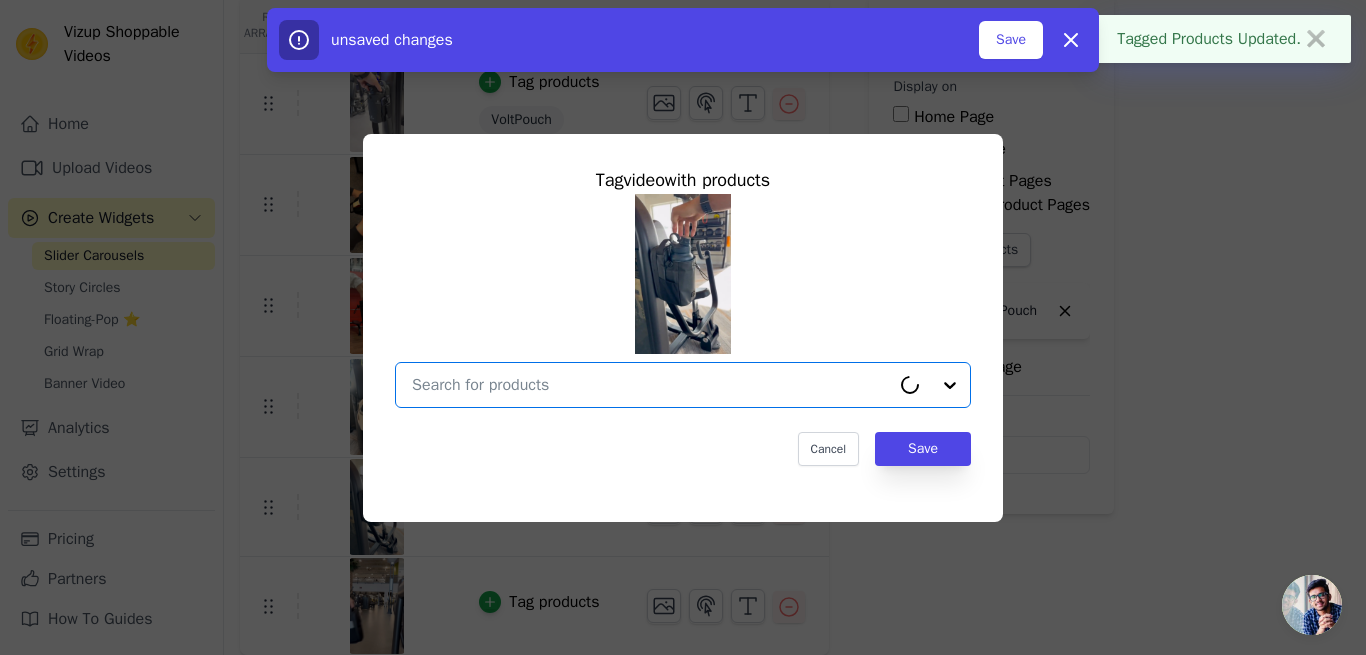 click at bounding box center [651, 385] 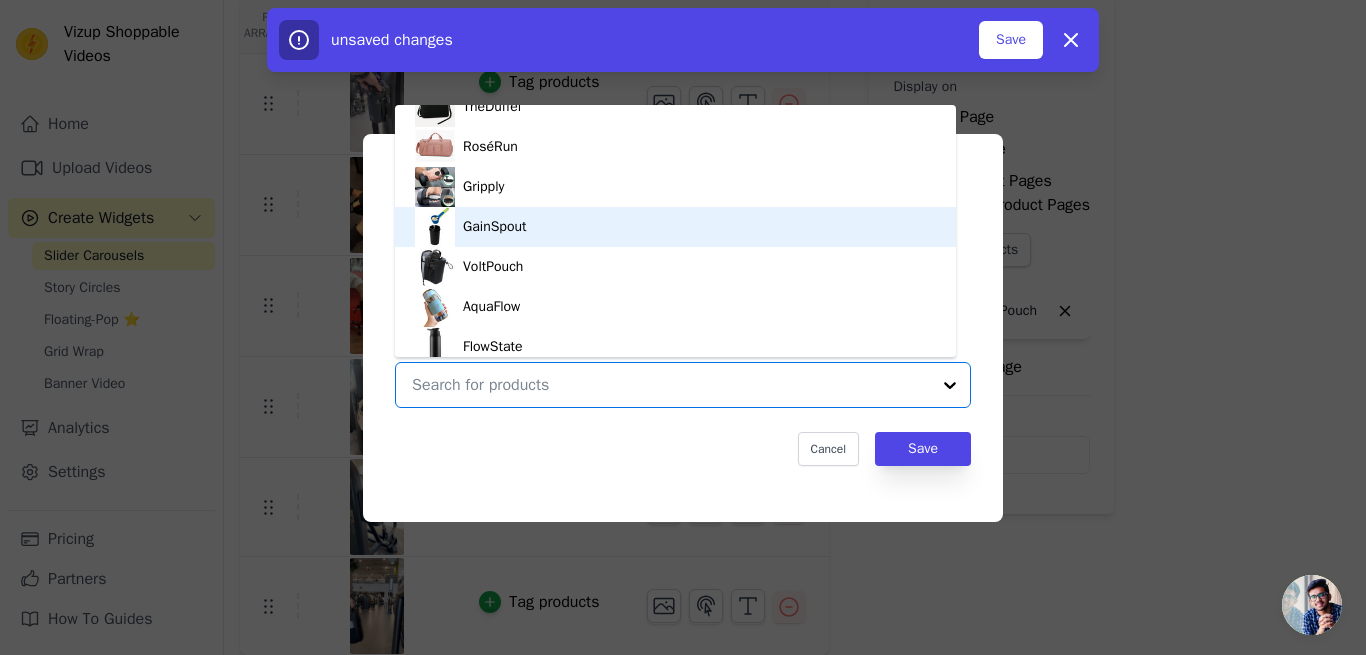 scroll, scrollTop: 99, scrollLeft: 0, axis: vertical 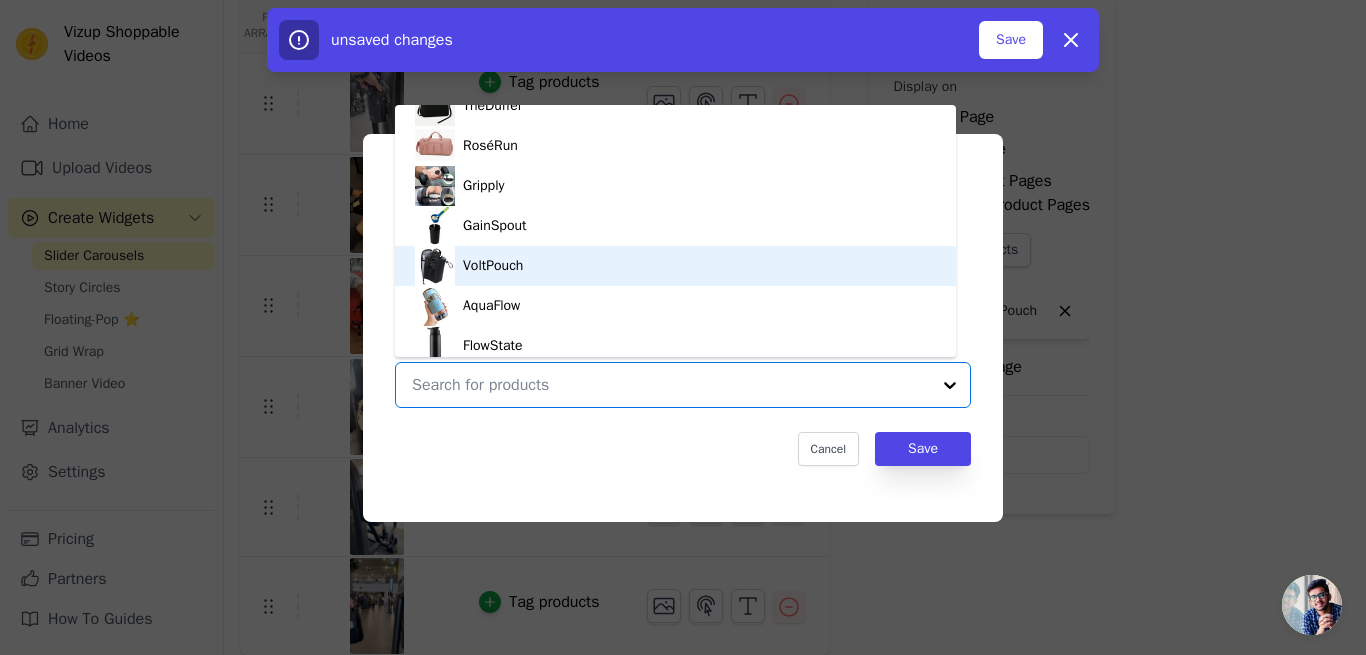 click on "VoltPouch" at bounding box center (493, 266) 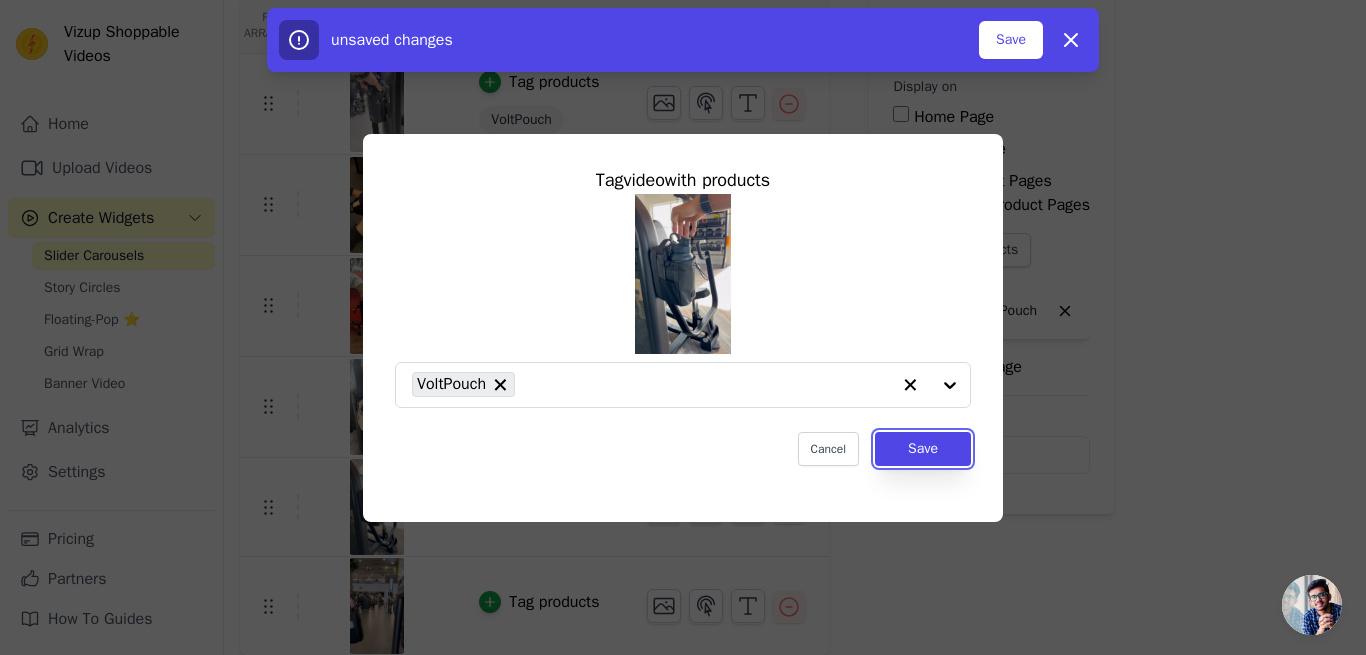 click on "Save" at bounding box center (923, 449) 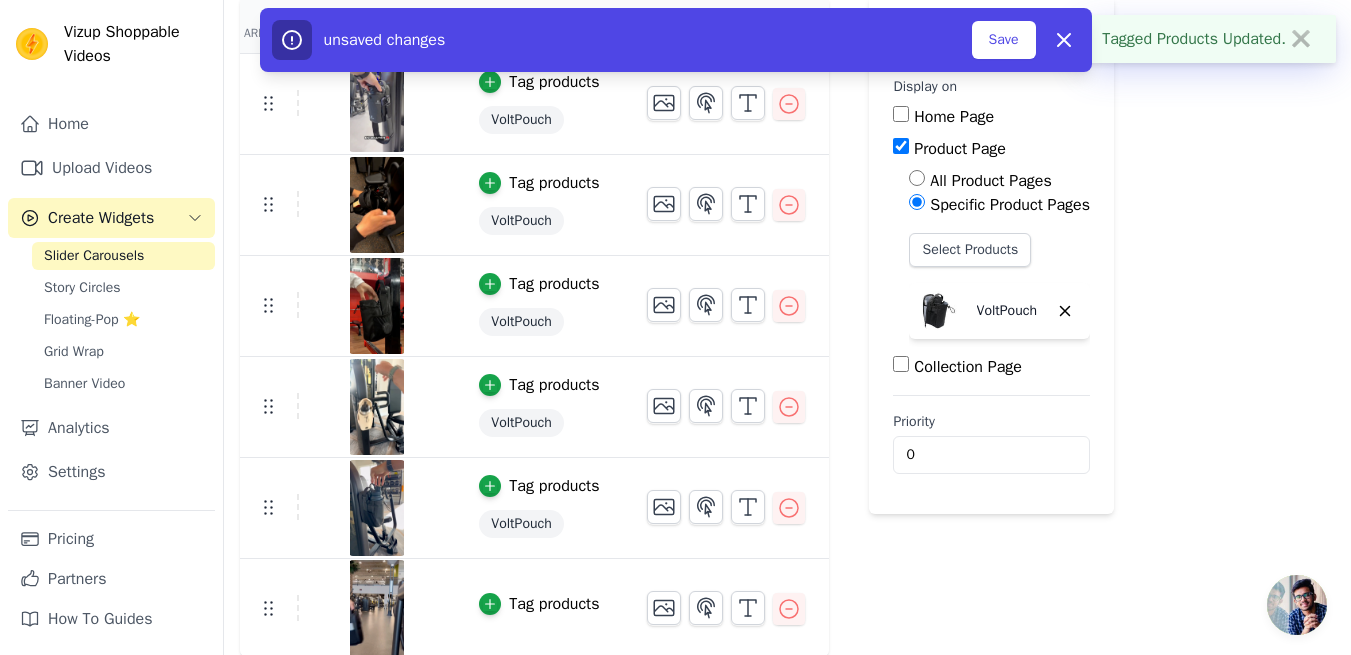 scroll, scrollTop: 189, scrollLeft: 0, axis: vertical 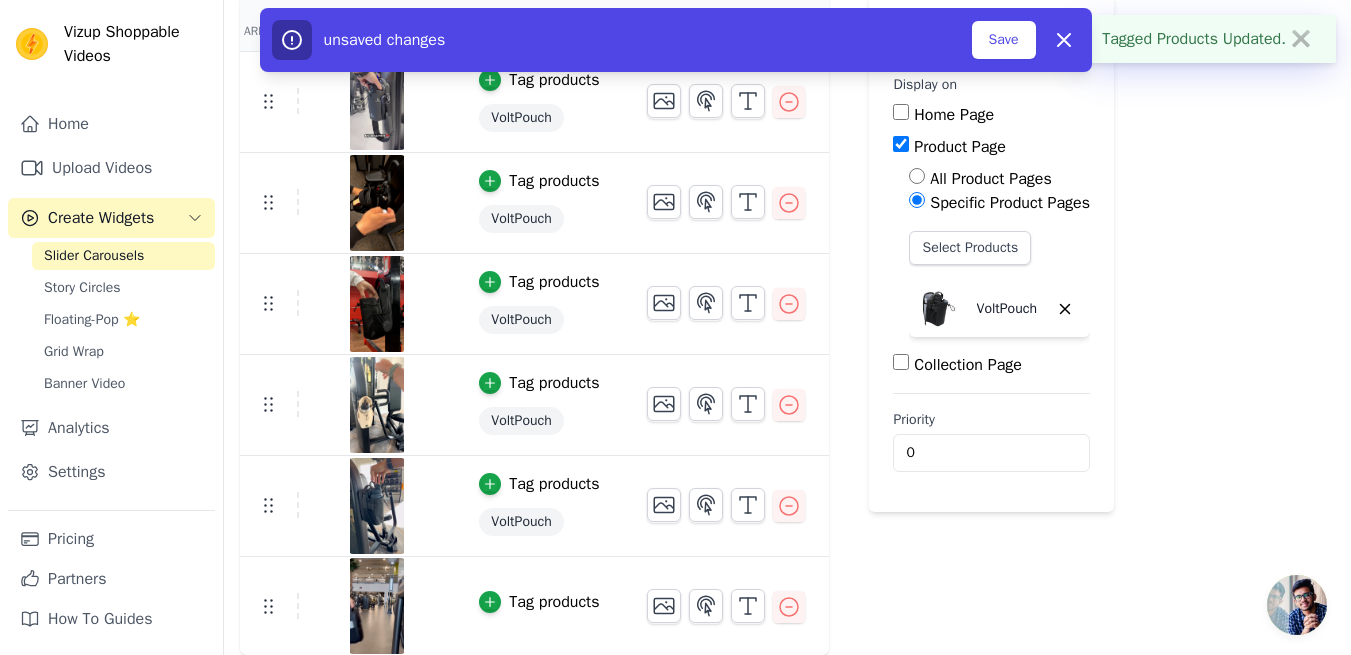 click on "Tag products" at bounding box center [554, 602] 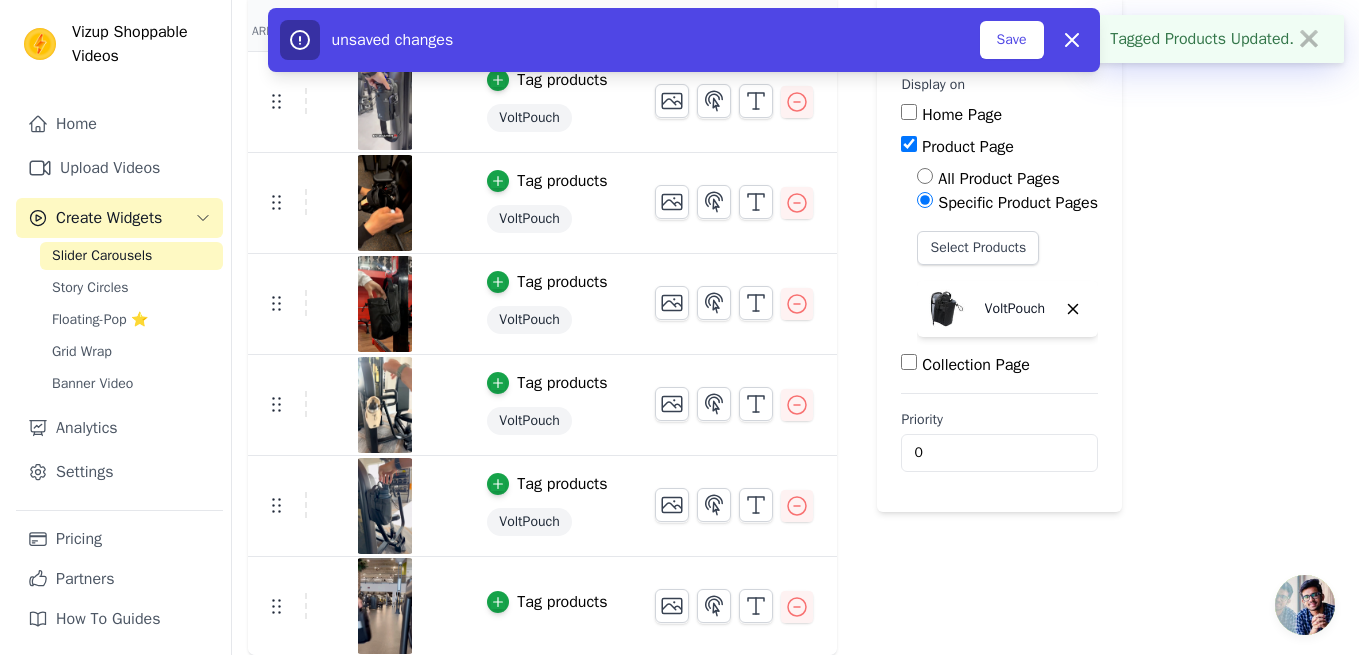 scroll, scrollTop: 0, scrollLeft: 0, axis: both 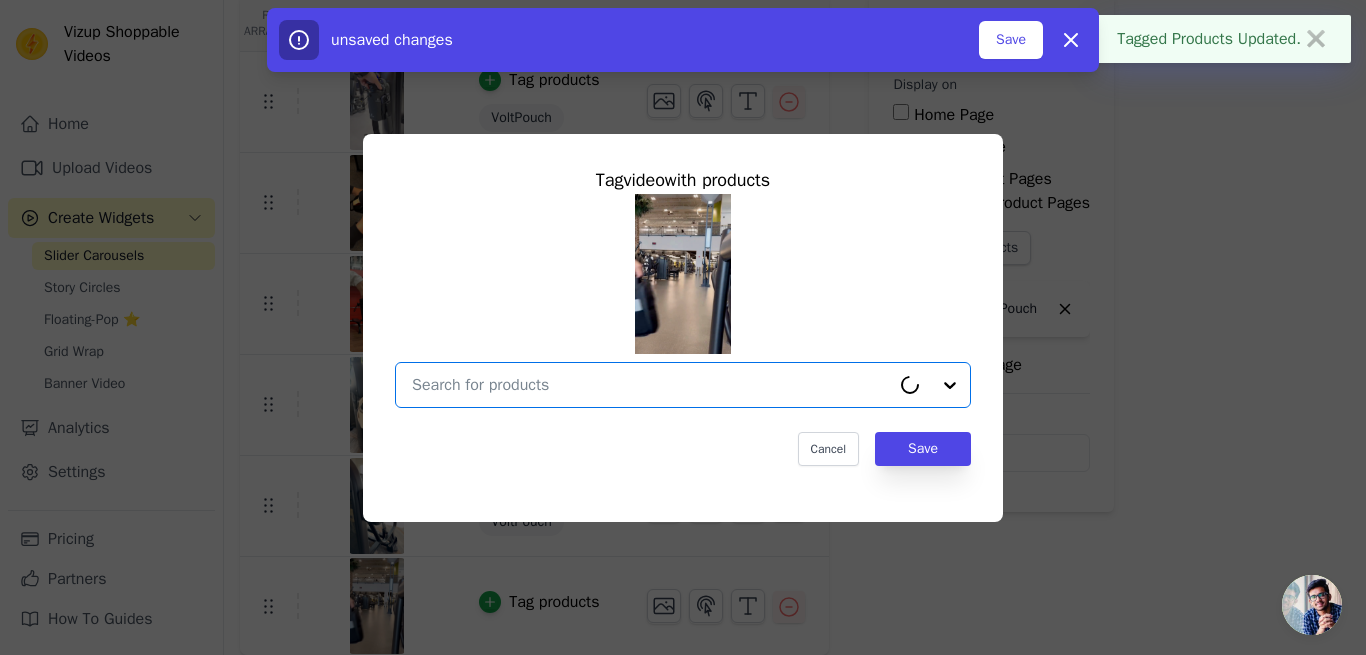 click at bounding box center [651, 385] 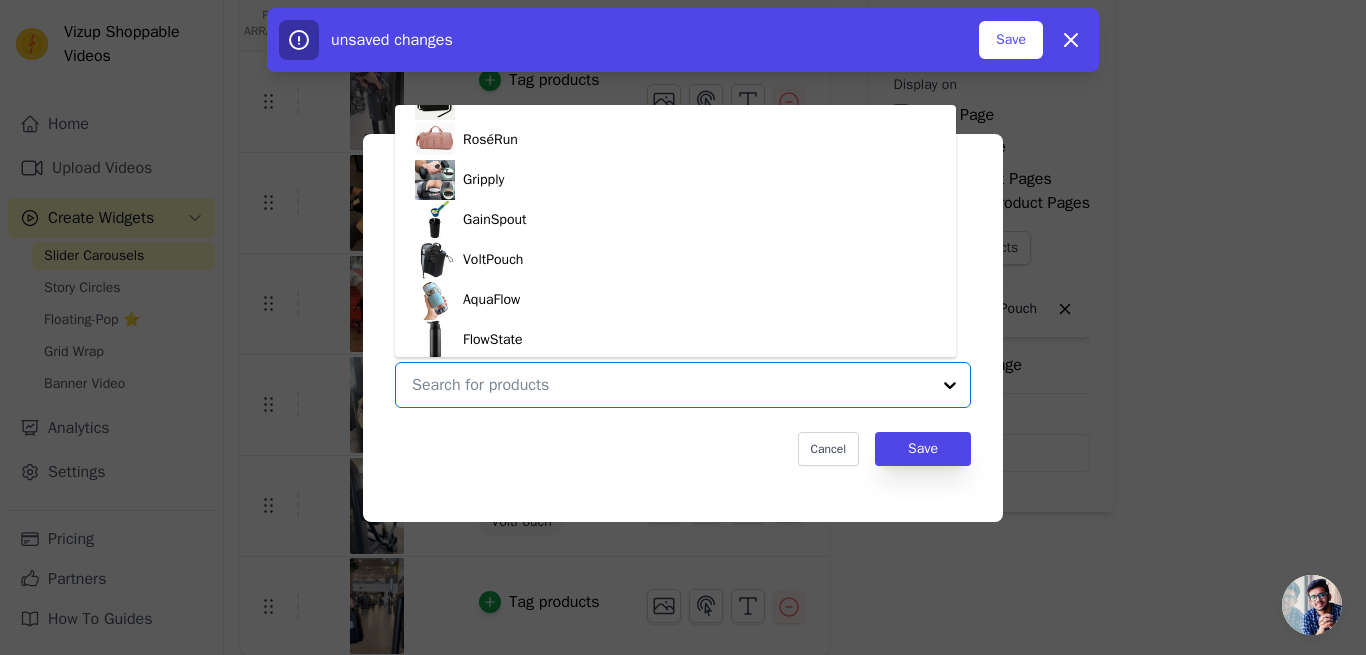 scroll, scrollTop: 103, scrollLeft: 0, axis: vertical 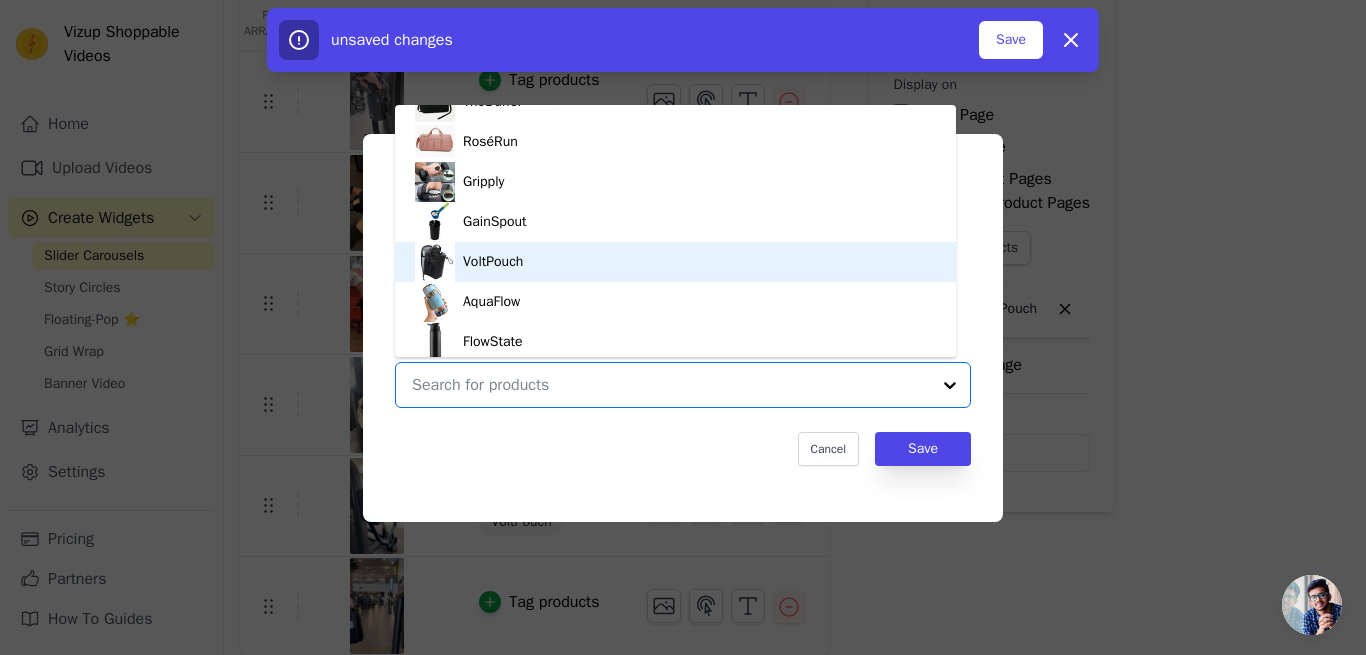 click on "VoltPouch" at bounding box center [493, 262] 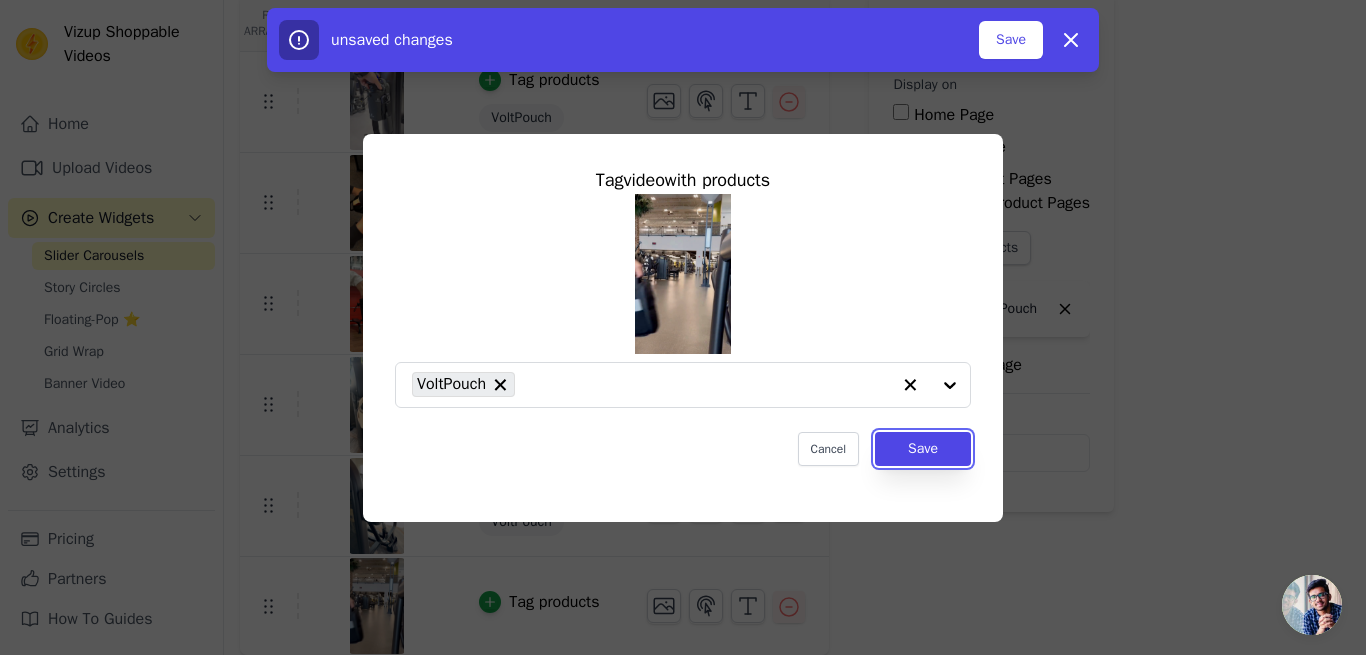 click on "Save" at bounding box center [923, 449] 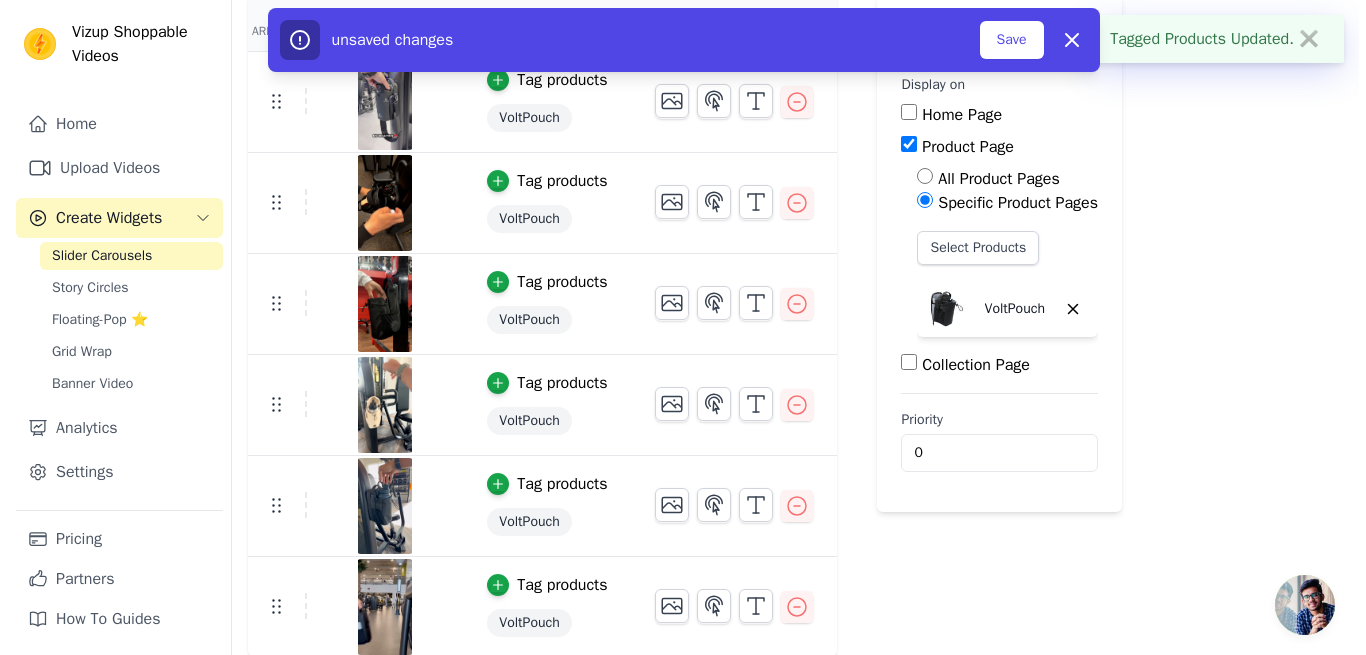 scroll, scrollTop: 0, scrollLeft: 0, axis: both 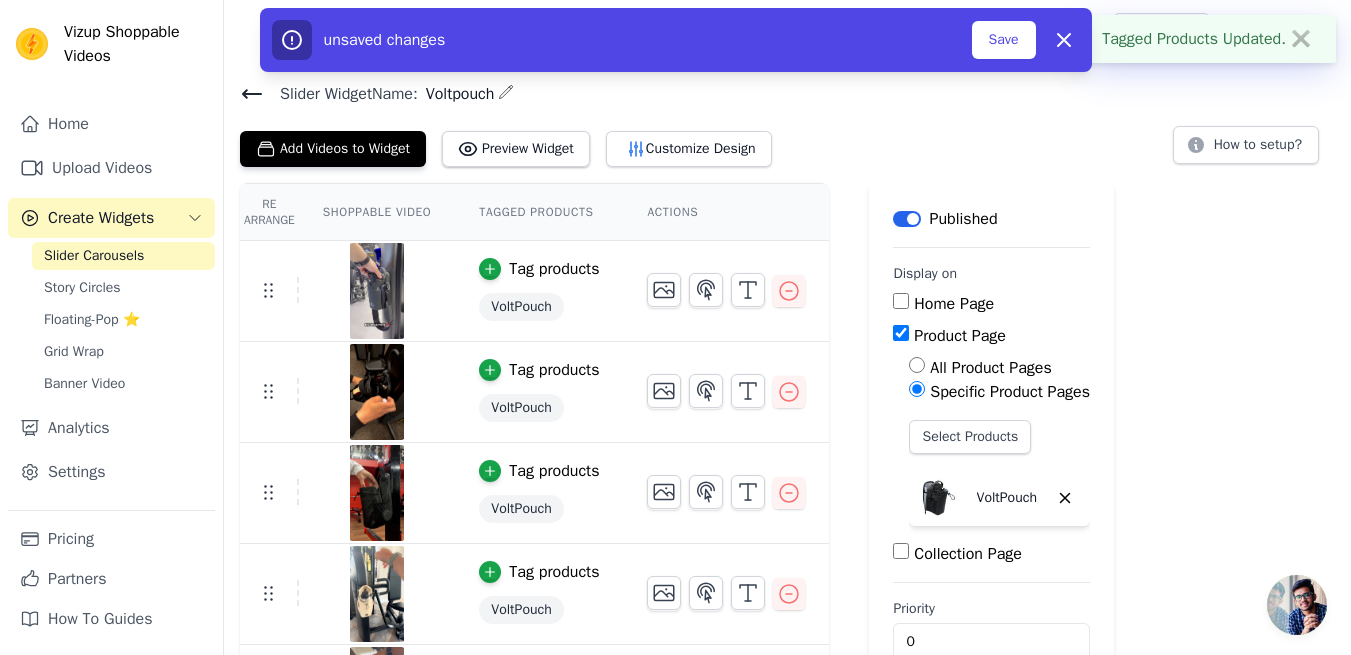 click on "Customize Design" at bounding box center (689, 149) 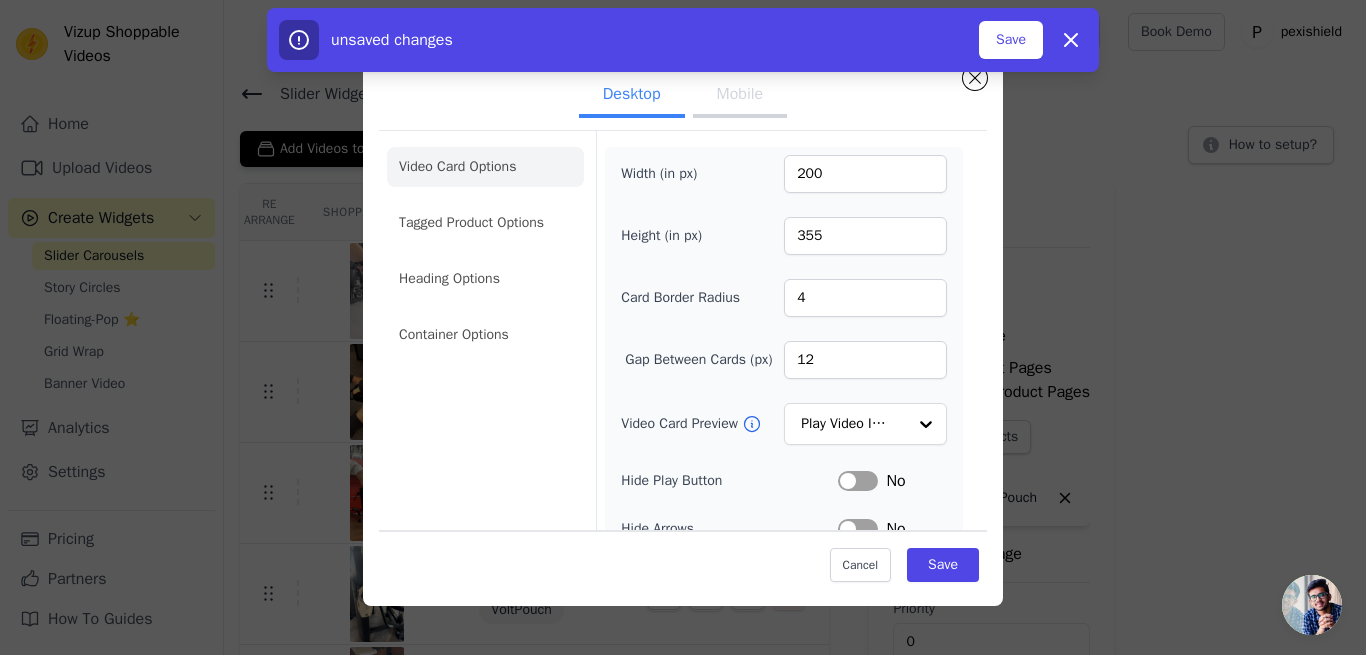 click on "Mobile" at bounding box center [740, 96] 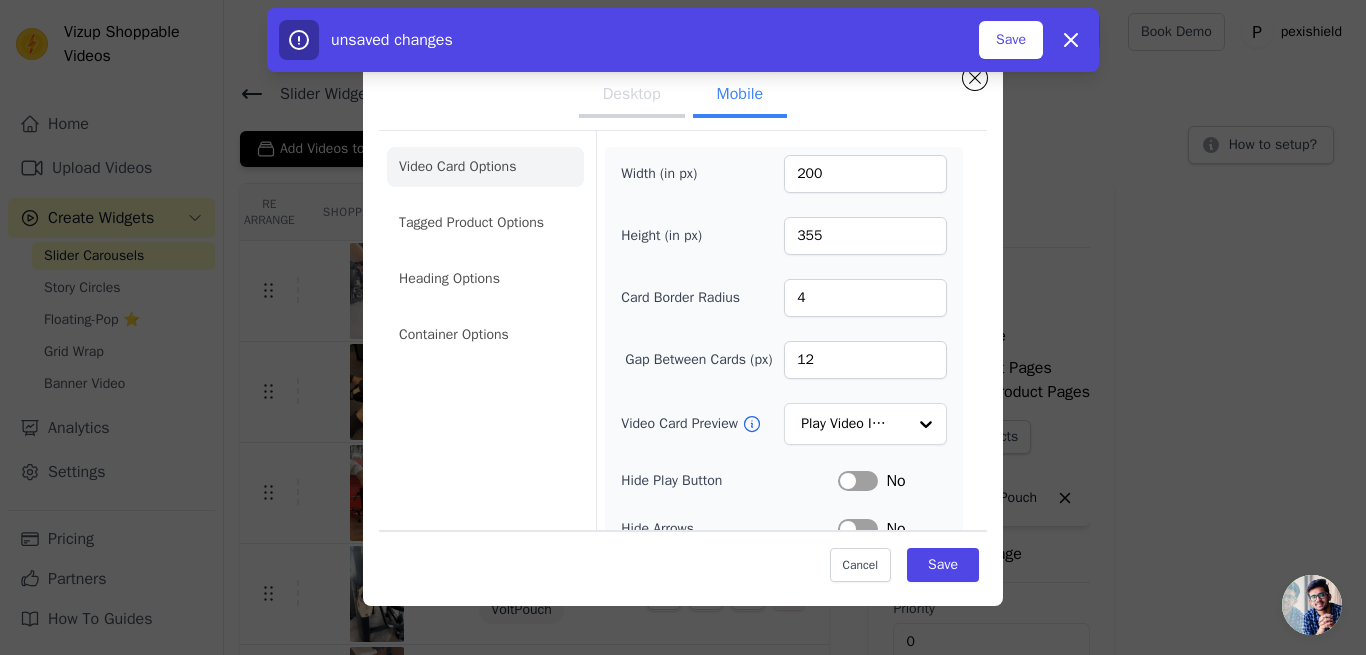click on "Container Options" 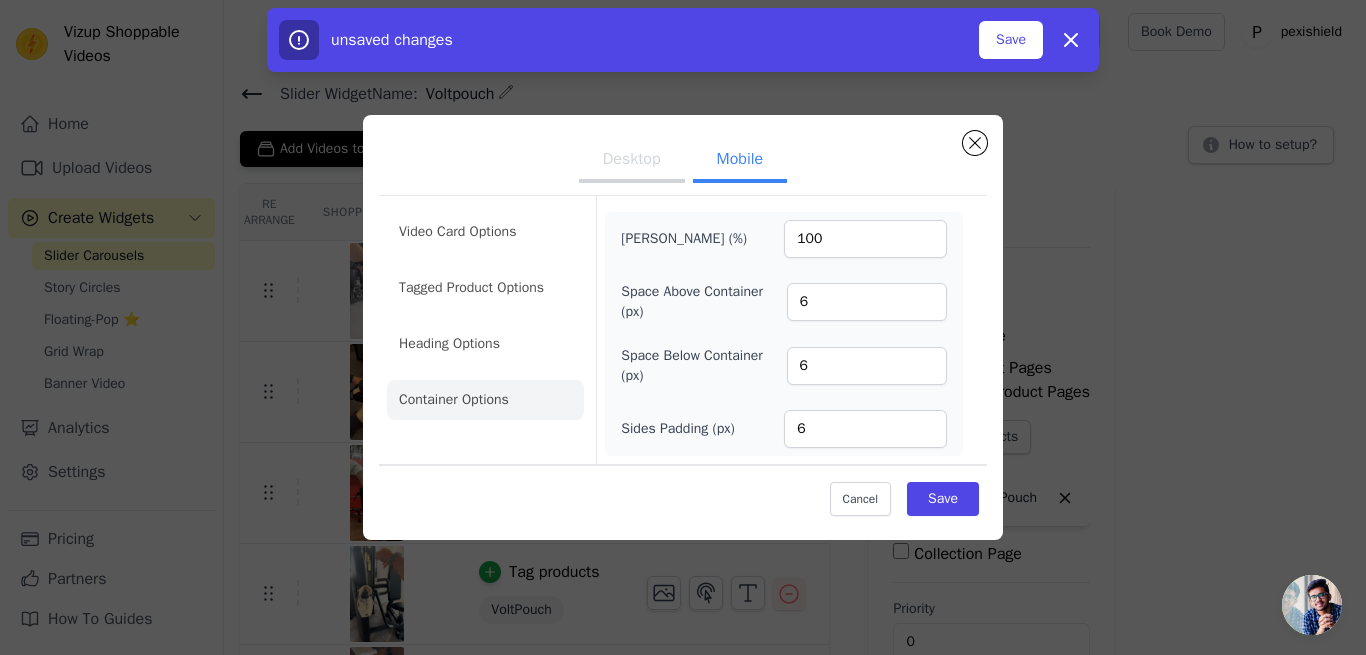 click on "Container Options" 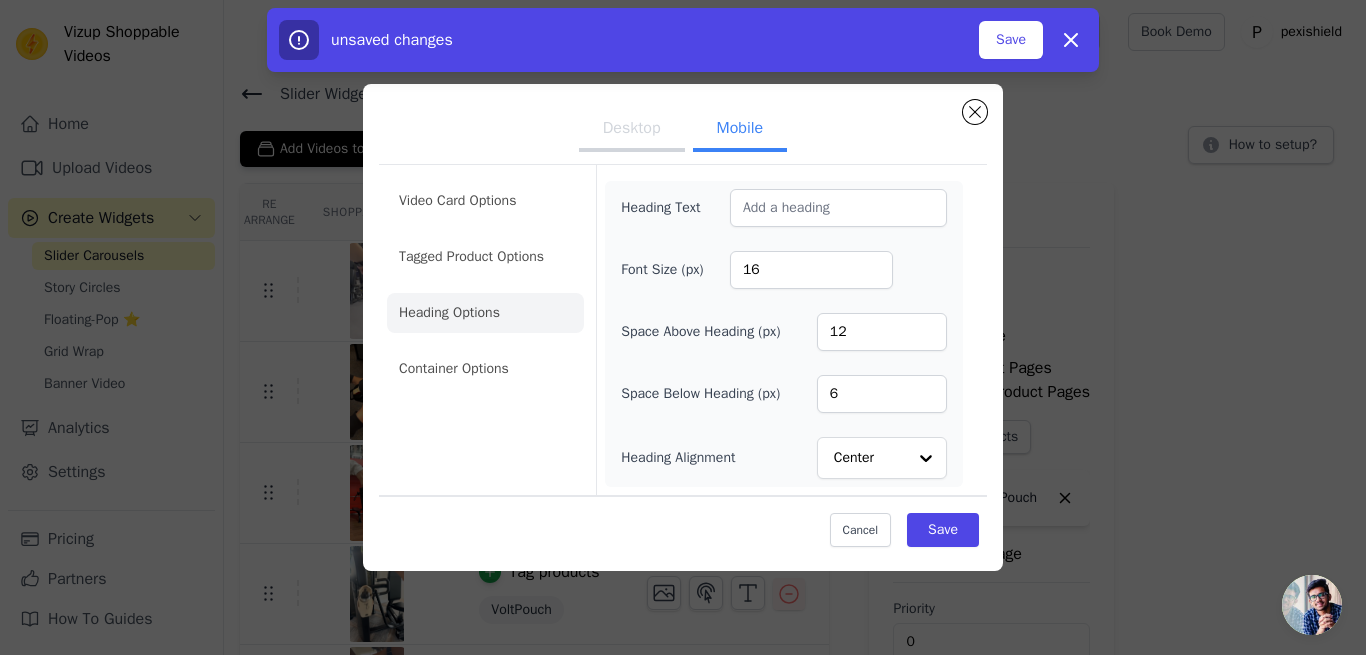 click on "Desktop" at bounding box center [632, 130] 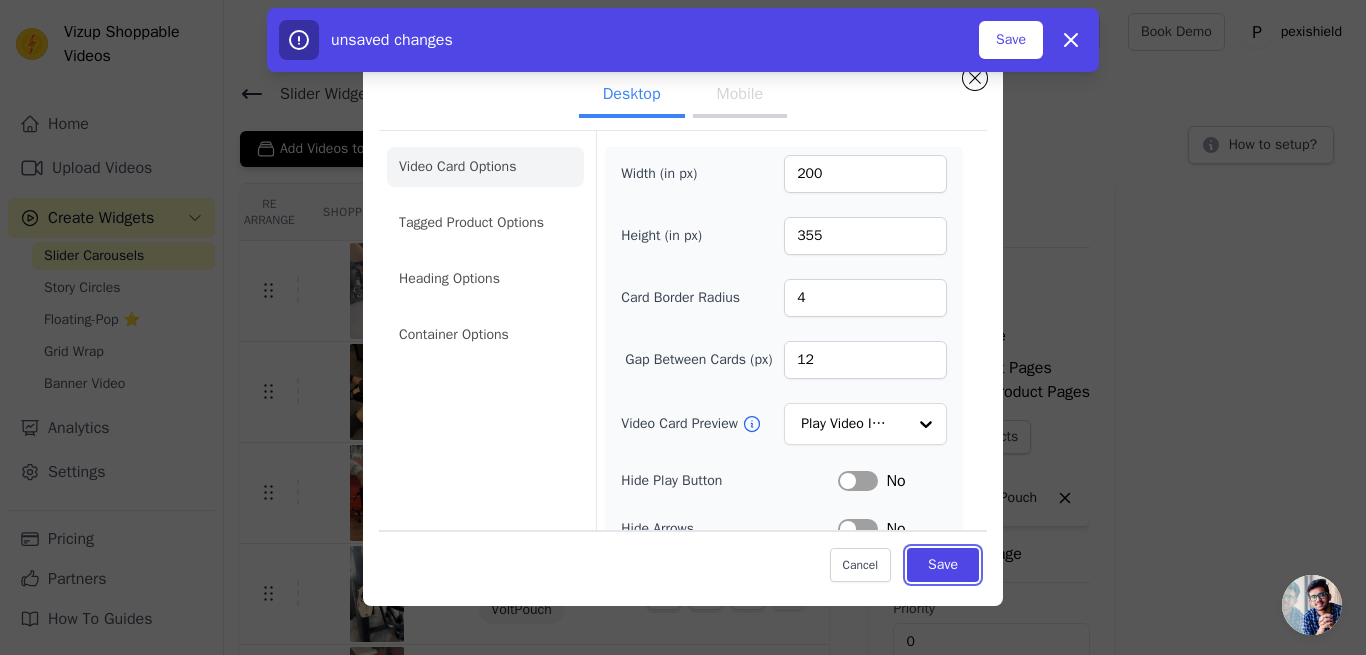 click on "Save" at bounding box center (943, 565) 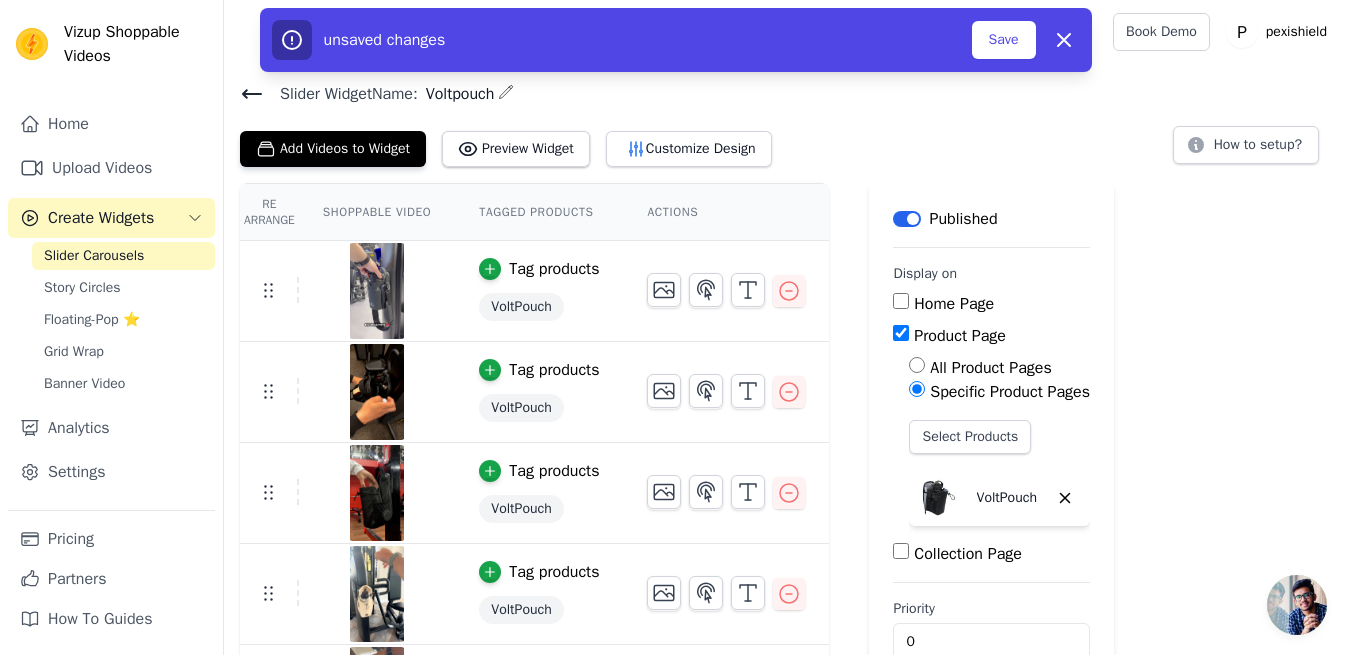 click 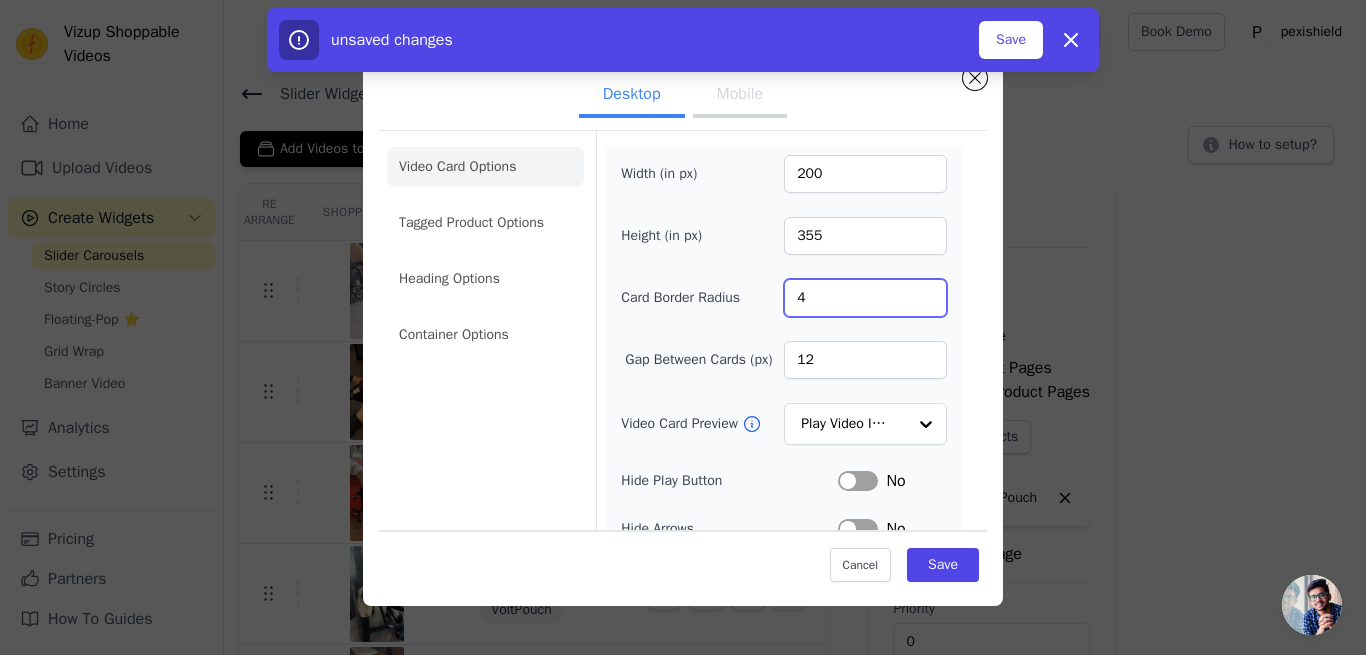 click on "4" at bounding box center [865, 298] 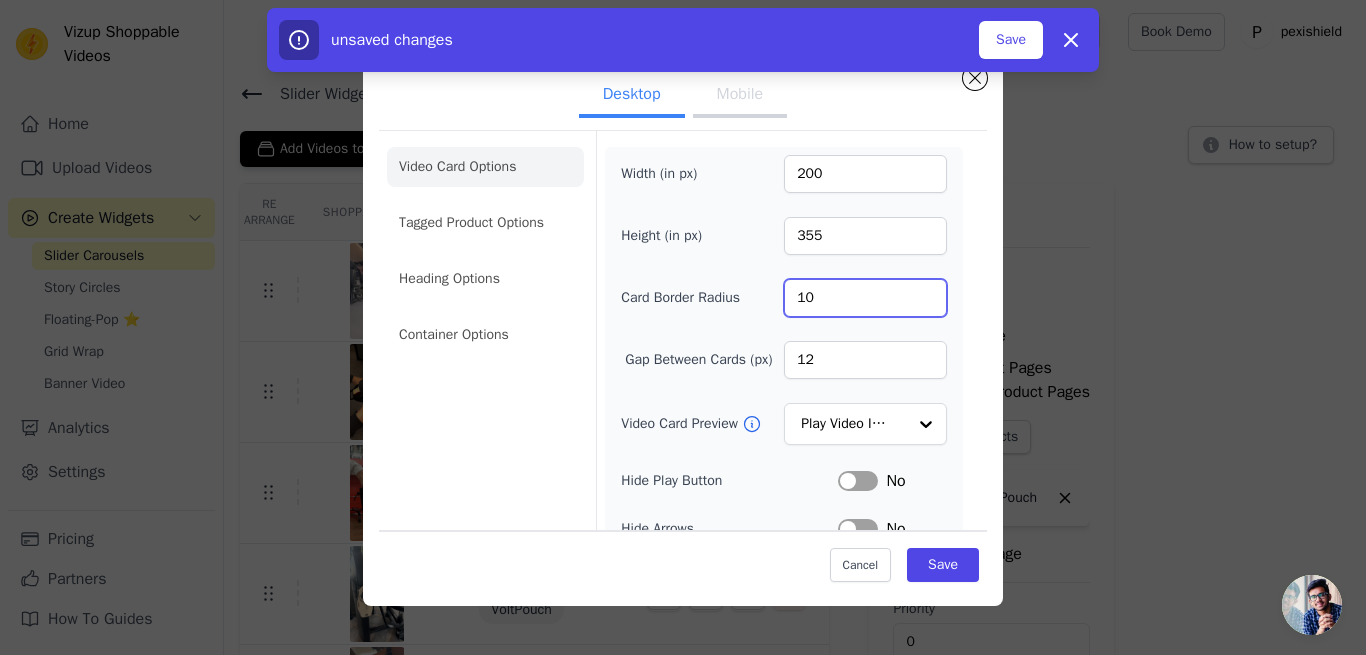 type on "10" 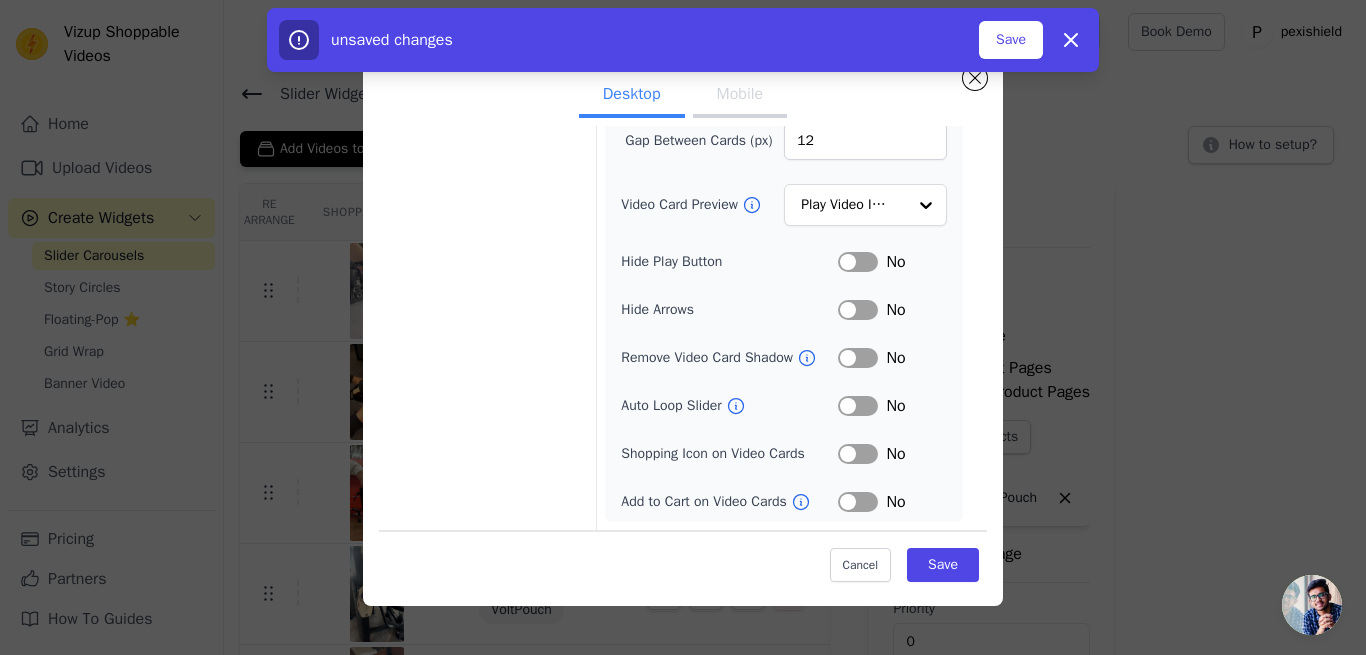click on "Label" at bounding box center [858, 454] 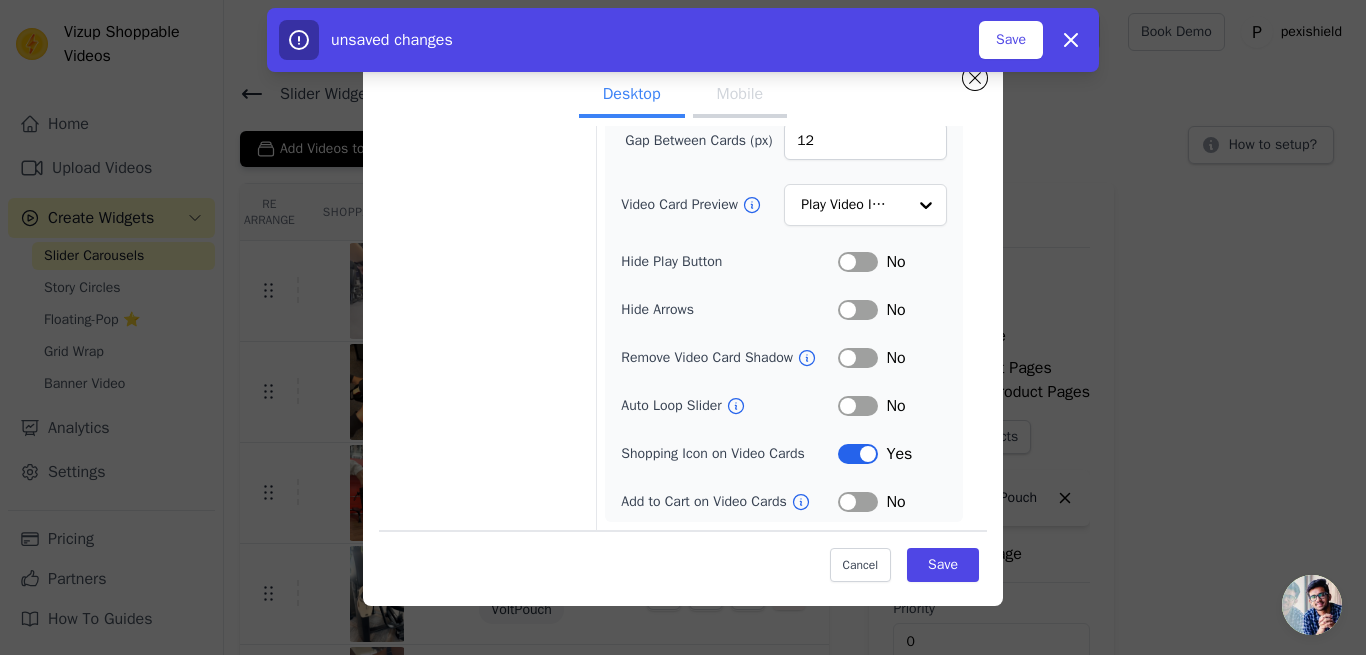 click on "Label" at bounding box center (858, 502) 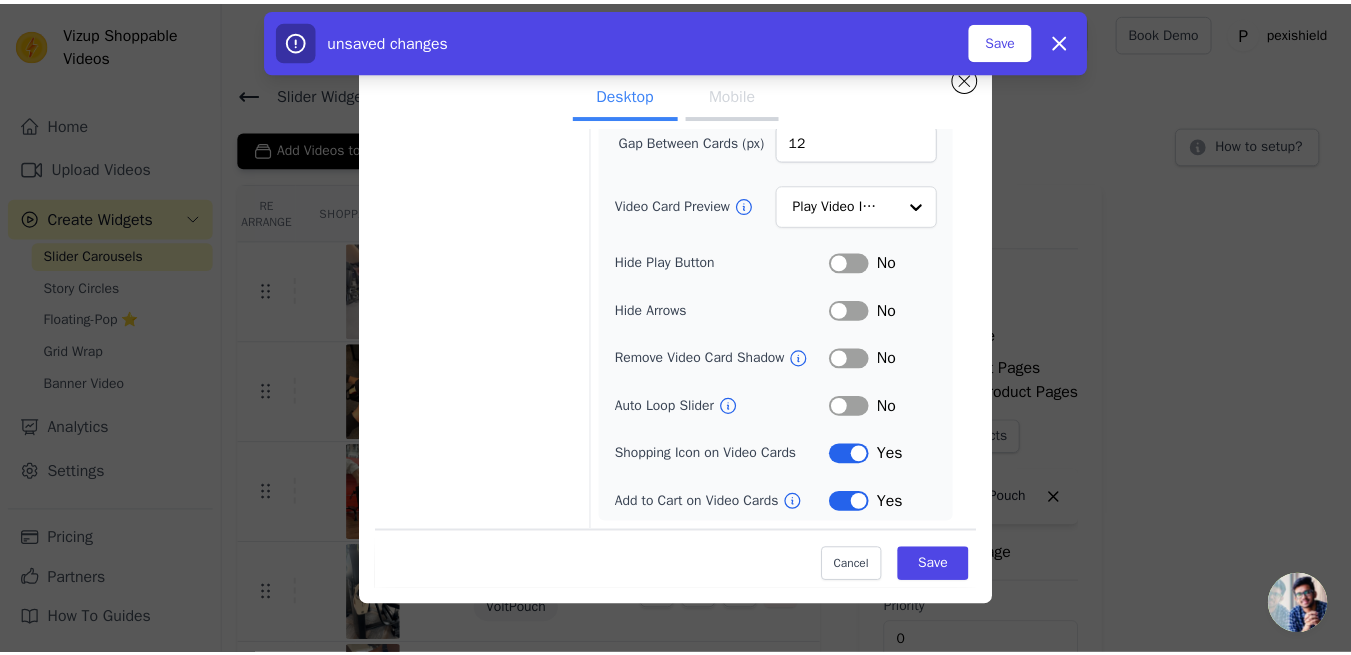 scroll, scrollTop: 0, scrollLeft: 0, axis: both 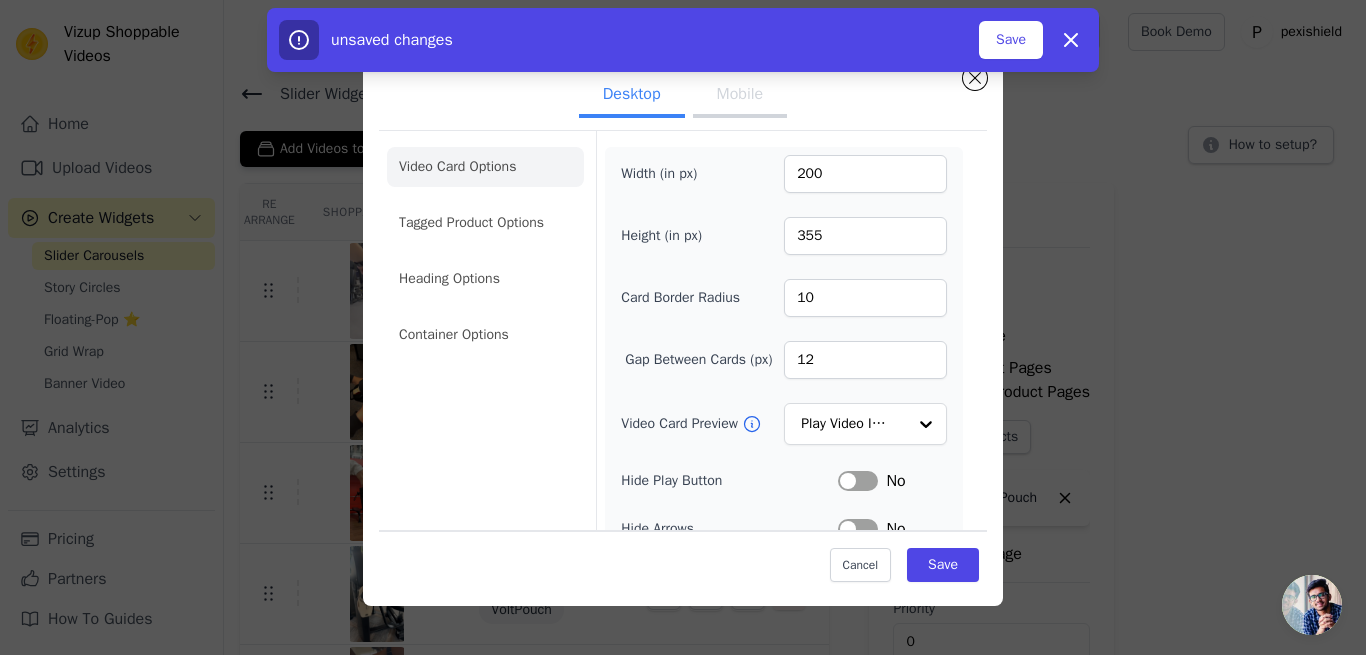click on "Tagged Product Options" 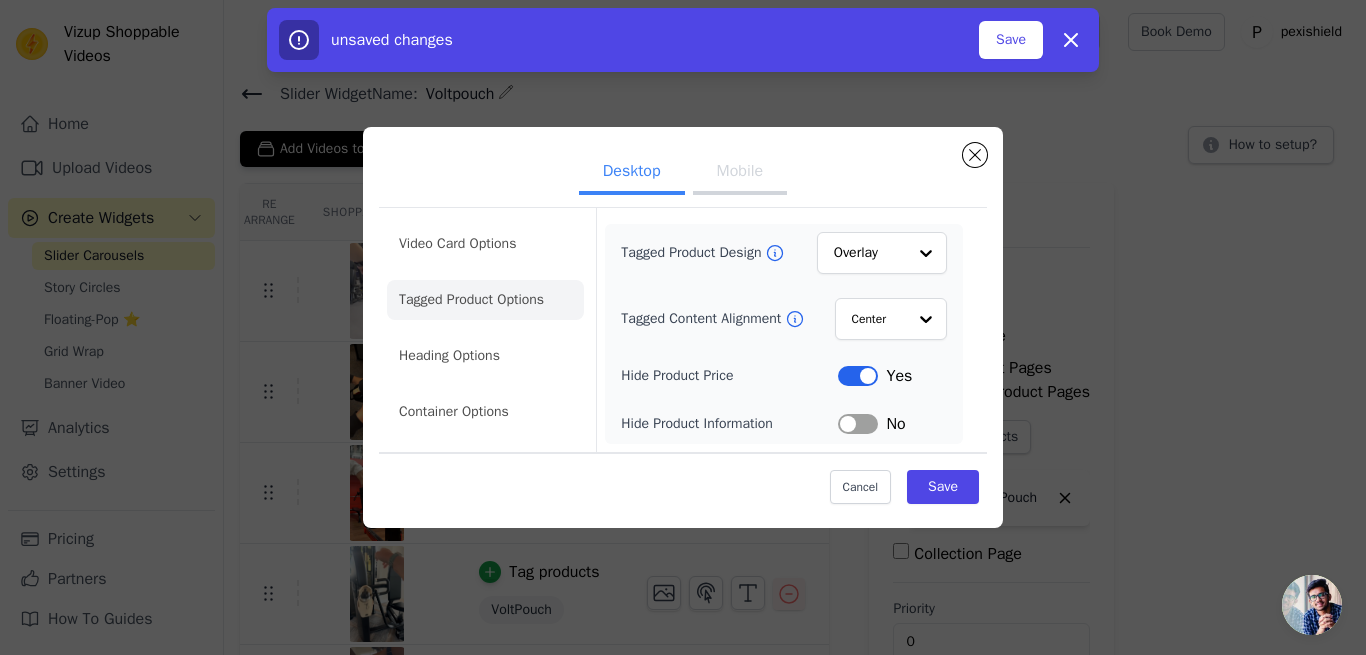 click on "Heading Options" 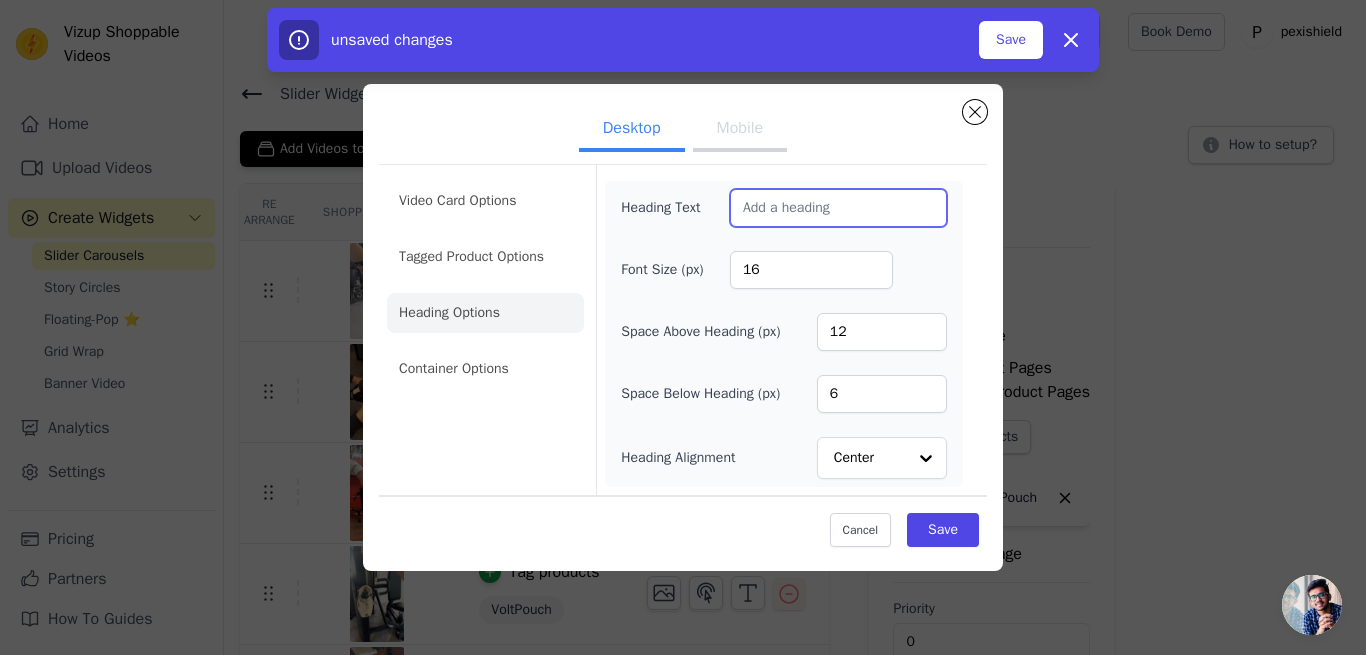 click on "Heading Text" at bounding box center [838, 208] 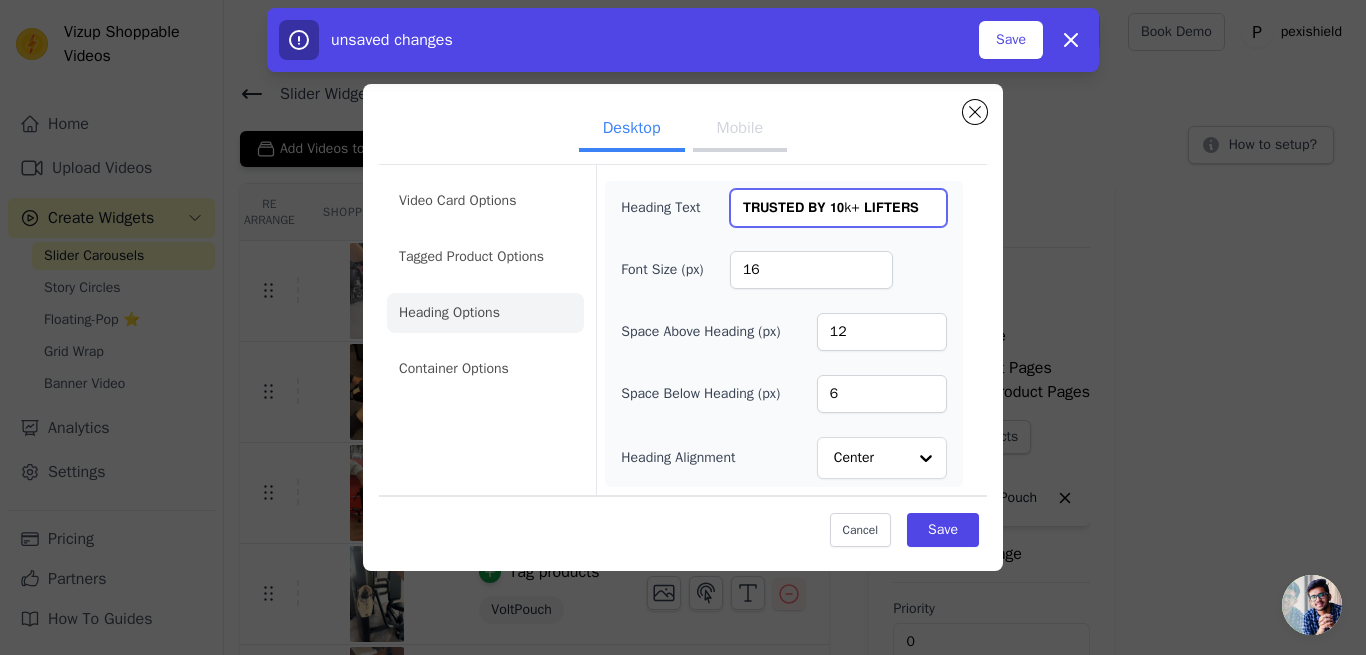 type on "𝗧𝗥𝗨𝗦𝗧𝗘𝗗 𝗕𝗬 𝟭𝟬k+ 𝗟𝗜𝗙𝗧𝗘𝗥𝗦" 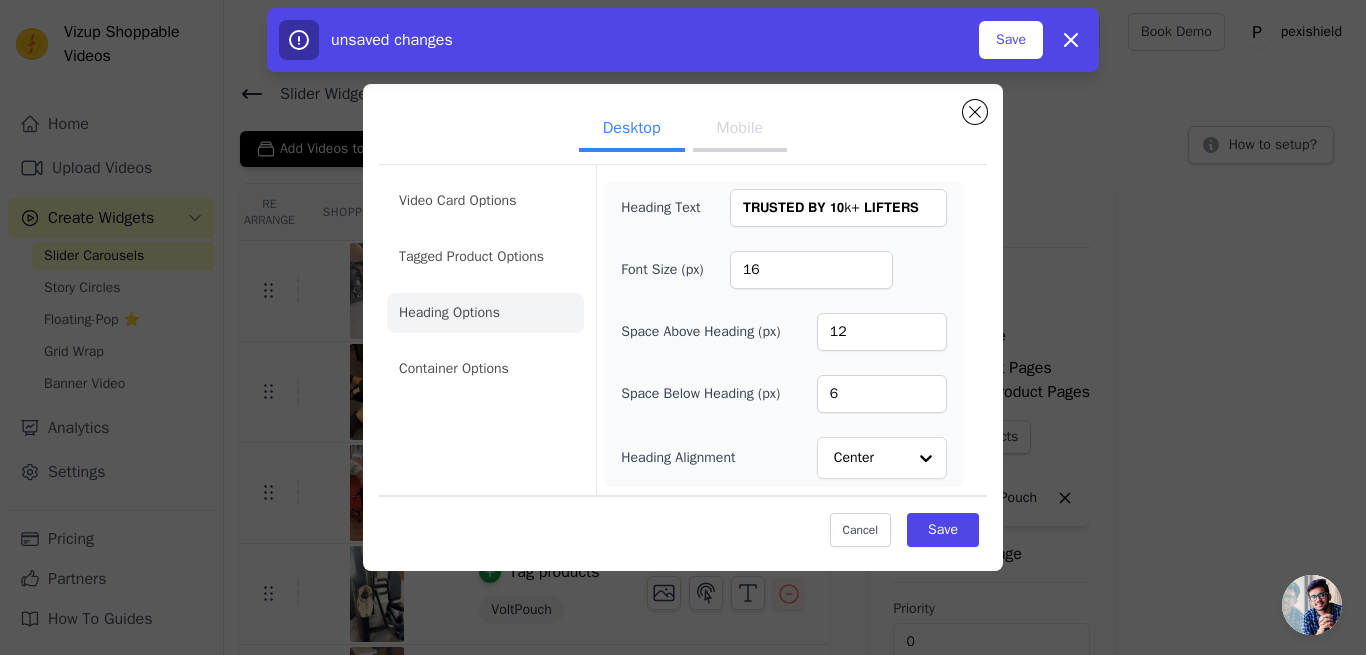 click on "Video Card Options Tagged Product Options Heading Options Container Options" at bounding box center (485, 330) 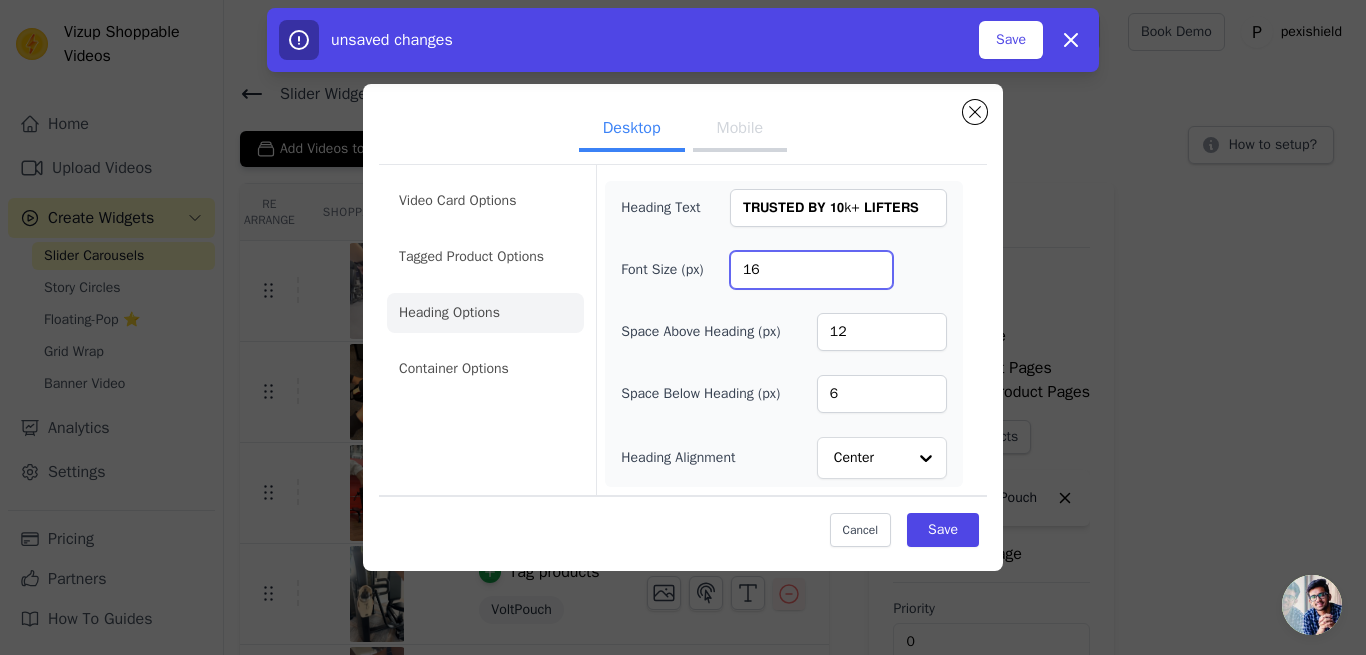 click on "16" at bounding box center (811, 270) 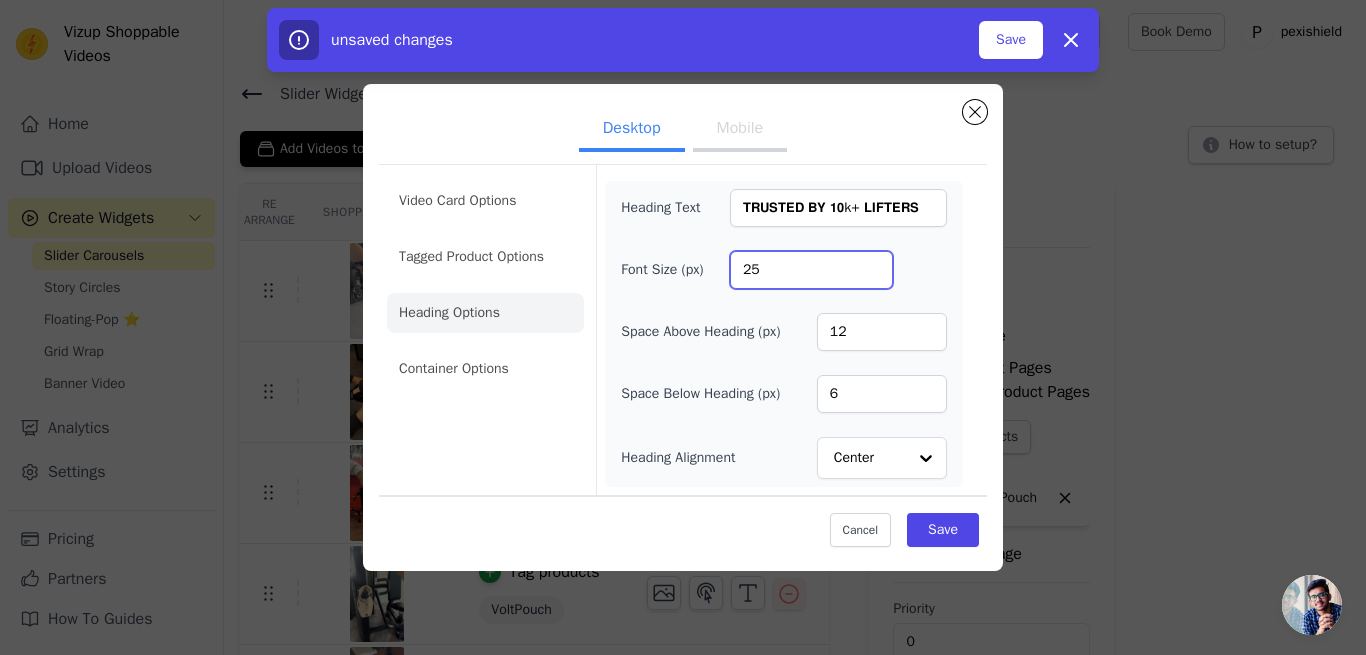 type on "25" 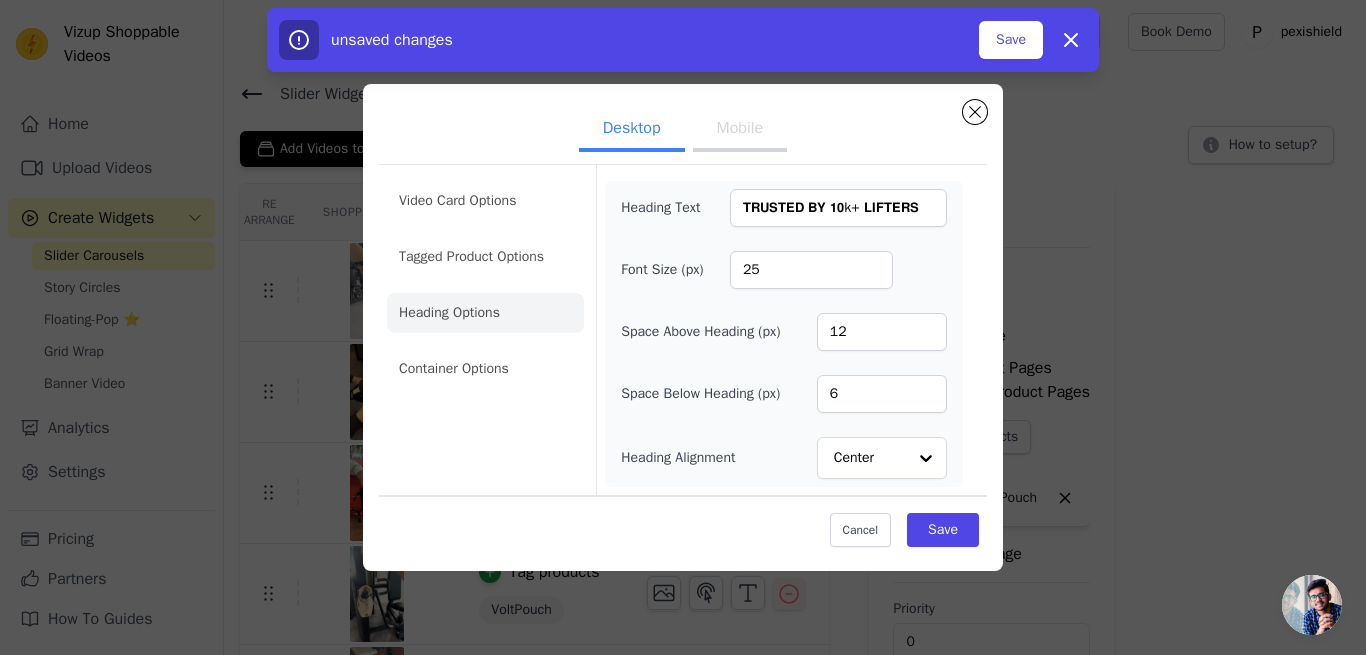 click on "Container Options" 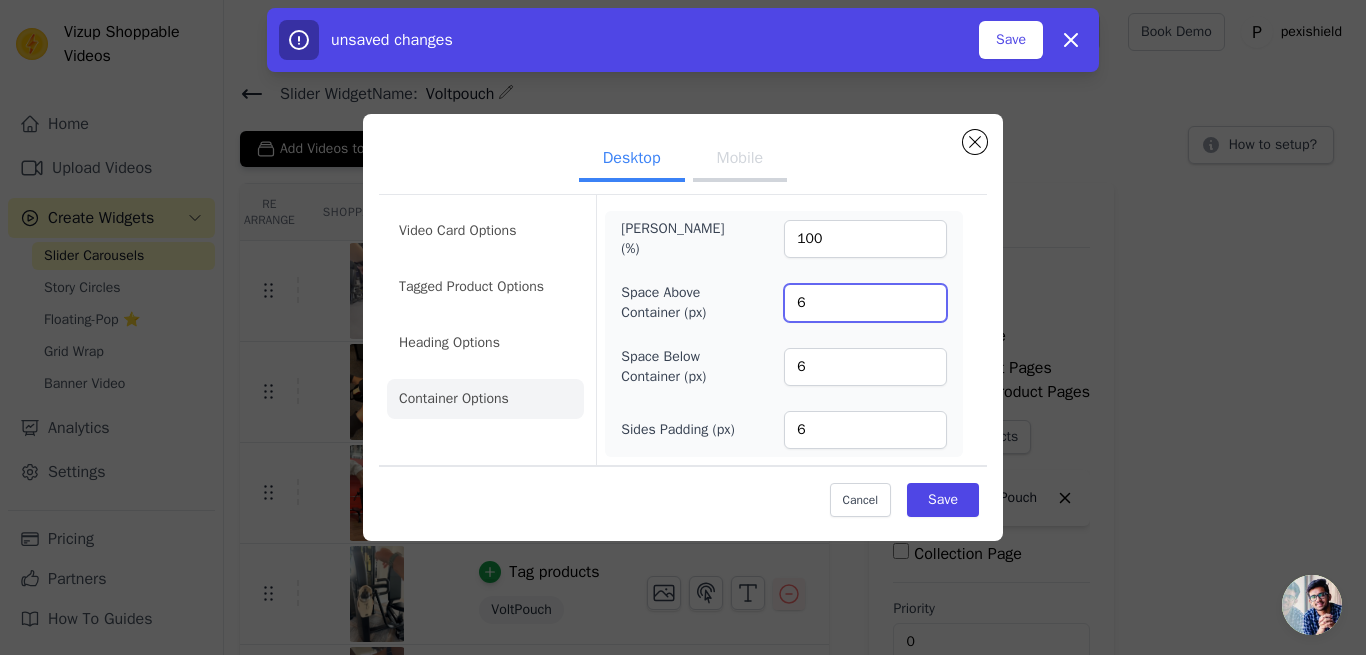 click on "6" at bounding box center (865, 303) 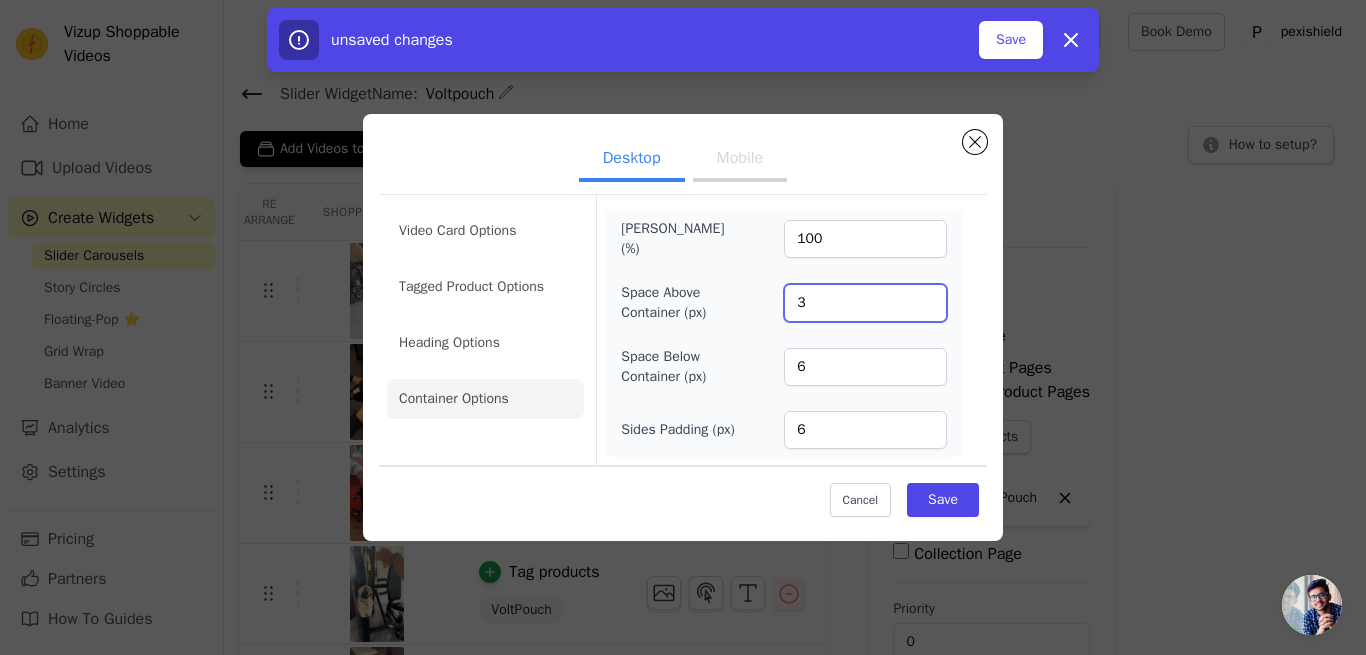 type on "3" 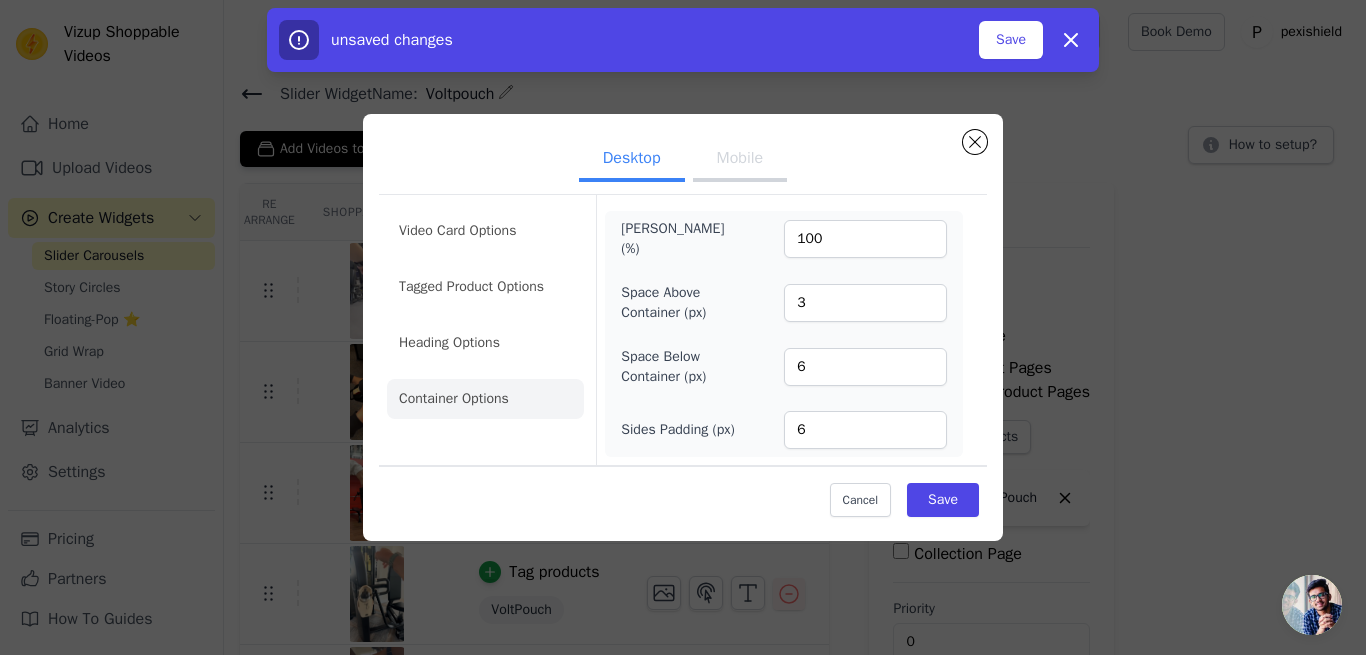 click on "Mobile" at bounding box center [740, 160] 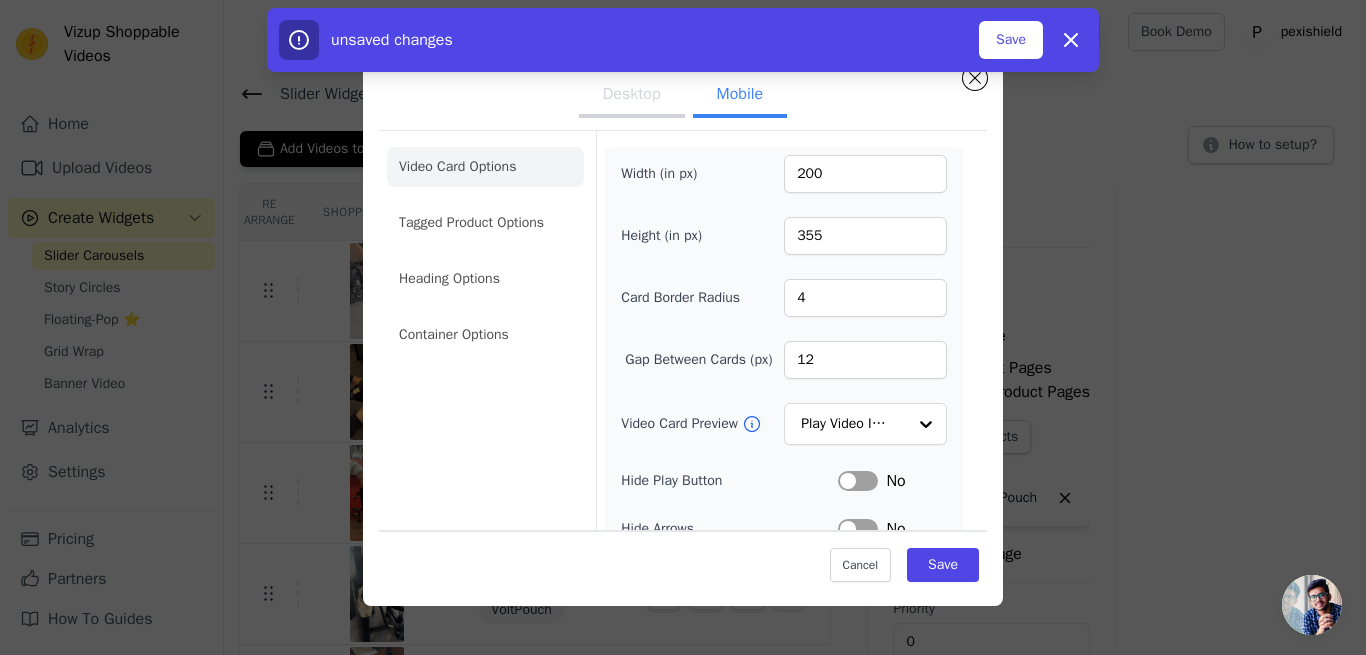 click on "Heading Options" 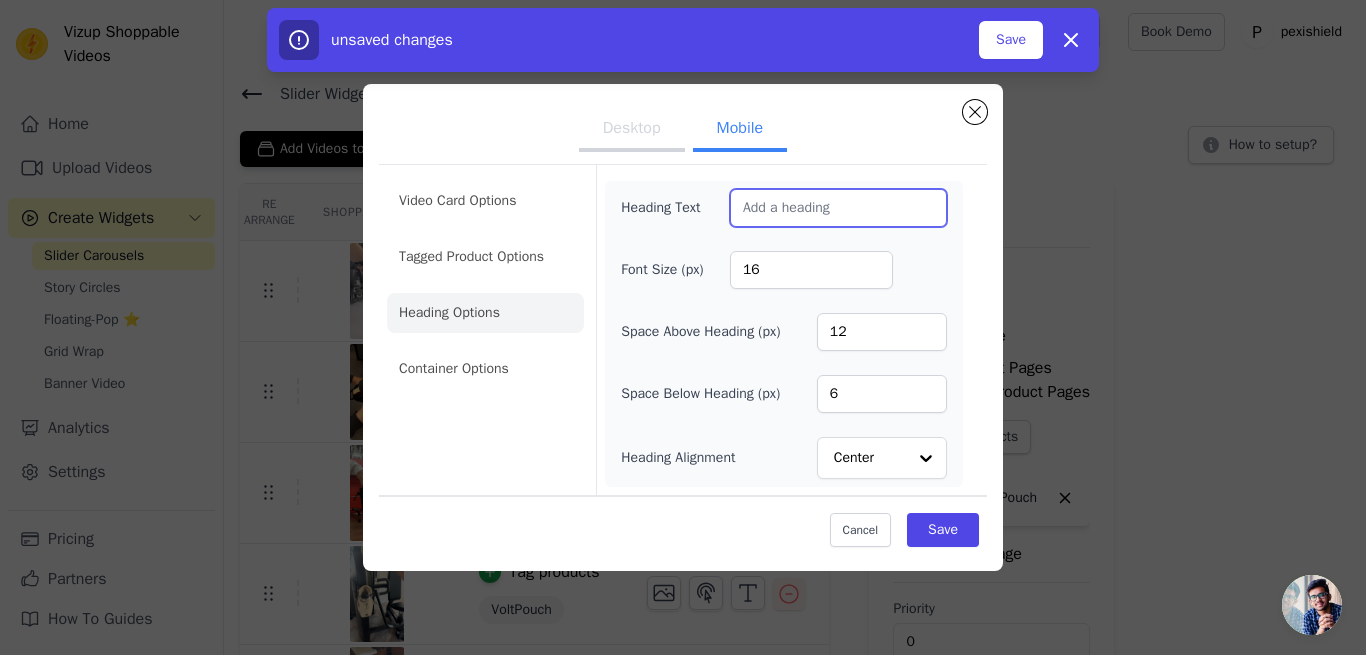 click on "Heading Text" at bounding box center (838, 208) 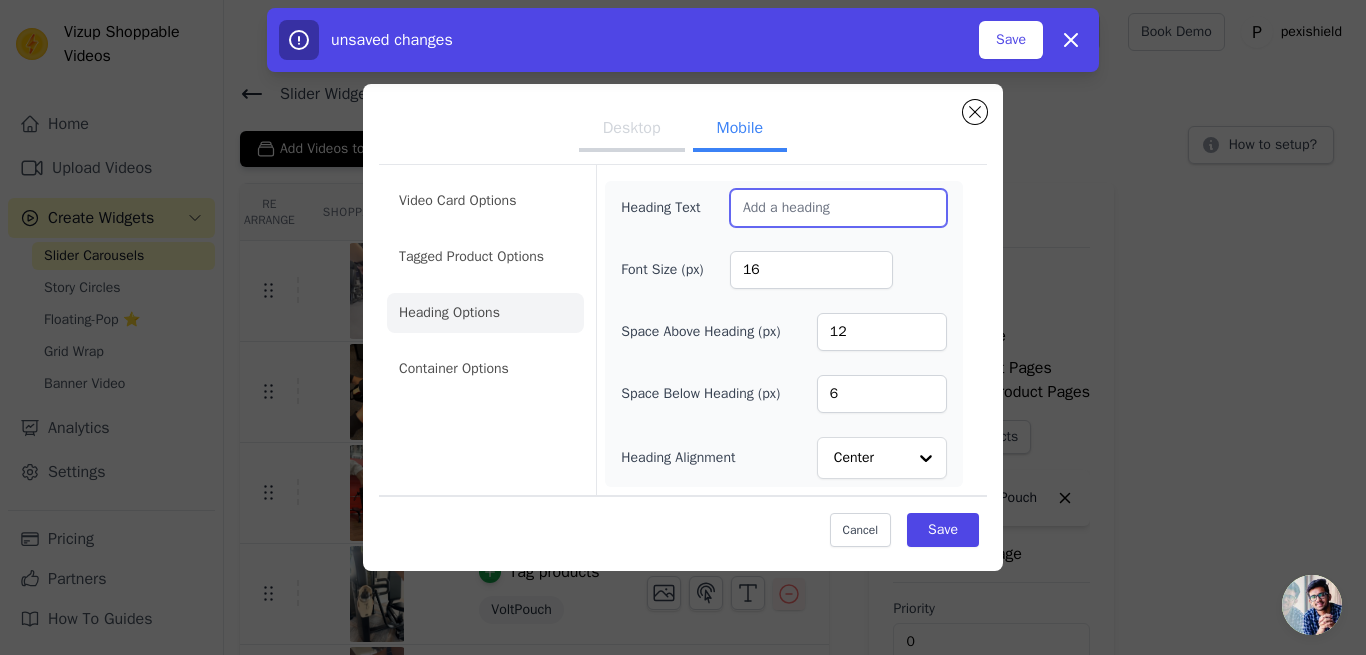 type on "𝗧𝗥𝗨𝗦𝗧𝗘𝗗 𝗕𝗬 𝟭𝟬k+ 𝗟𝗜𝗙𝗧𝗘𝗥𝗦" 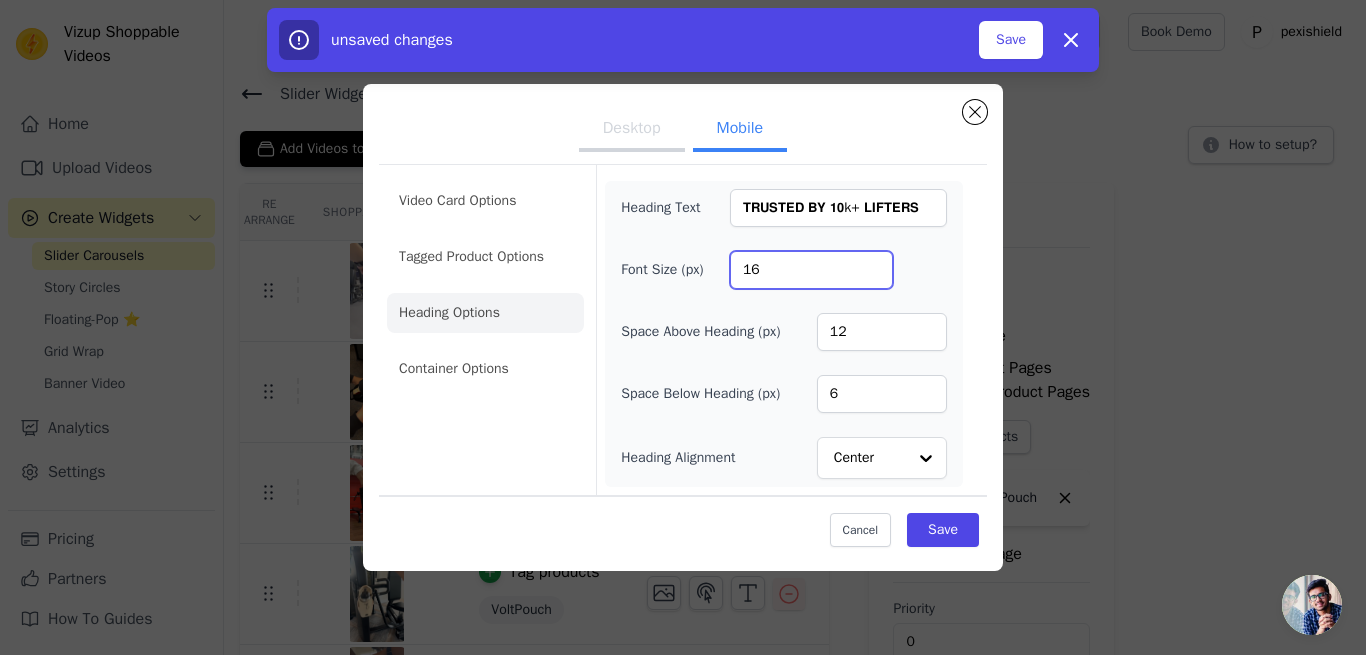 click on "16" at bounding box center (811, 270) 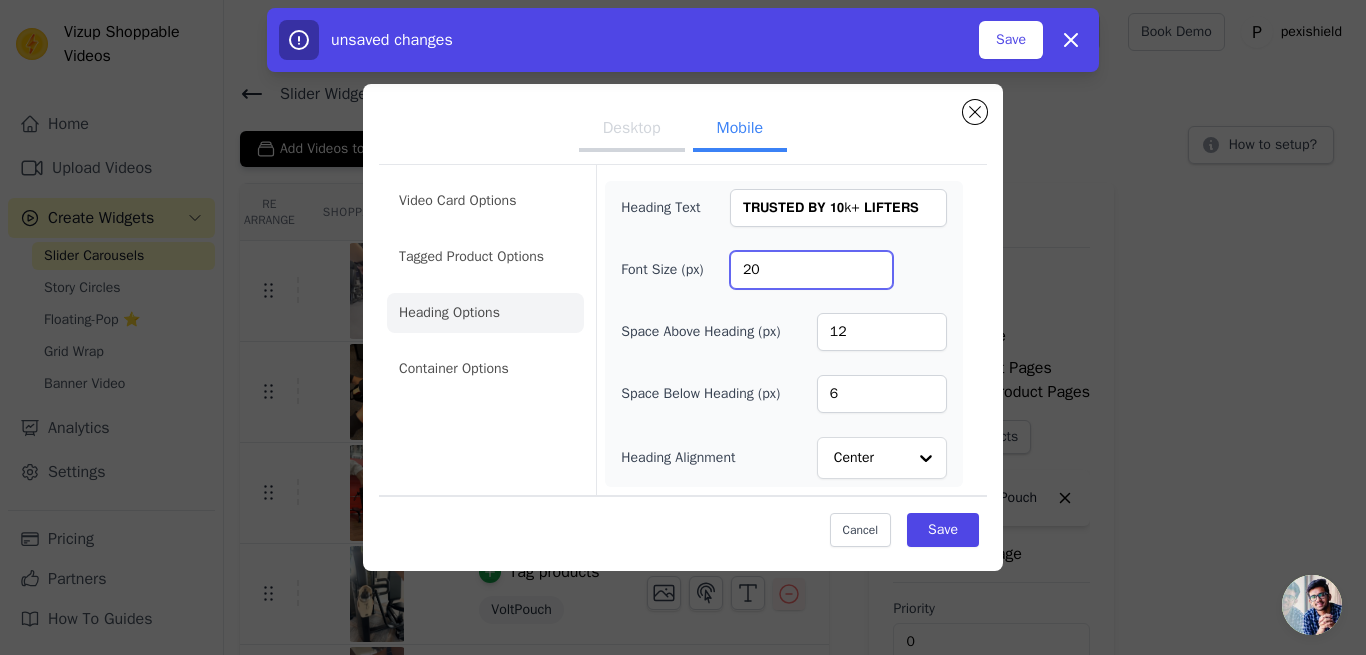 type on "20" 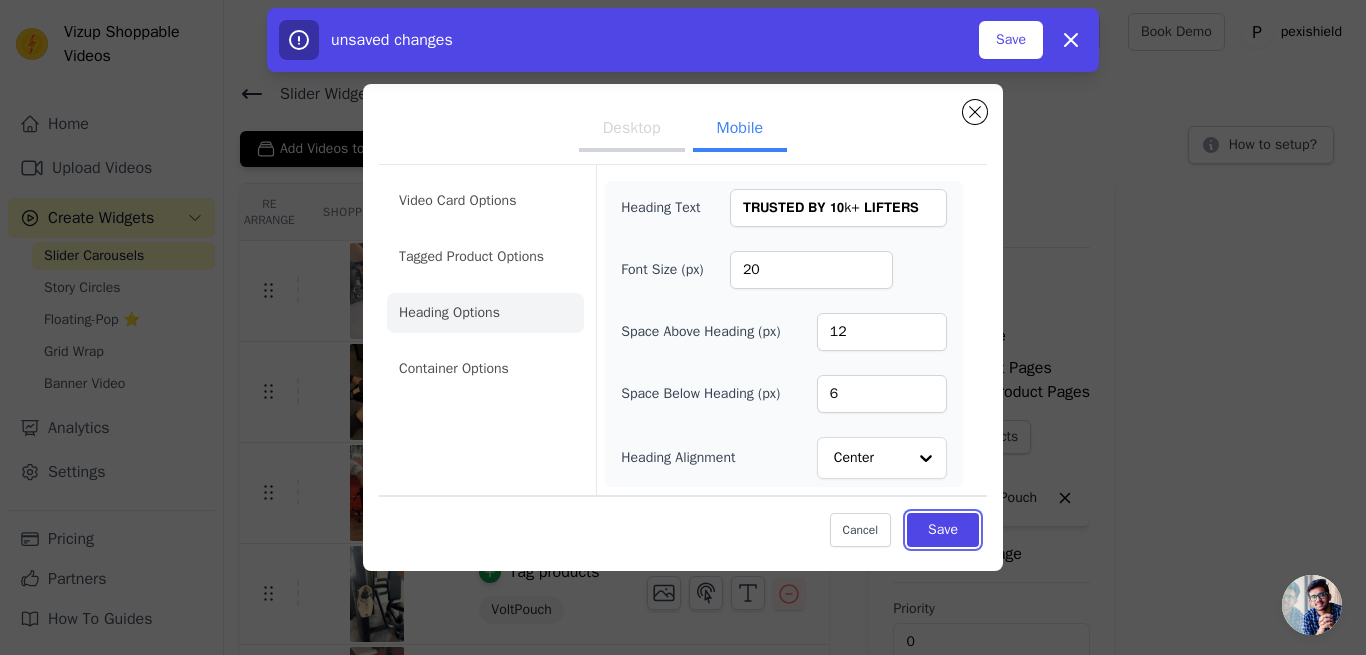 click on "Save" at bounding box center (943, 530) 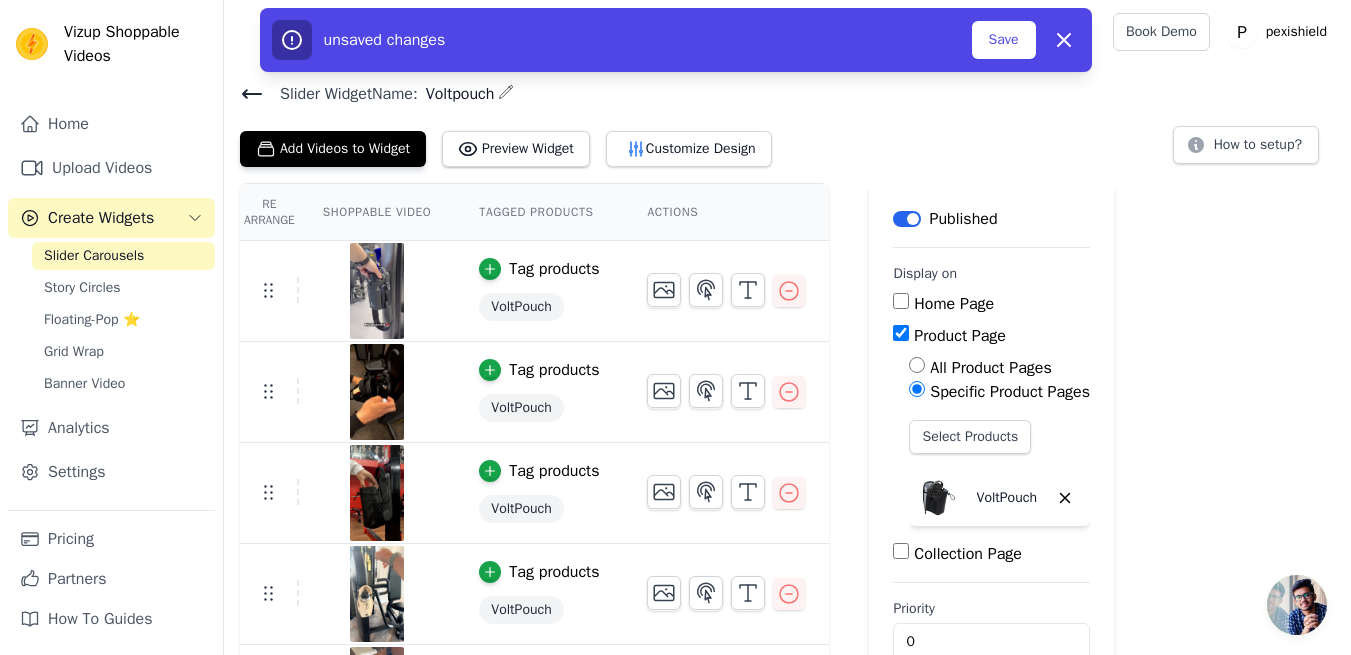 click on "Save" at bounding box center (1004, 40) 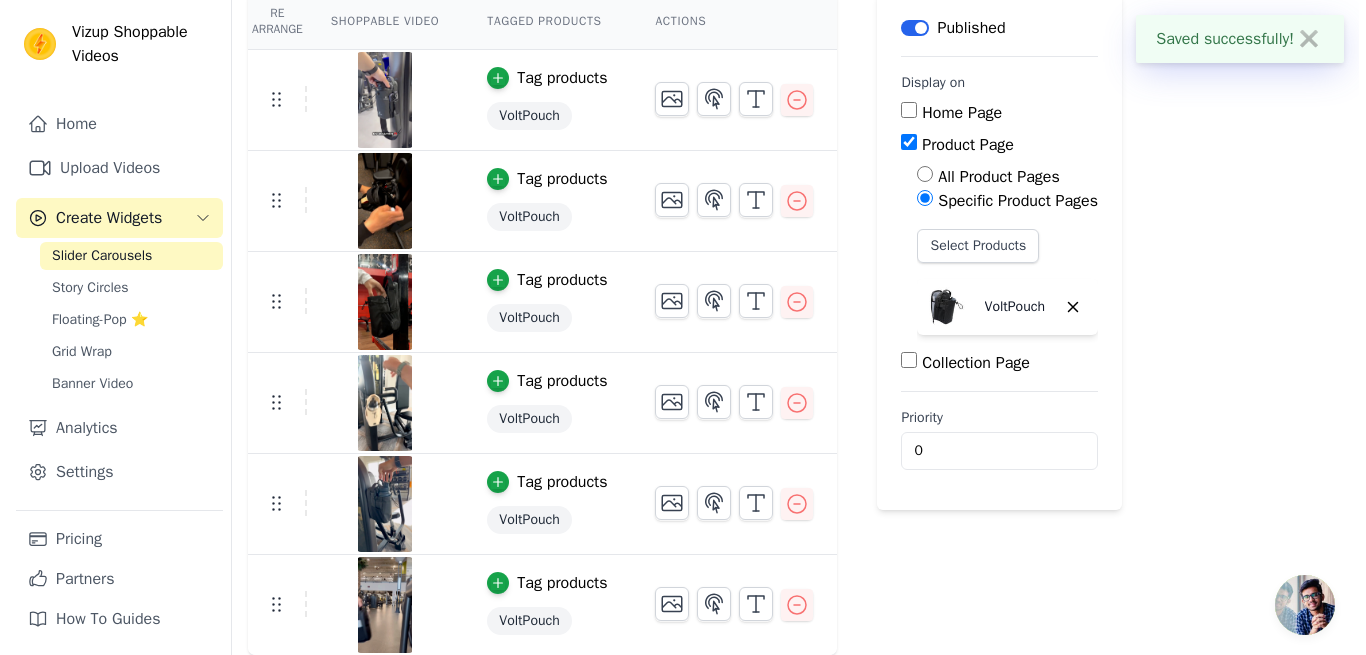 scroll, scrollTop: 0, scrollLeft: 0, axis: both 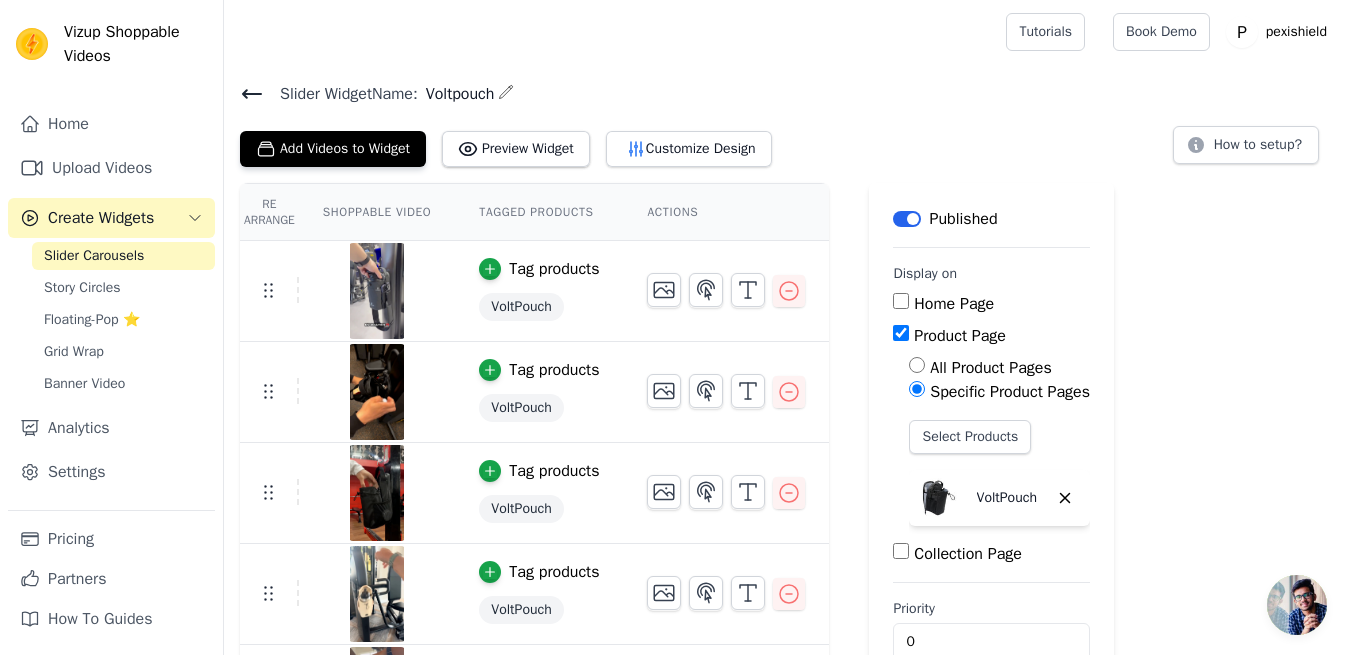 click 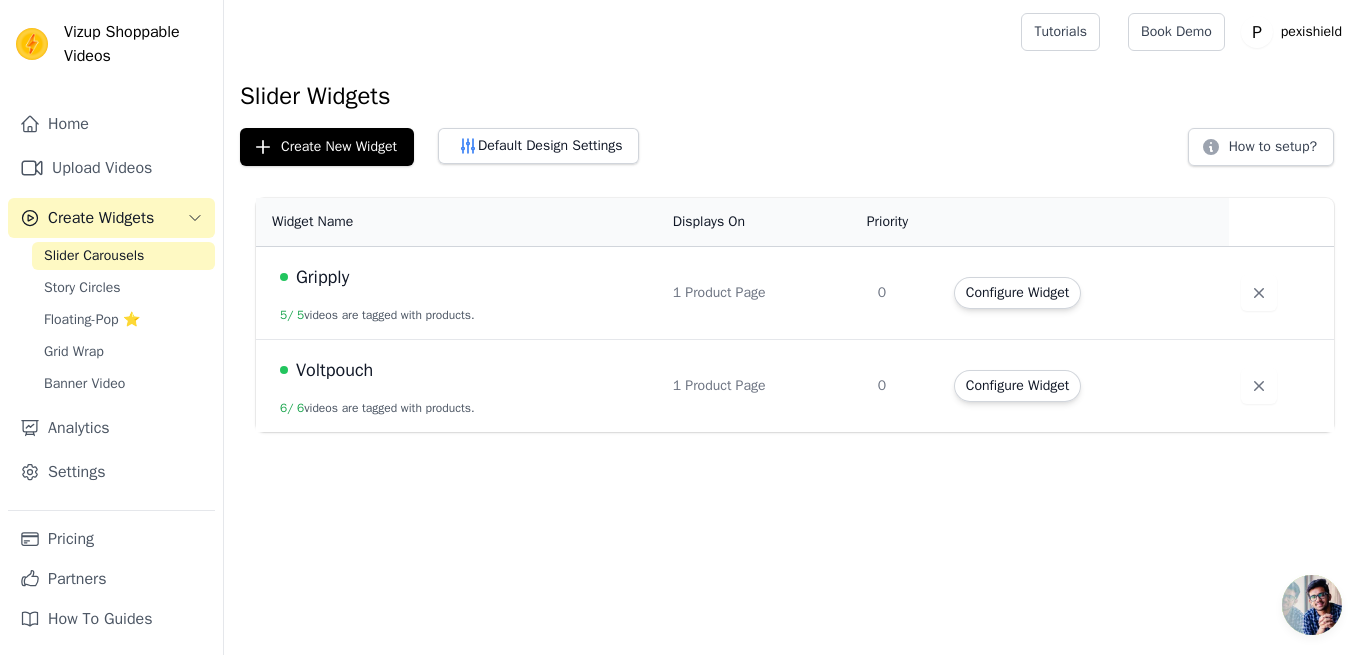 click on "Configure Widget" at bounding box center [1017, 386] 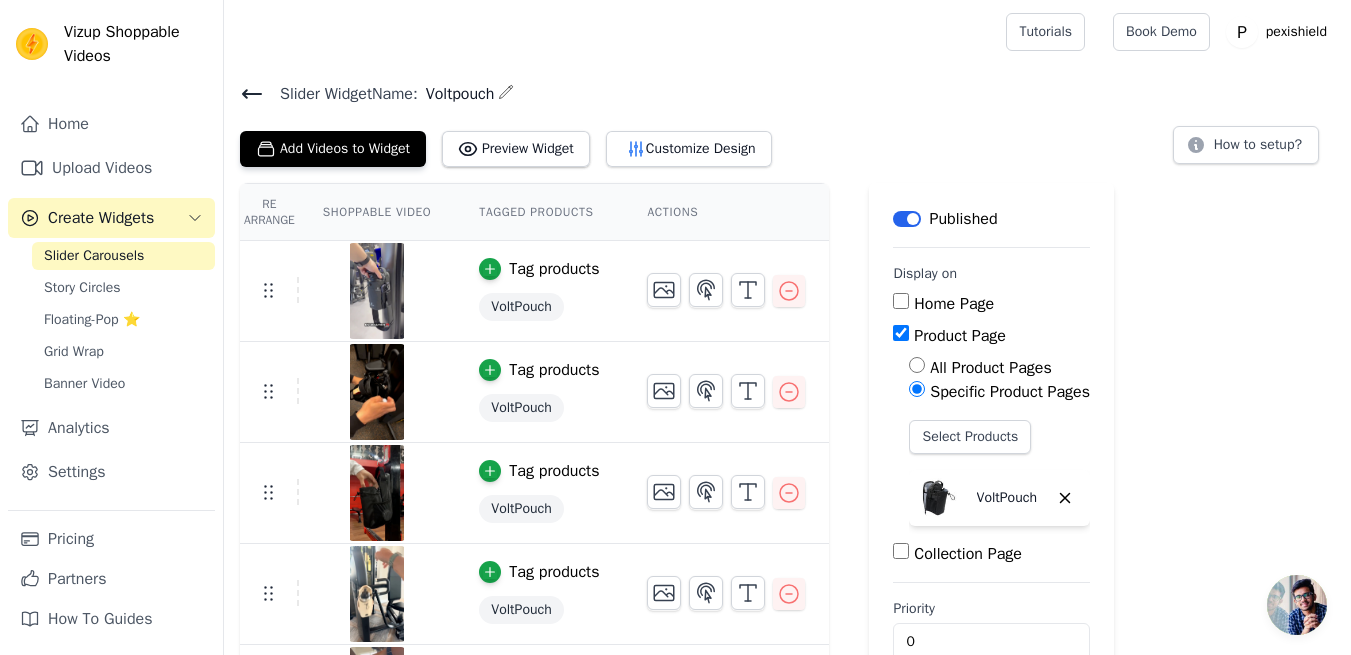 click on "Customize Design" at bounding box center [689, 149] 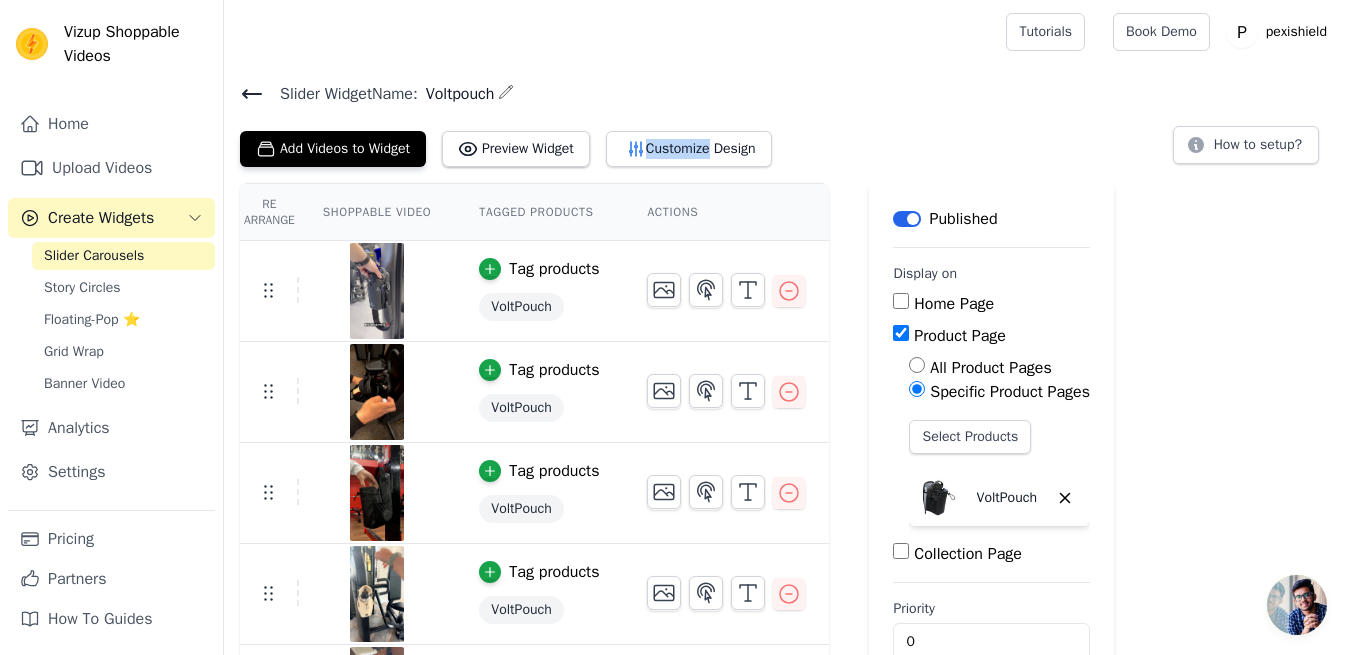 click on "Customize Design" at bounding box center [689, 149] 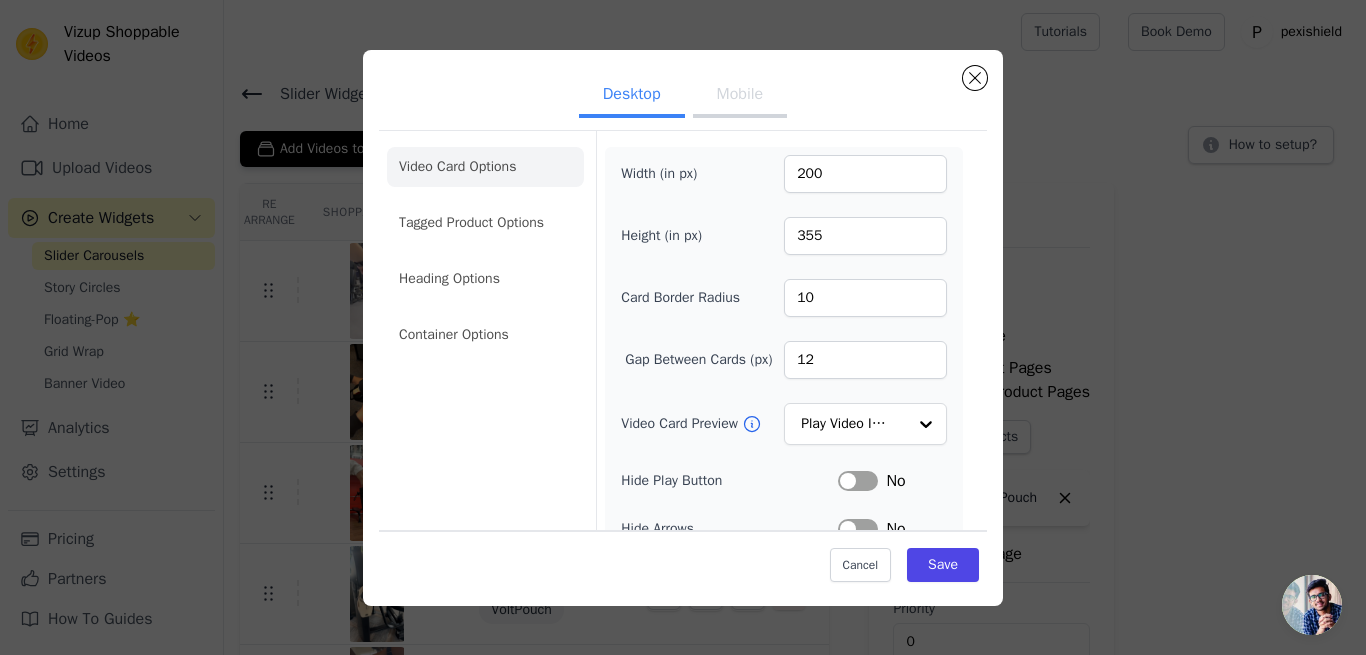 scroll, scrollTop: 219, scrollLeft: 0, axis: vertical 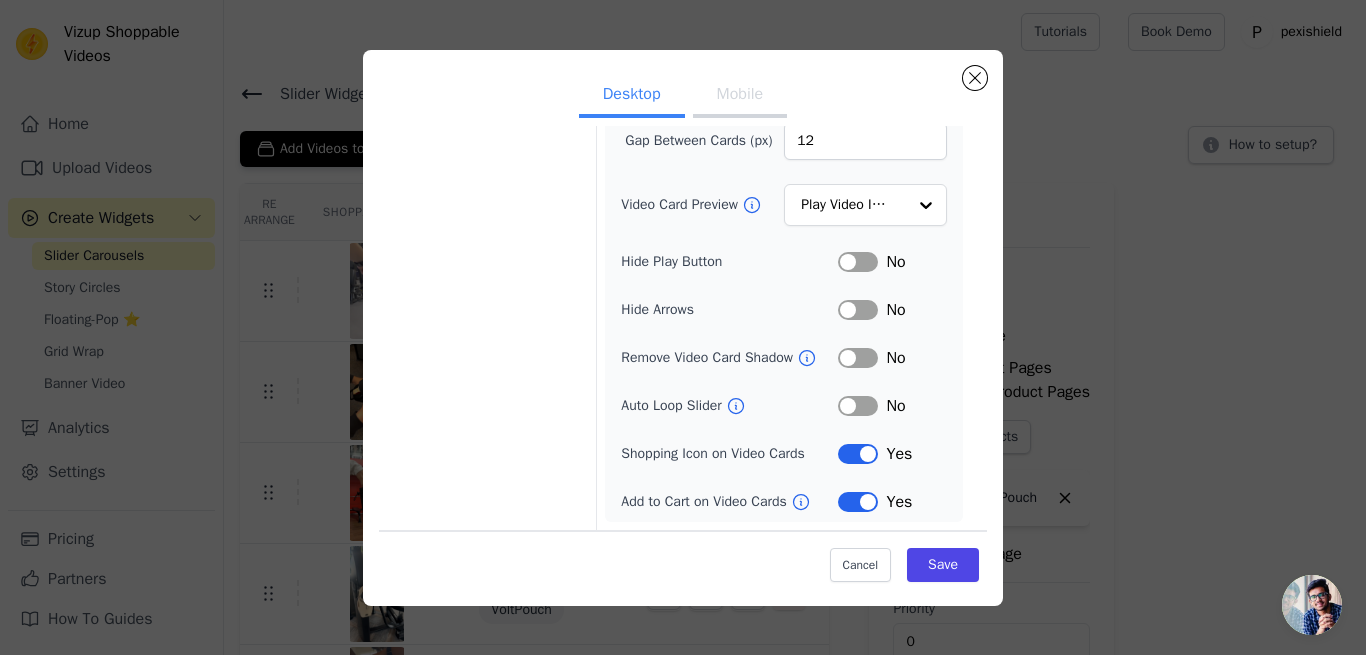 click on "Label" at bounding box center [858, 406] 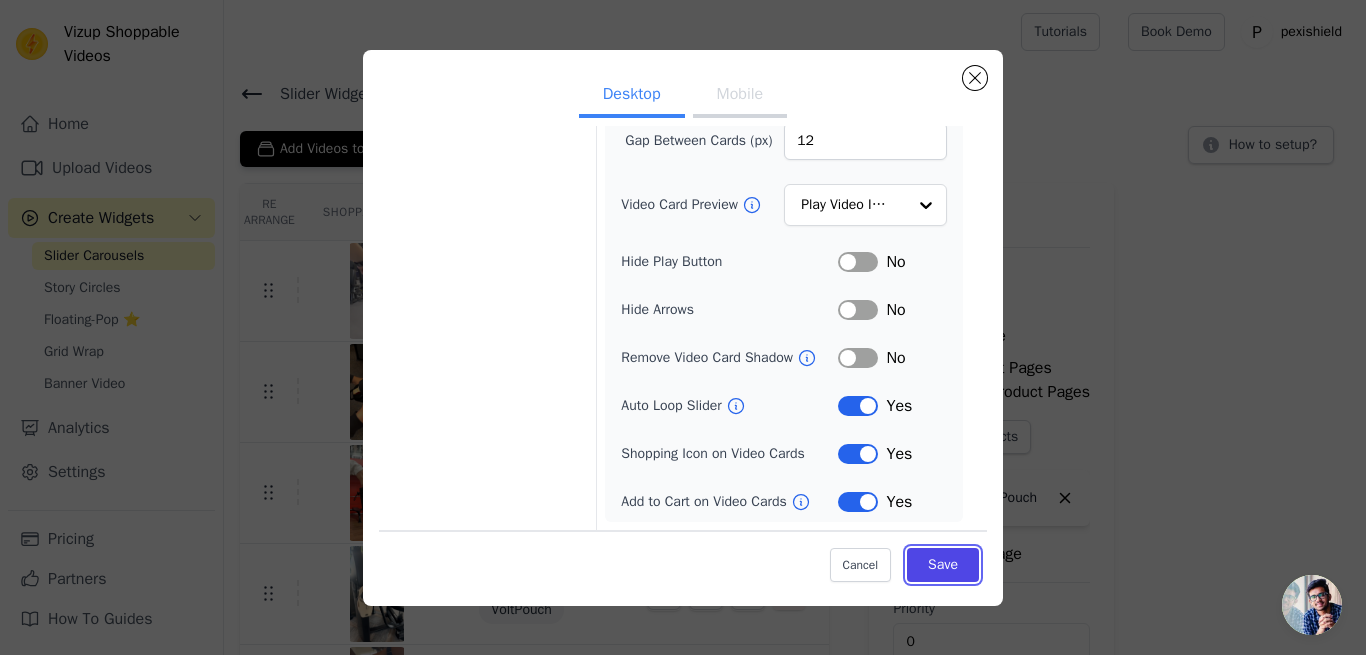 click on "Save" at bounding box center (943, 565) 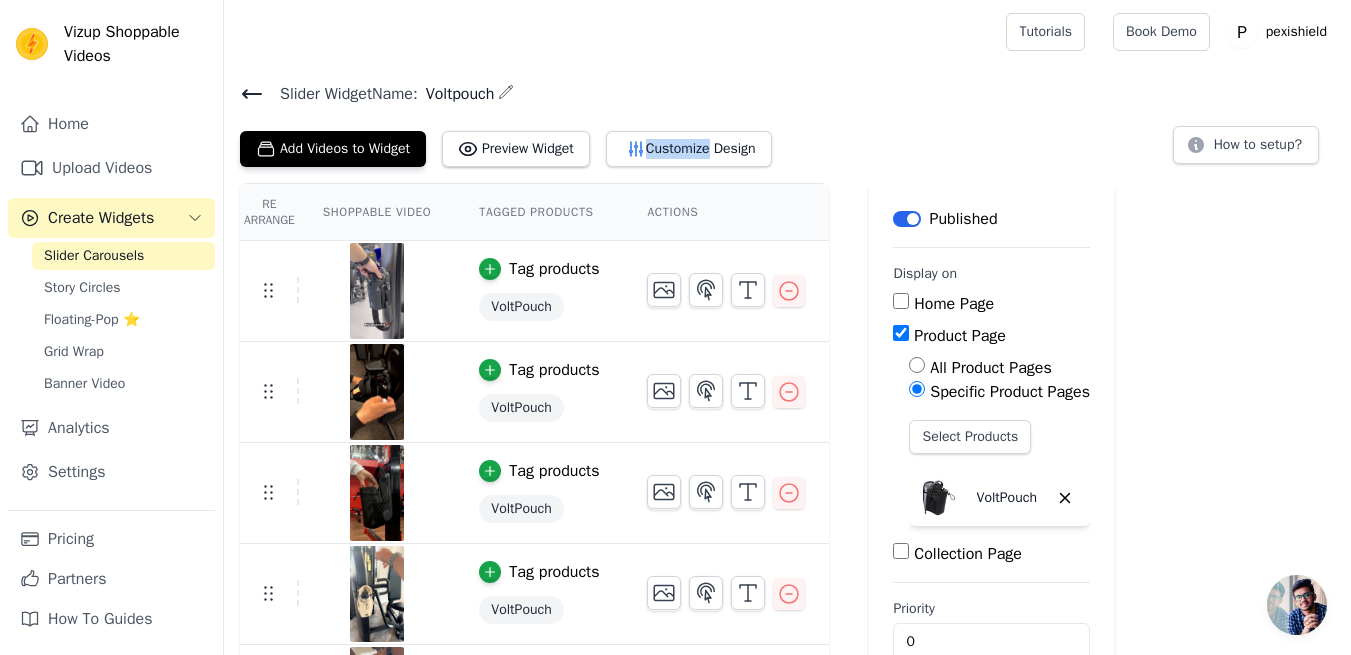 click on "Customize Design" at bounding box center (689, 149) 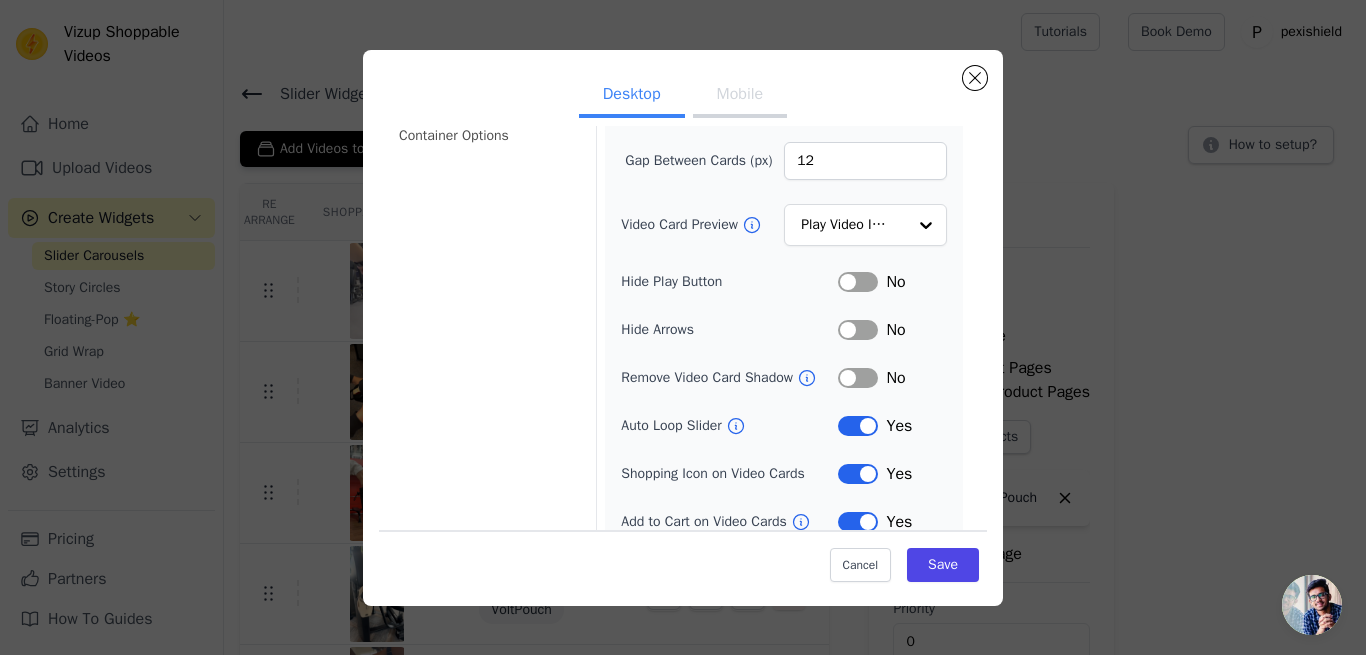 scroll, scrollTop: 219, scrollLeft: 0, axis: vertical 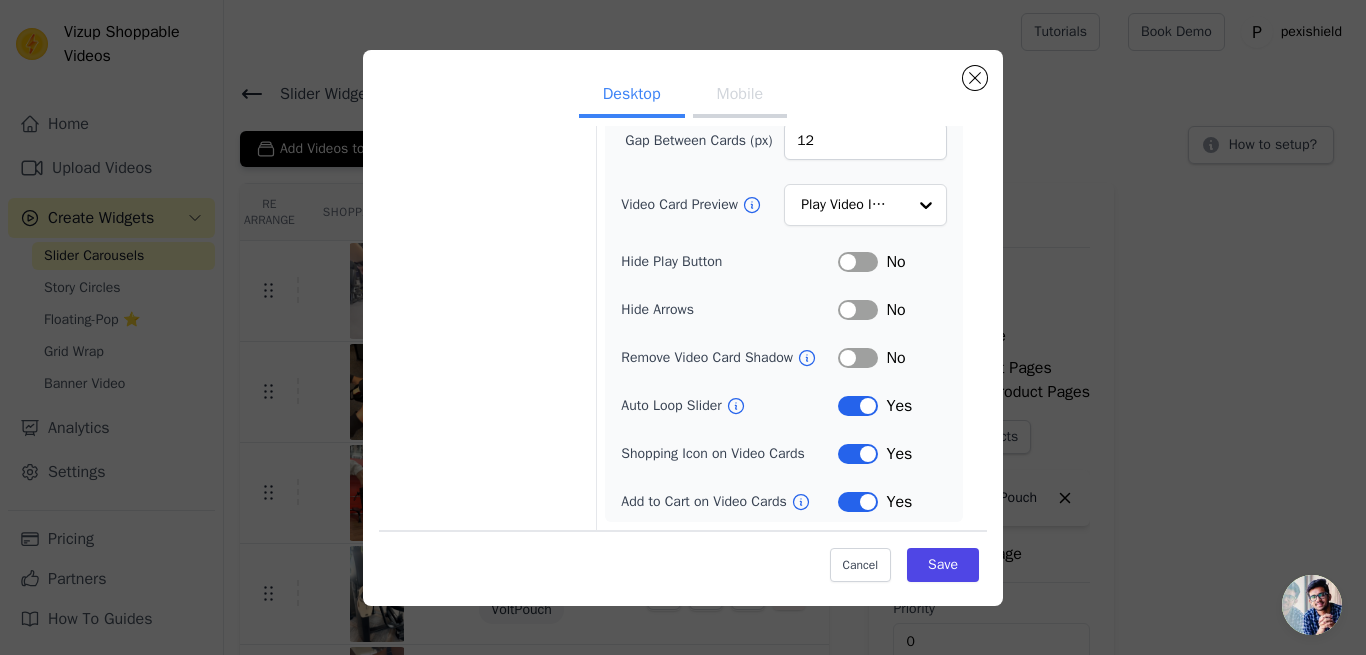 click on "Label" at bounding box center [858, 406] 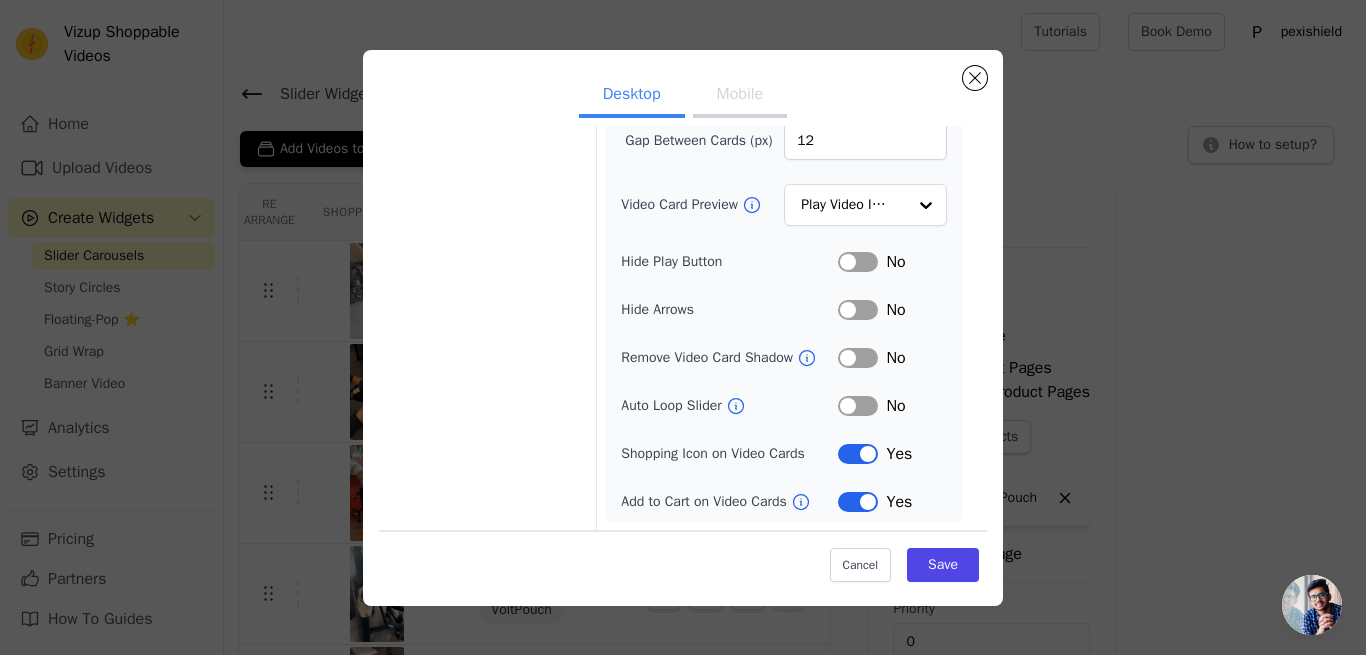 click on "Mobile" at bounding box center [740, 96] 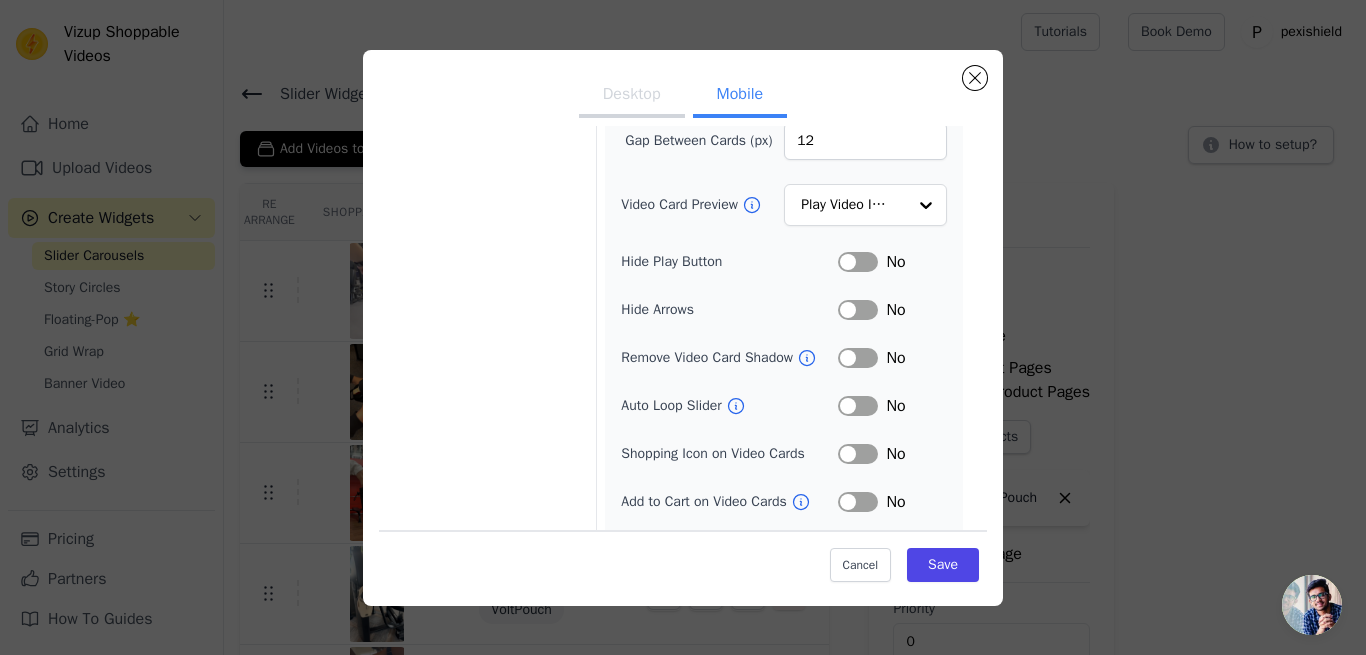 scroll, scrollTop: 267, scrollLeft: 0, axis: vertical 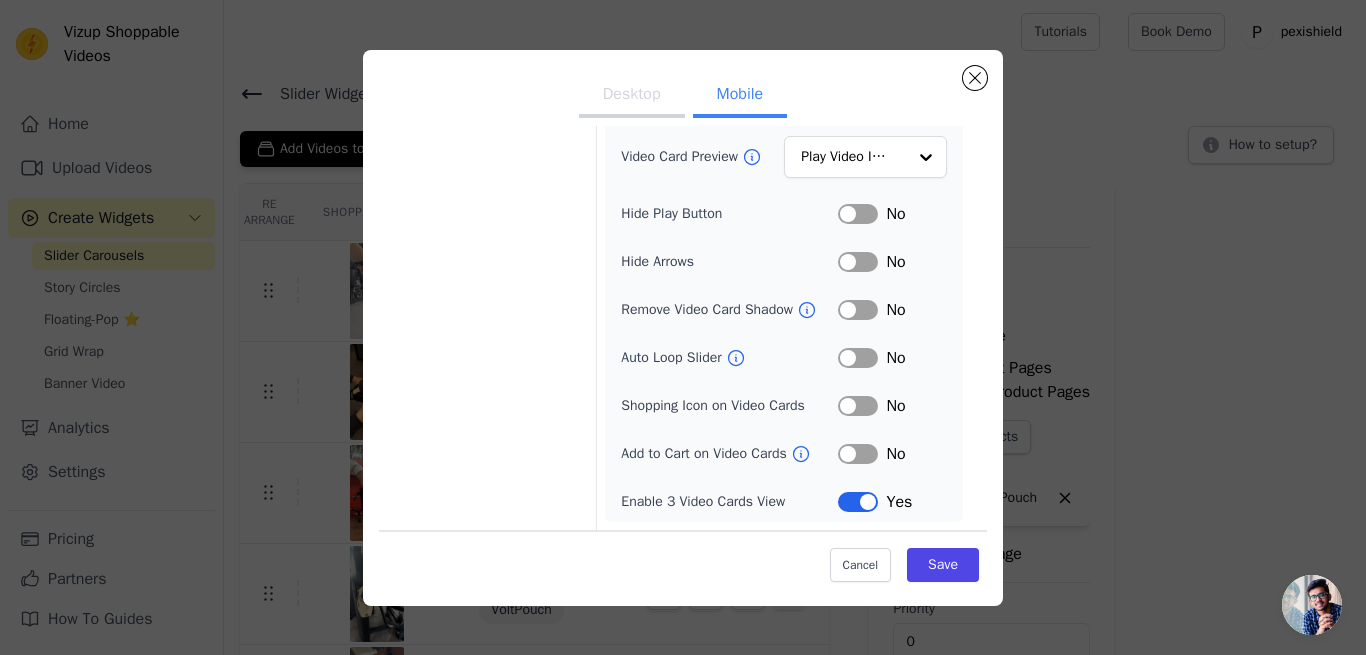 click on "Width (in px)   200   Height (in px)   355   Card Border Radius   4   Gap Between Cards (px)   12   Video Card Preview           Play Video In Loop               Hide Play Button   Label     No   Hide Arrows   Label     No   Remove Video Card Shadow     Label     No   Auto Loop Slider     Label     No   Shopping Icon on Video Cards   Label     No   Add to Cart on Video Cards     Label     No   Enable 3 Video Cards View   Label     Yes" at bounding box center (784, 201) 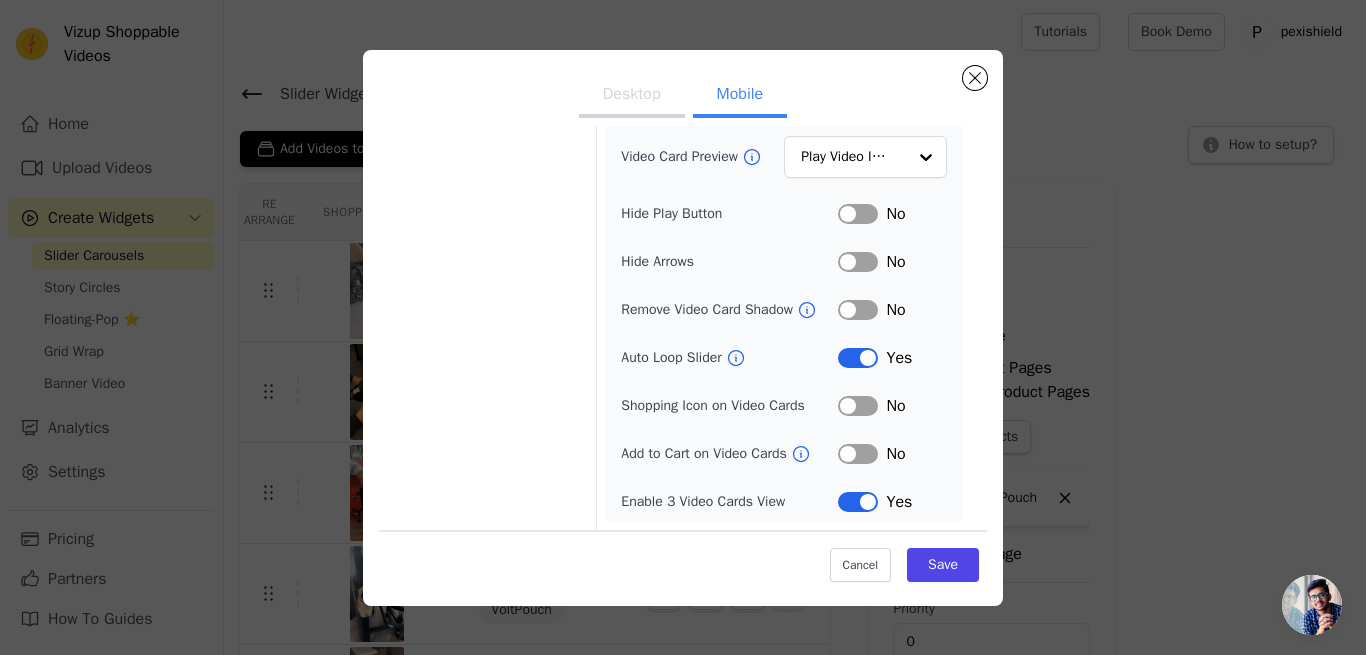 click on "Label" at bounding box center (858, 406) 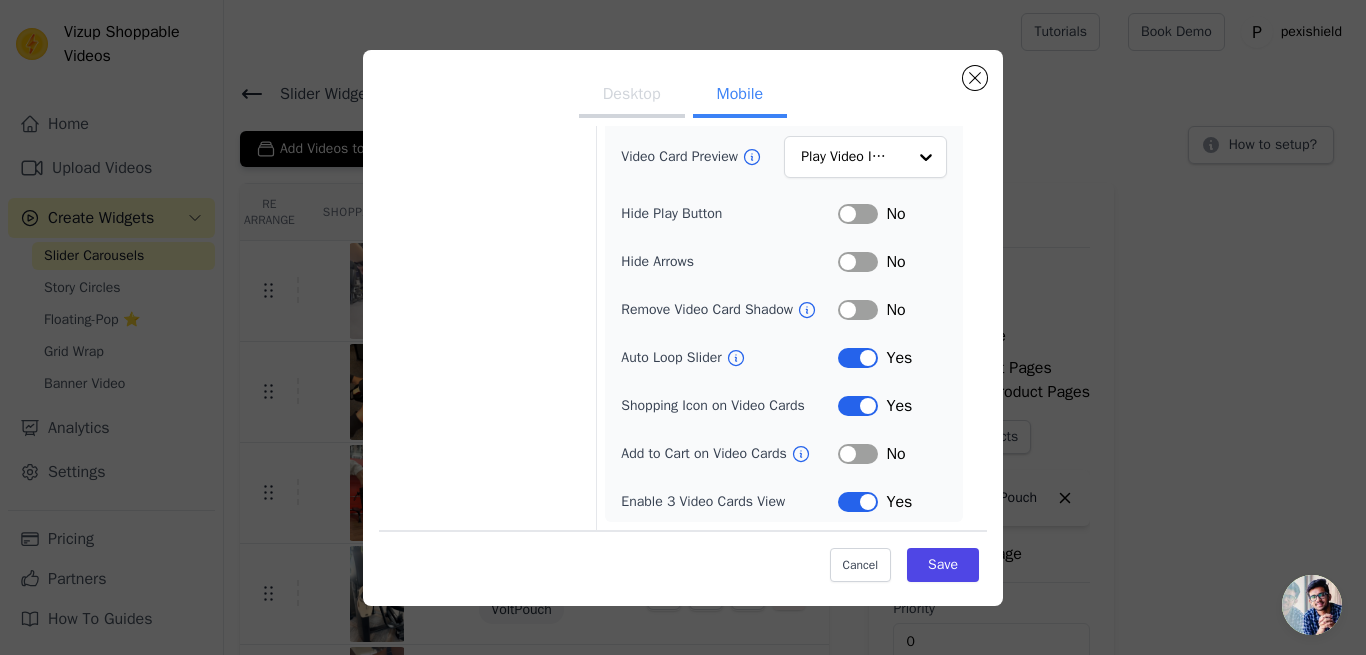 click on "Label" at bounding box center [858, 454] 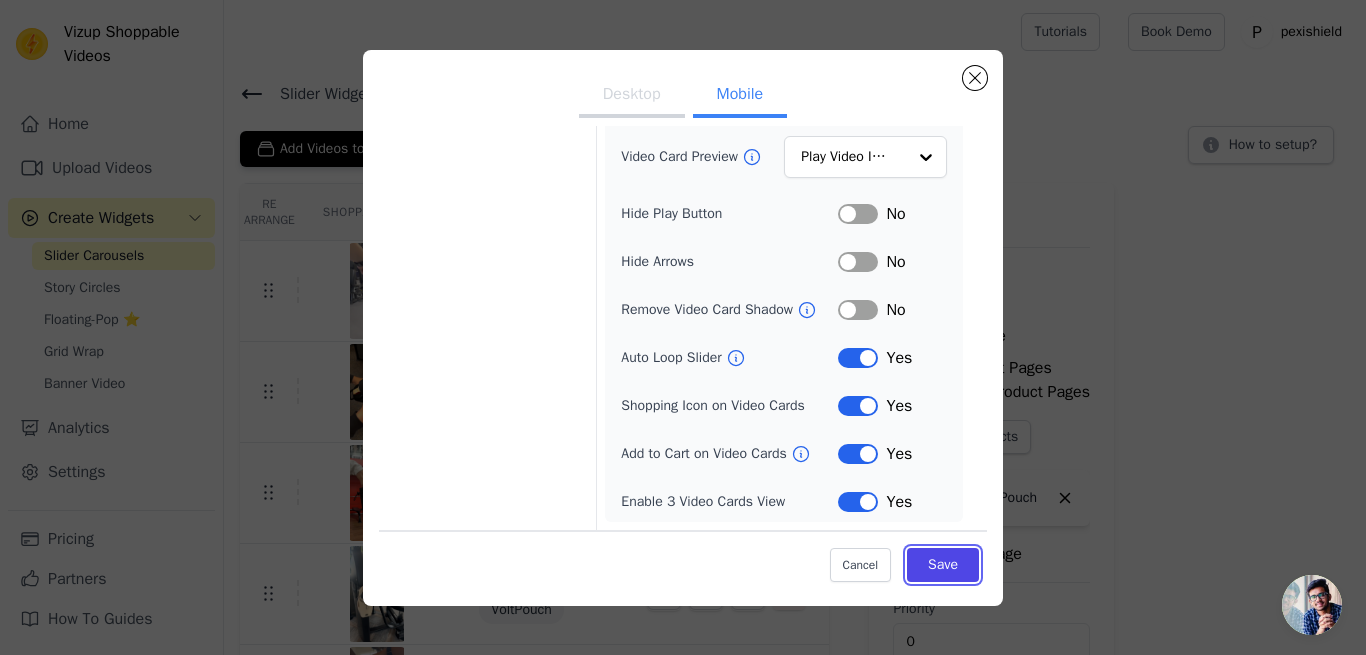click on "Save" at bounding box center [943, 565] 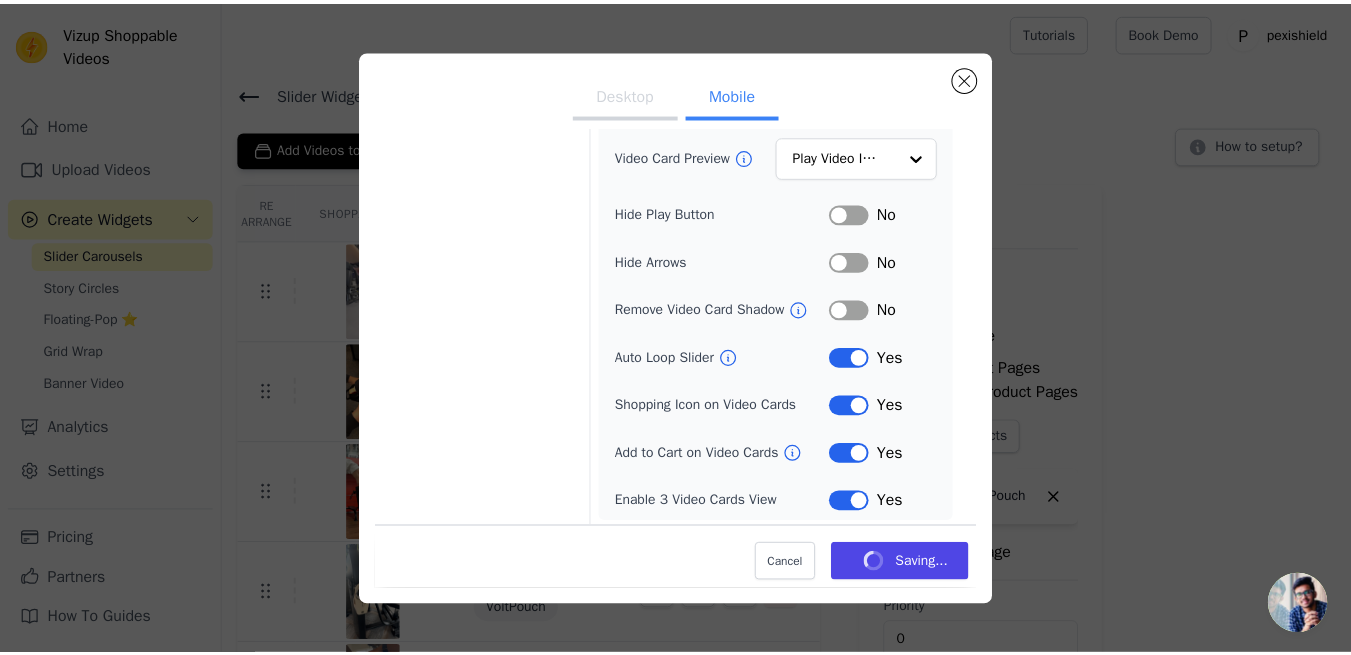 scroll, scrollTop: 271, scrollLeft: 0, axis: vertical 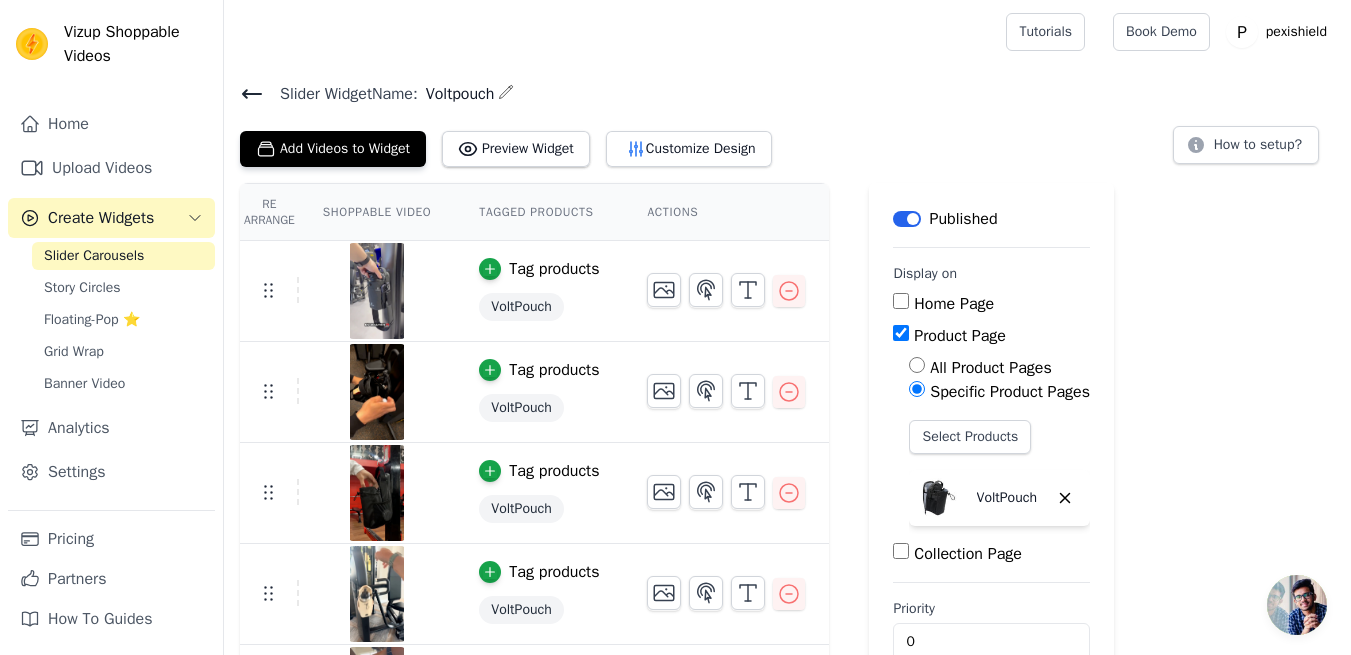 click 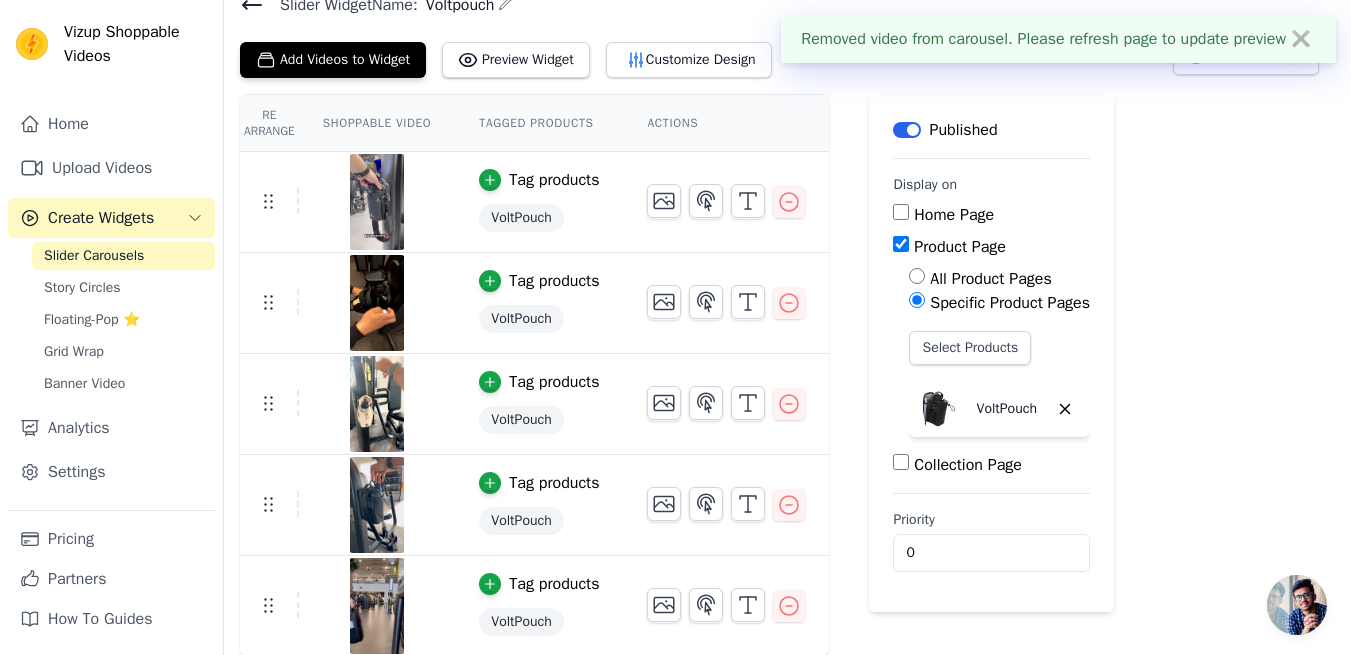 scroll, scrollTop: 90, scrollLeft: 0, axis: vertical 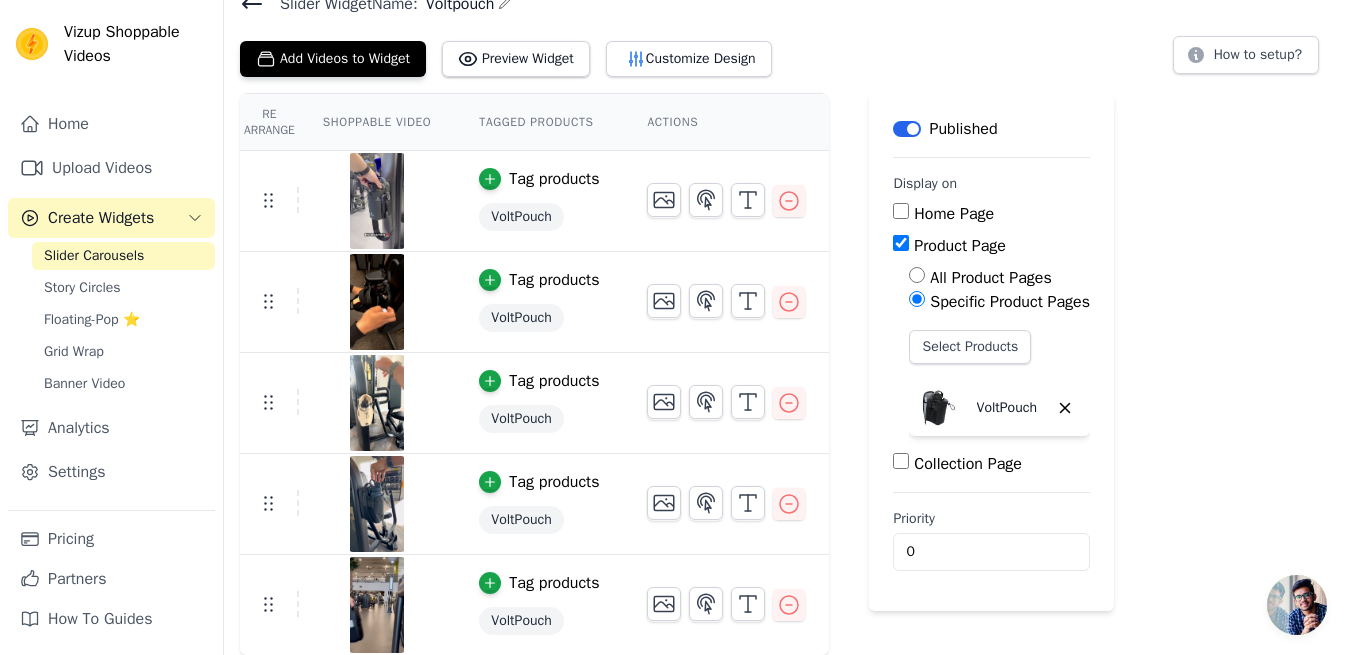 click on "Upload Videos" at bounding box center [111, 168] 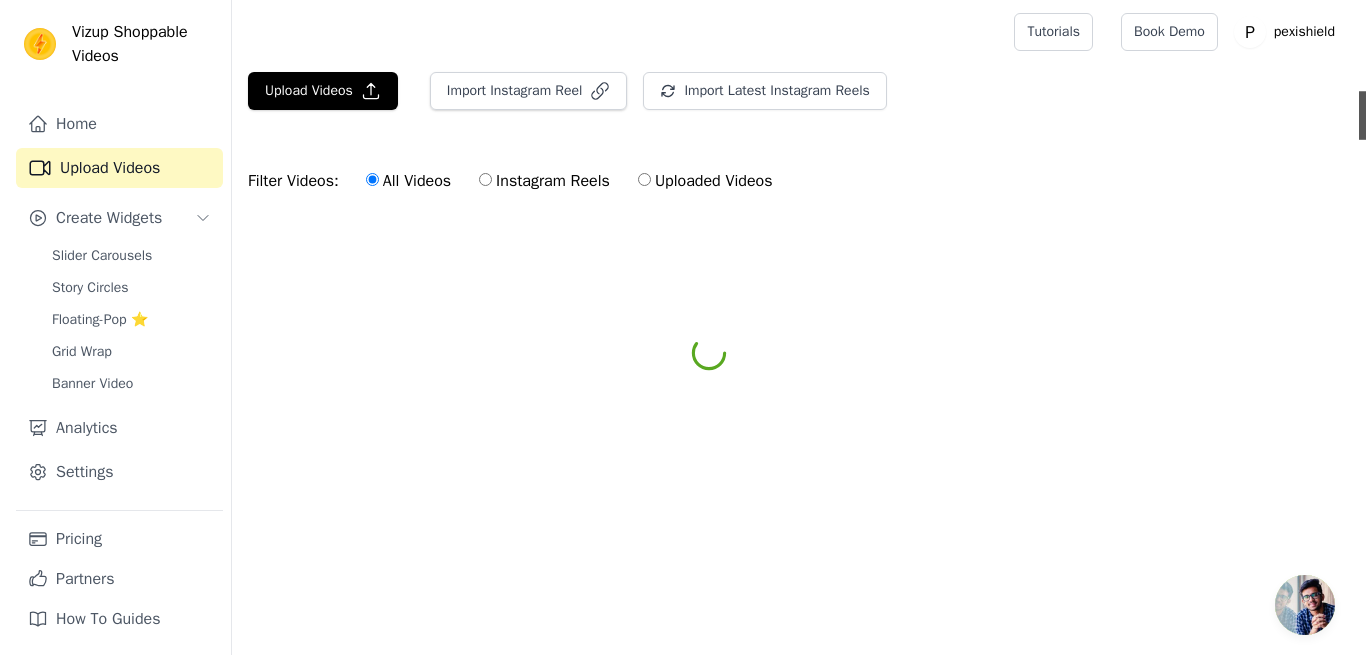 scroll, scrollTop: 0, scrollLeft: 0, axis: both 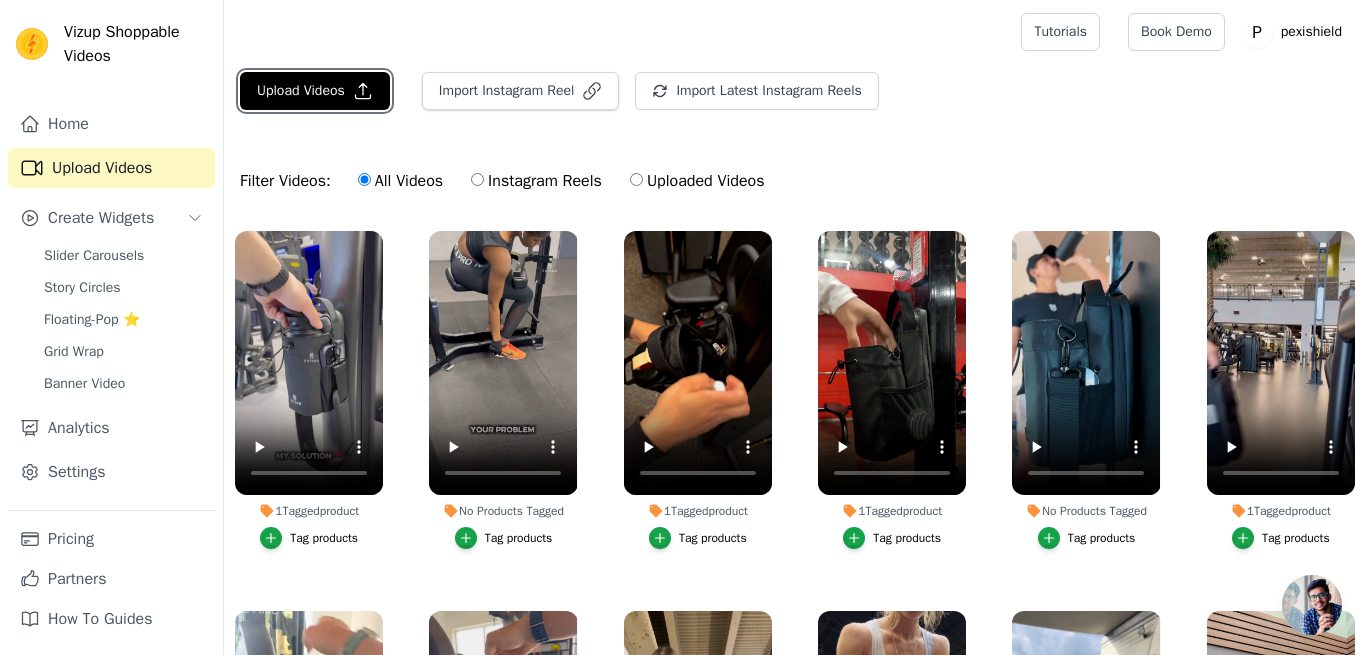 click on "Upload Videos" at bounding box center [315, 91] 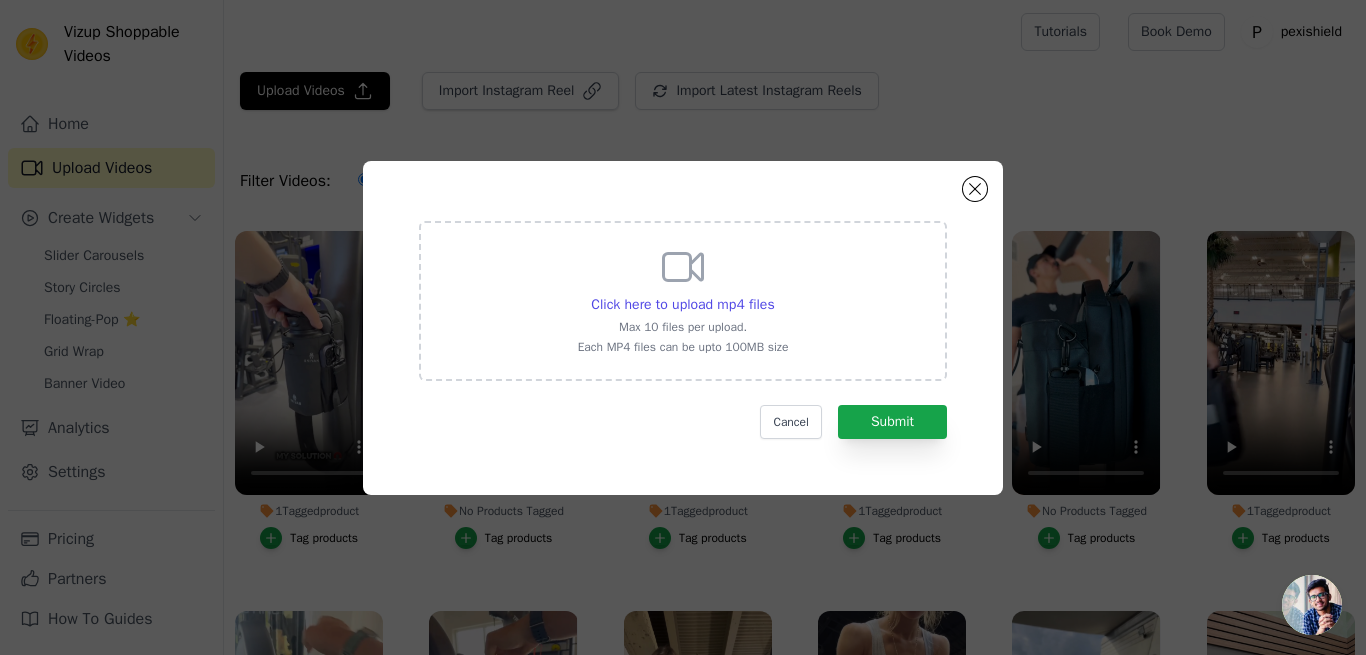 click on "Click here to upload mp4 files     Max 10 files per upload.   Each MP4 files can be upto 100MB size" at bounding box center [683, 299] 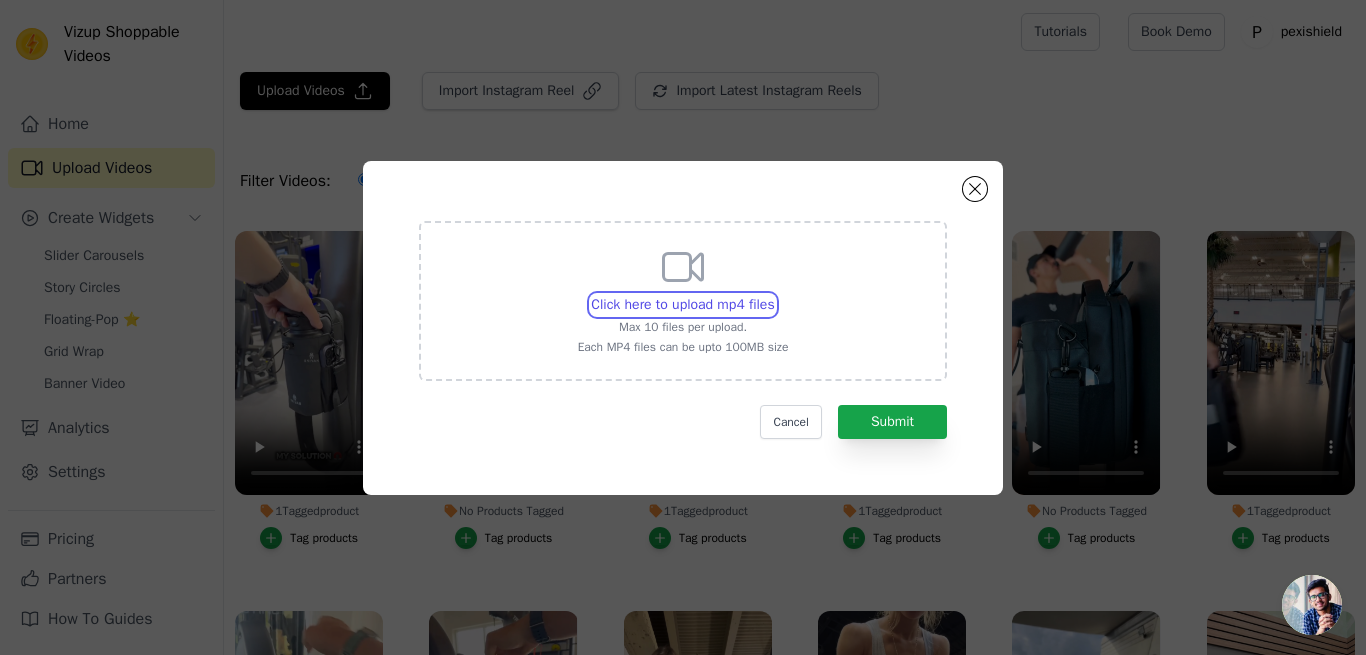 click on "Click here to upload mp4 files     Max 10 files per upload.   Each MP4 files can be upto 100MB size" at bounding box center (774, 294) 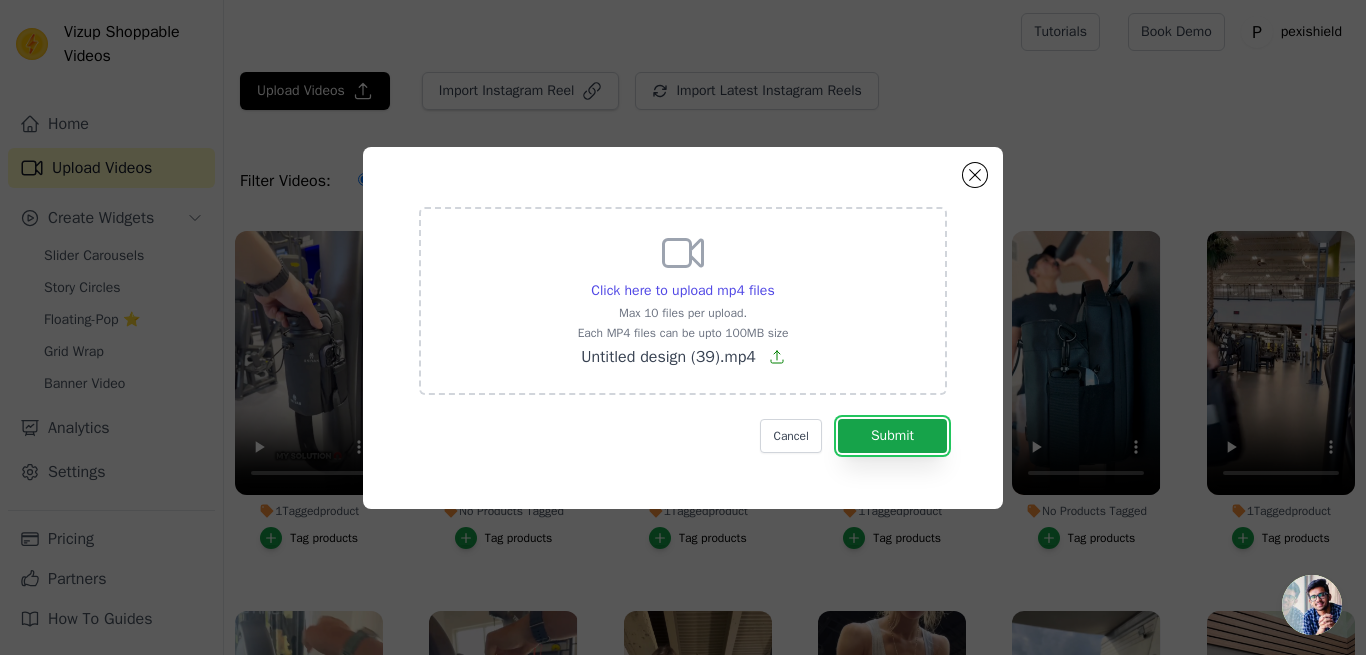 click on "Submit" at bounding box center [892, 436] 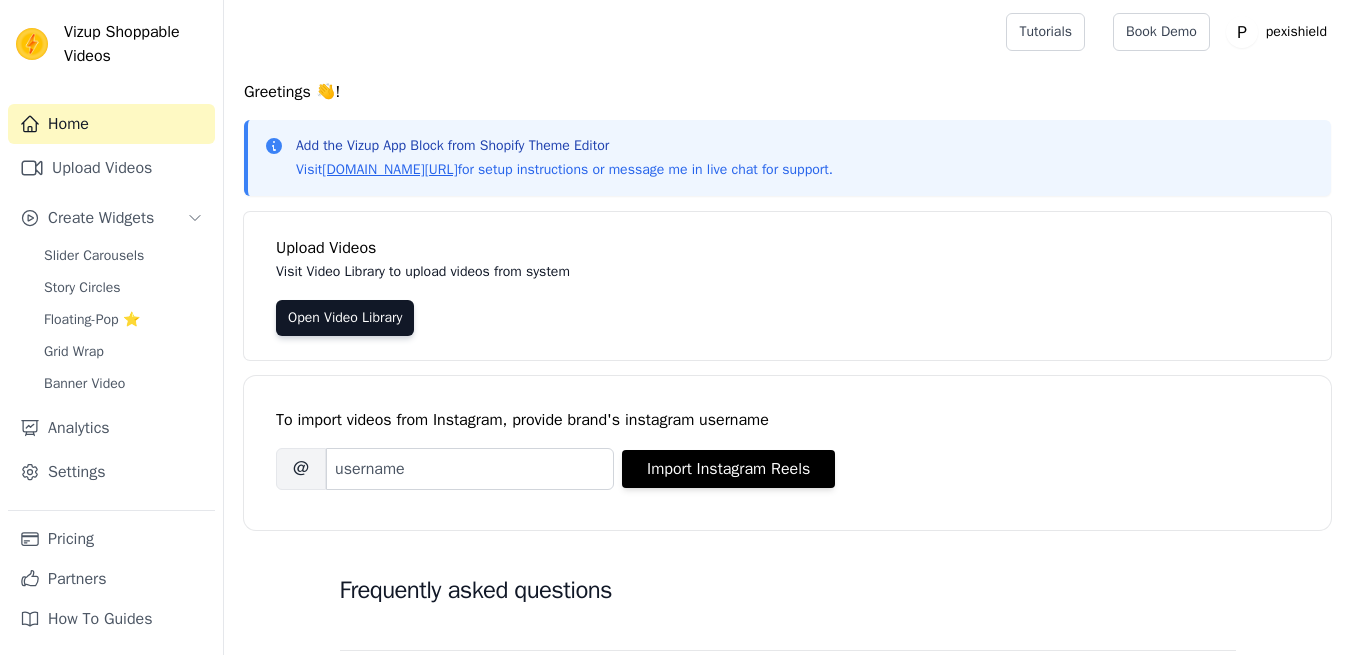 scroll, scrollTop: 0, scrollLeft: 0, axis: both 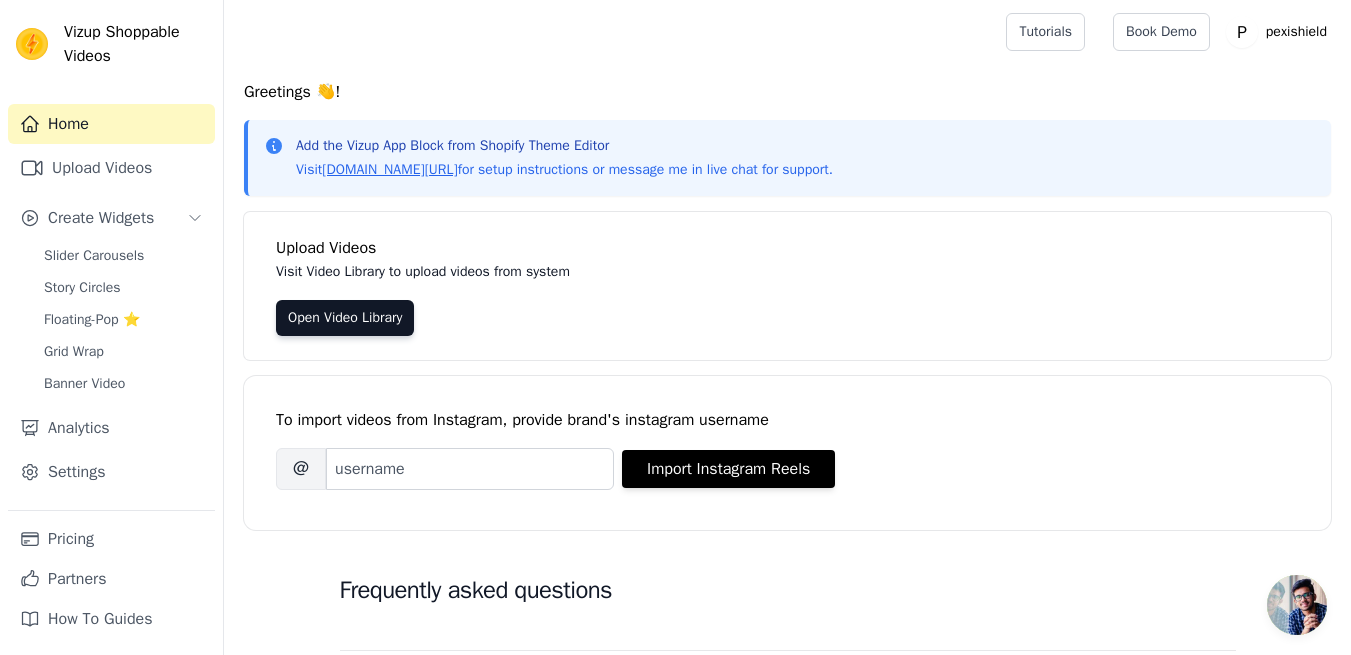 click on "Slider Carousels" at bounding box center [123, 256] 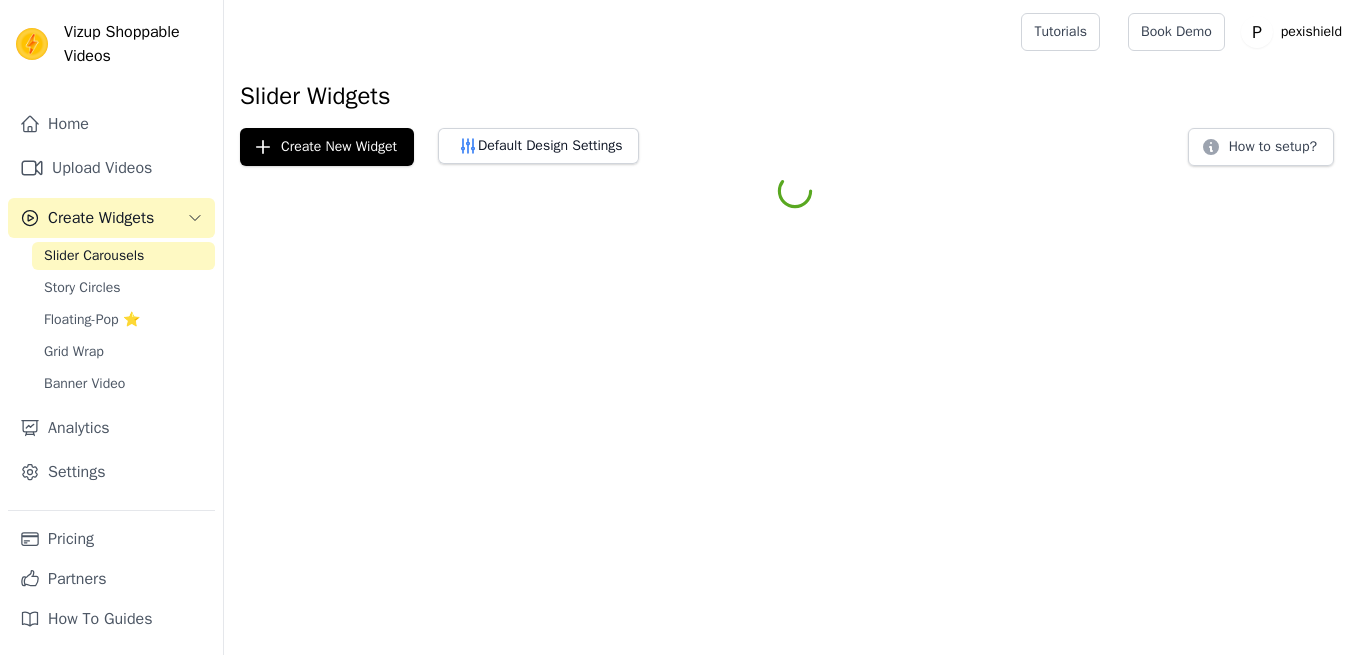 scroll, scrollTop: 0, scrollLeft: 0, axis: both 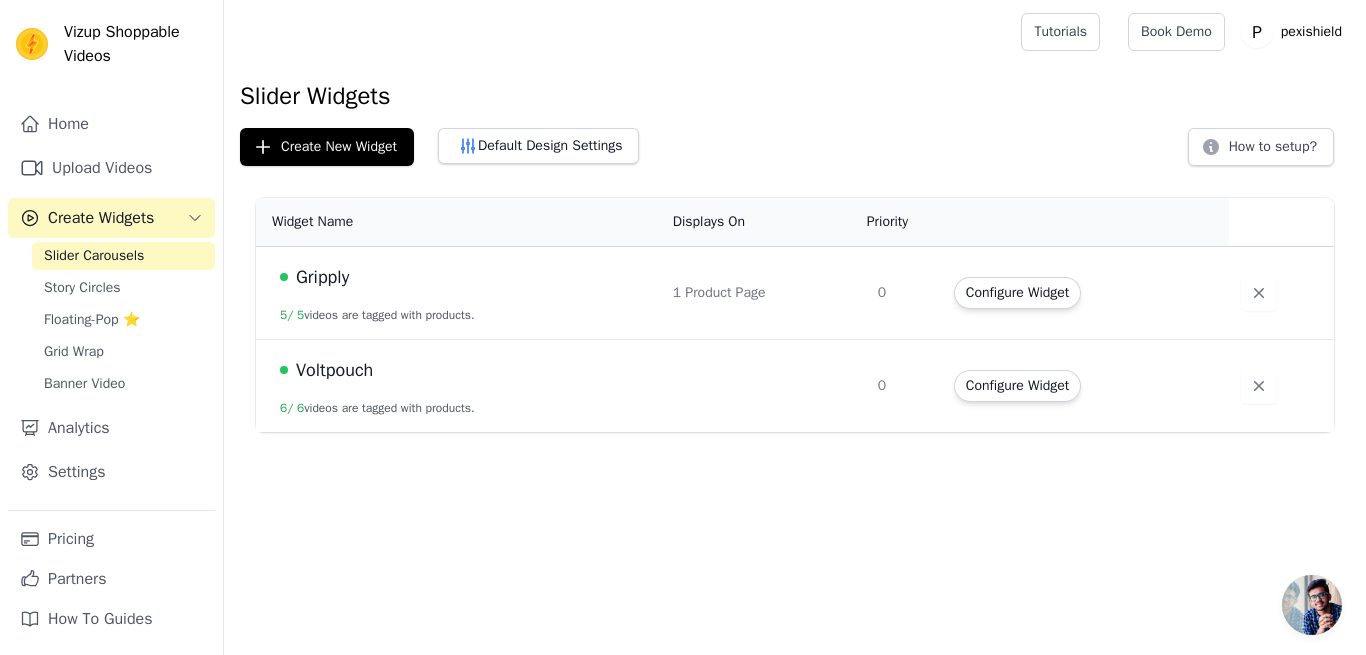 click on "Configure Widget" at bounding box center (1017, 293) 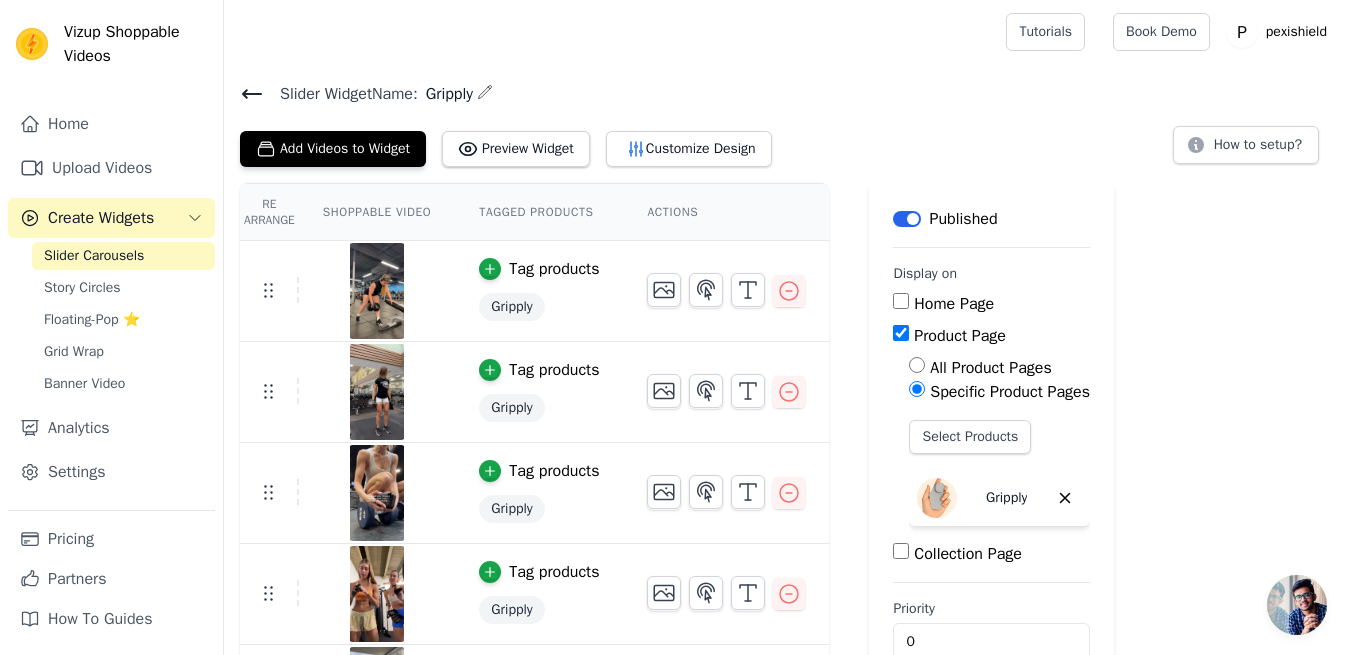 click on "Customize Design" at bounding box center [689, 149] 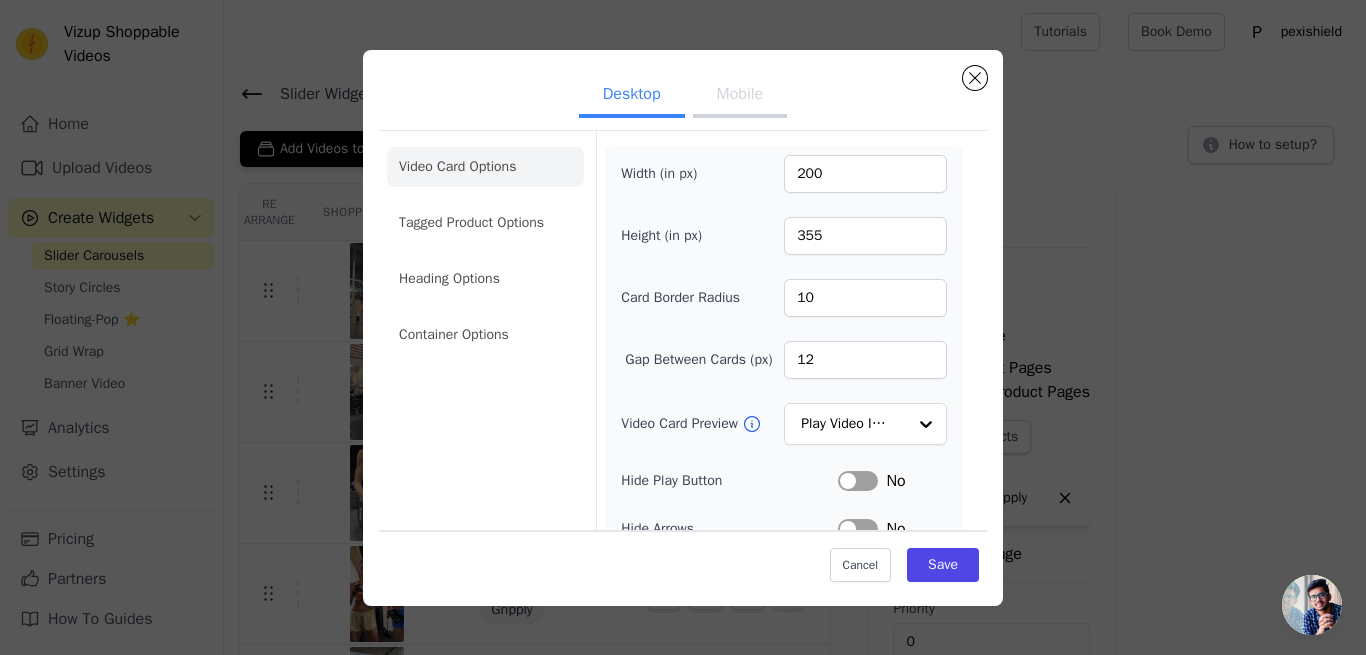 scroll, scrollTop: 219, scrollLeft: 0, axis: vertical 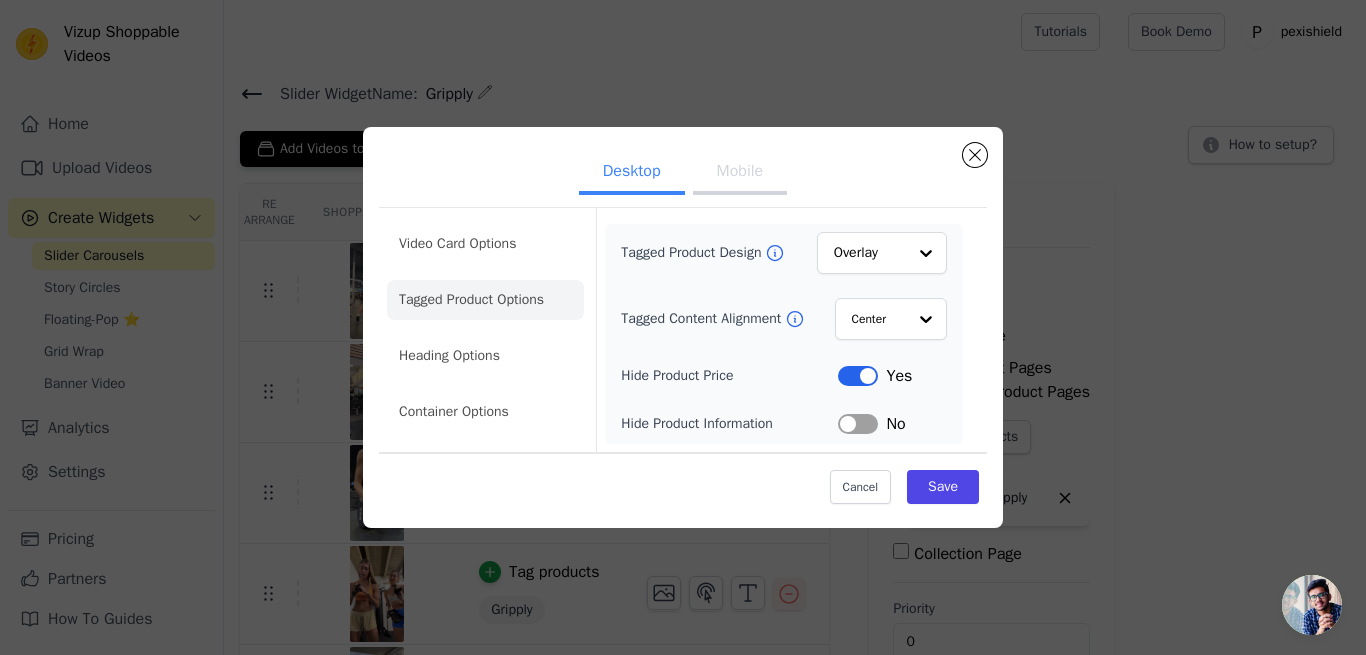 click on "Heading Options" 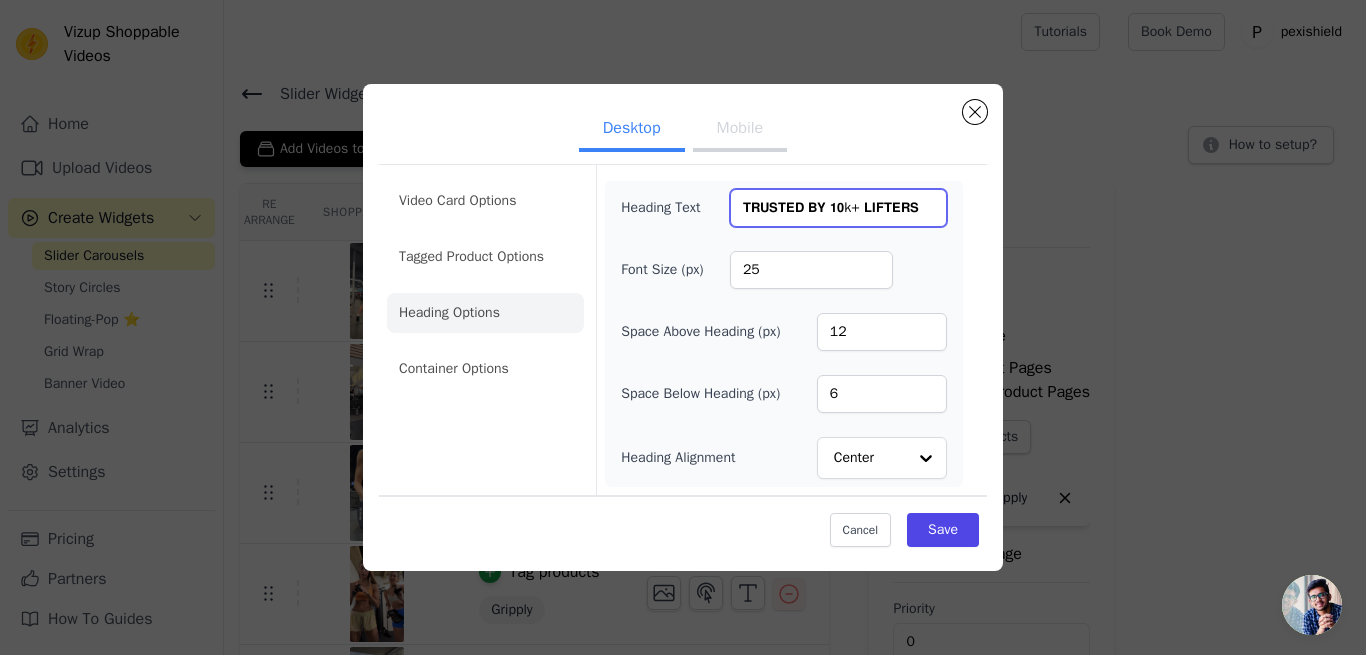 click on "𝗧𝗥𝗨𝗦𝗧𝗘𝗗 𝗕𝗬 𝟭𝟬k+ 𝗟𝗜𝗙𝗧𝗘𝗥𝗦" at bounding box center [838, 208] 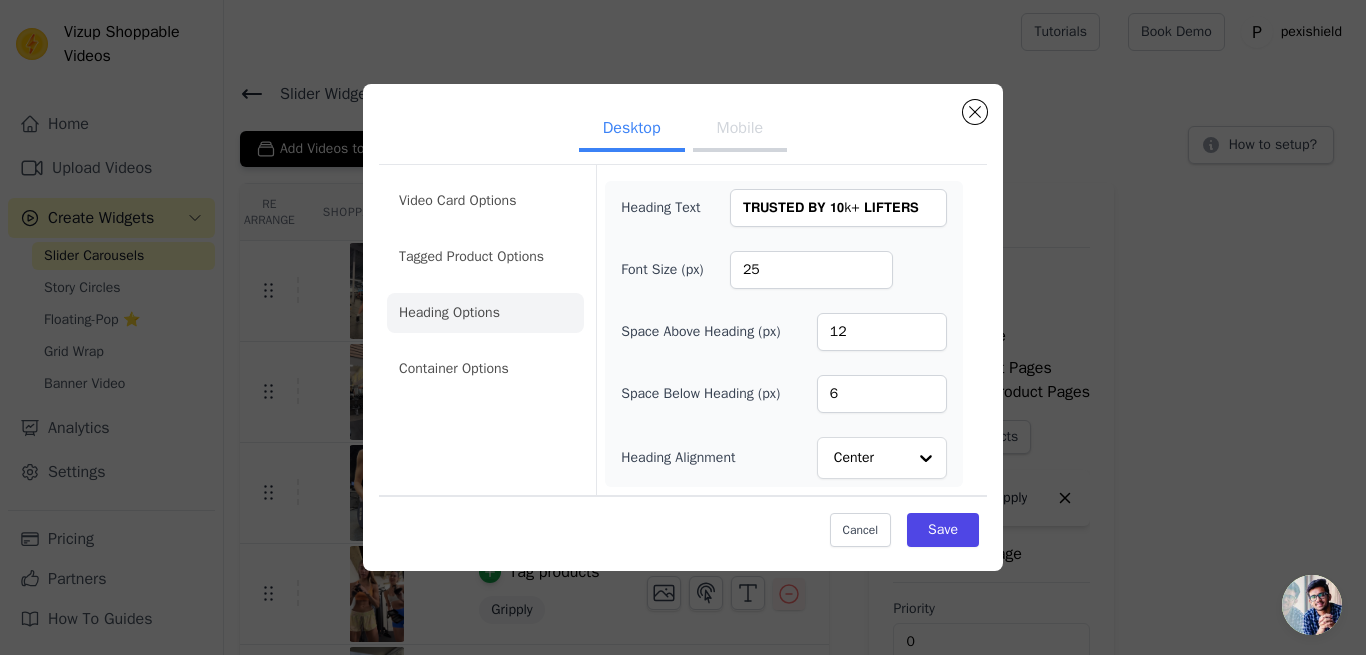 click on "Container Options" 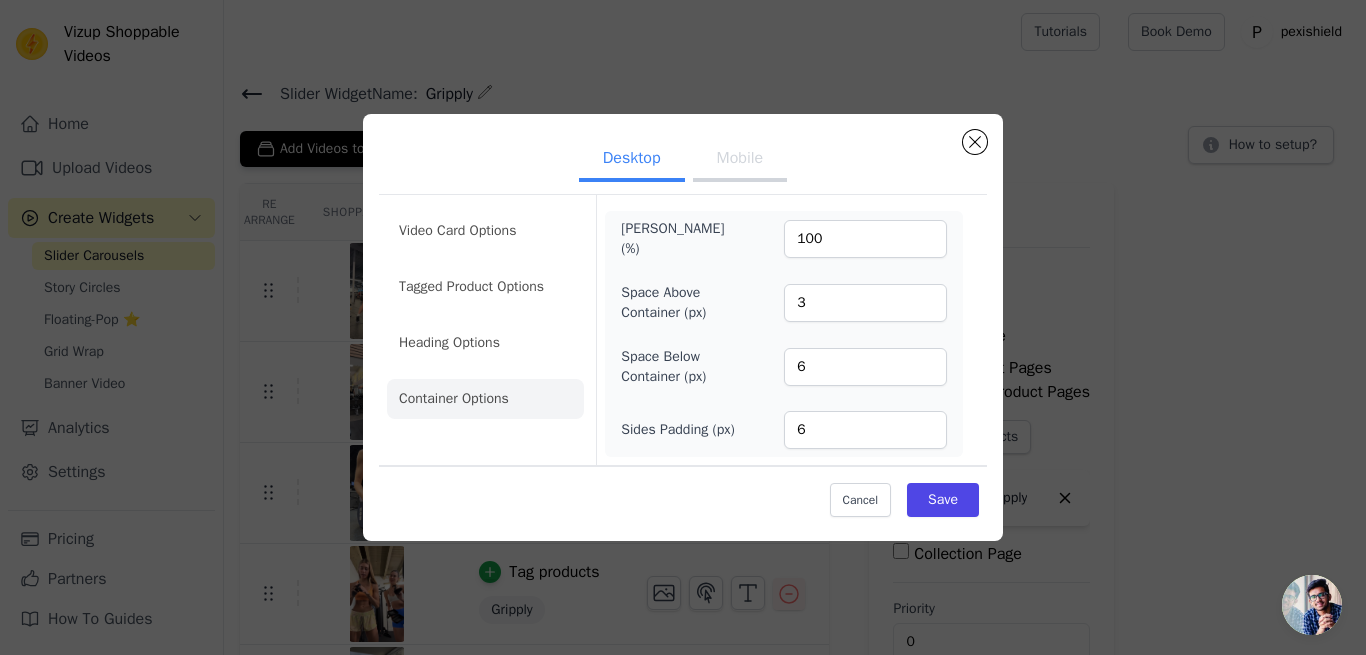 click on "Mobile" at bounding box center [740, 160] 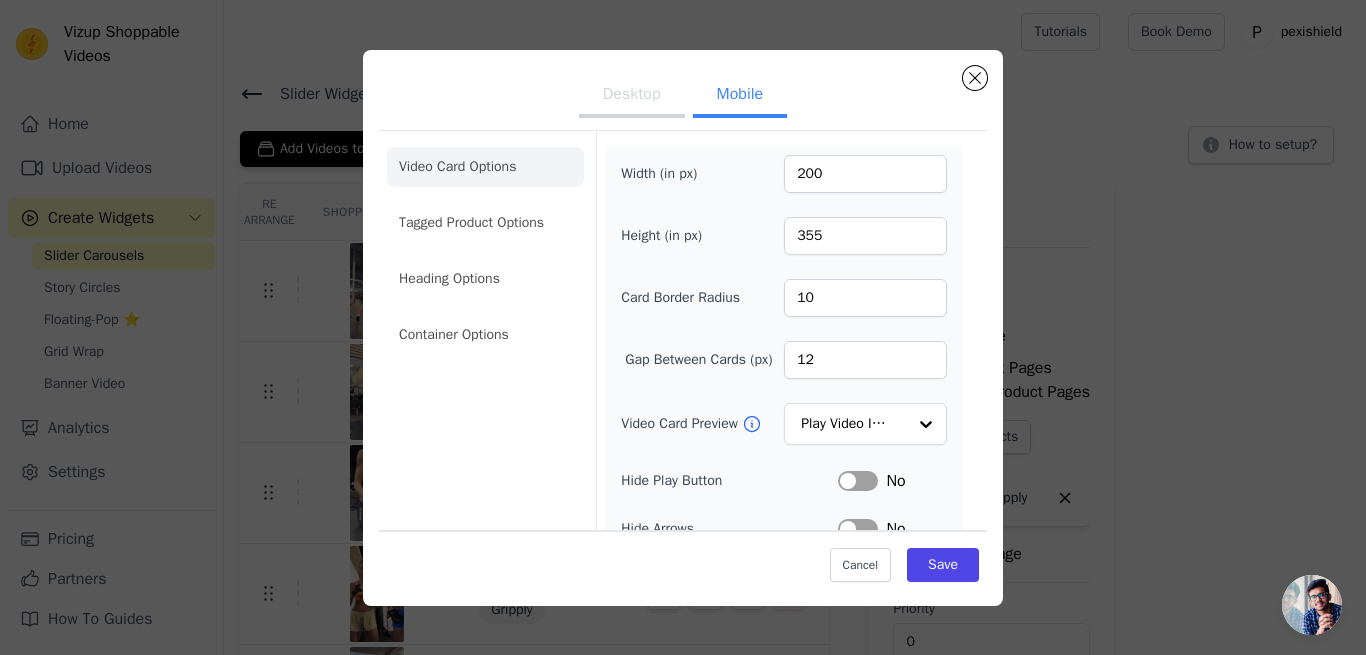 click on "Heading Options" 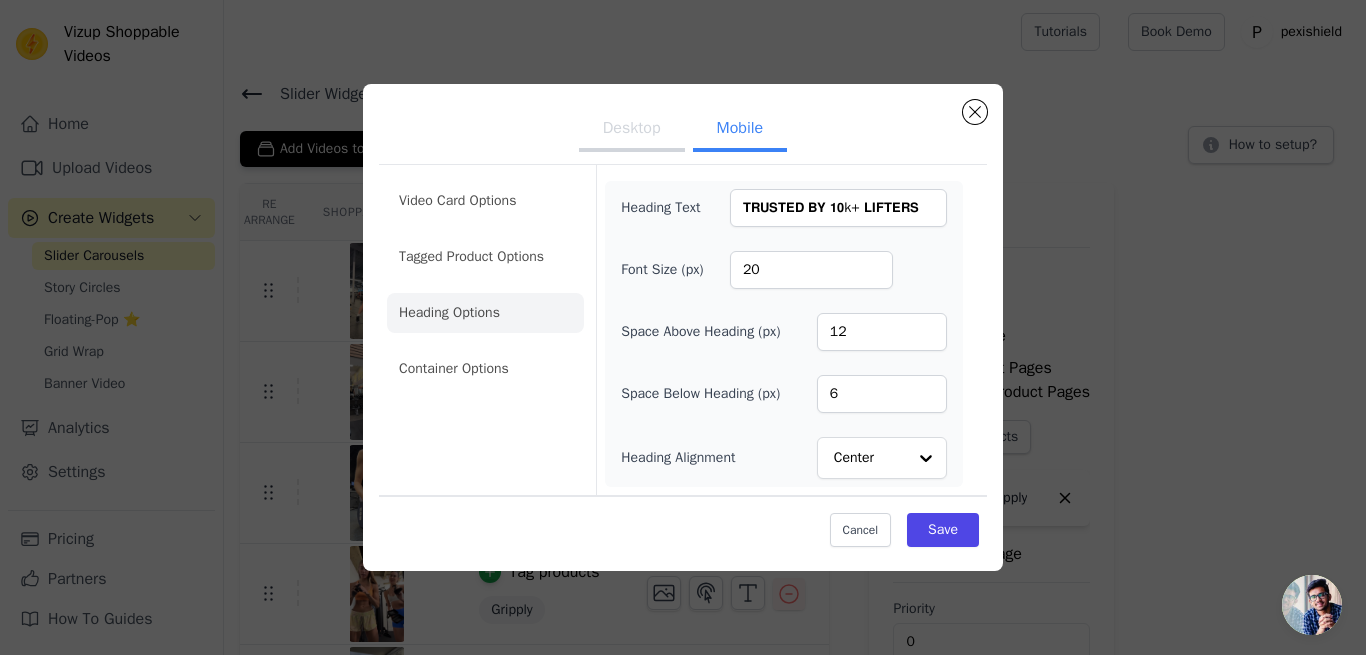 click on "Desktop" at bounding box center [632, 130] 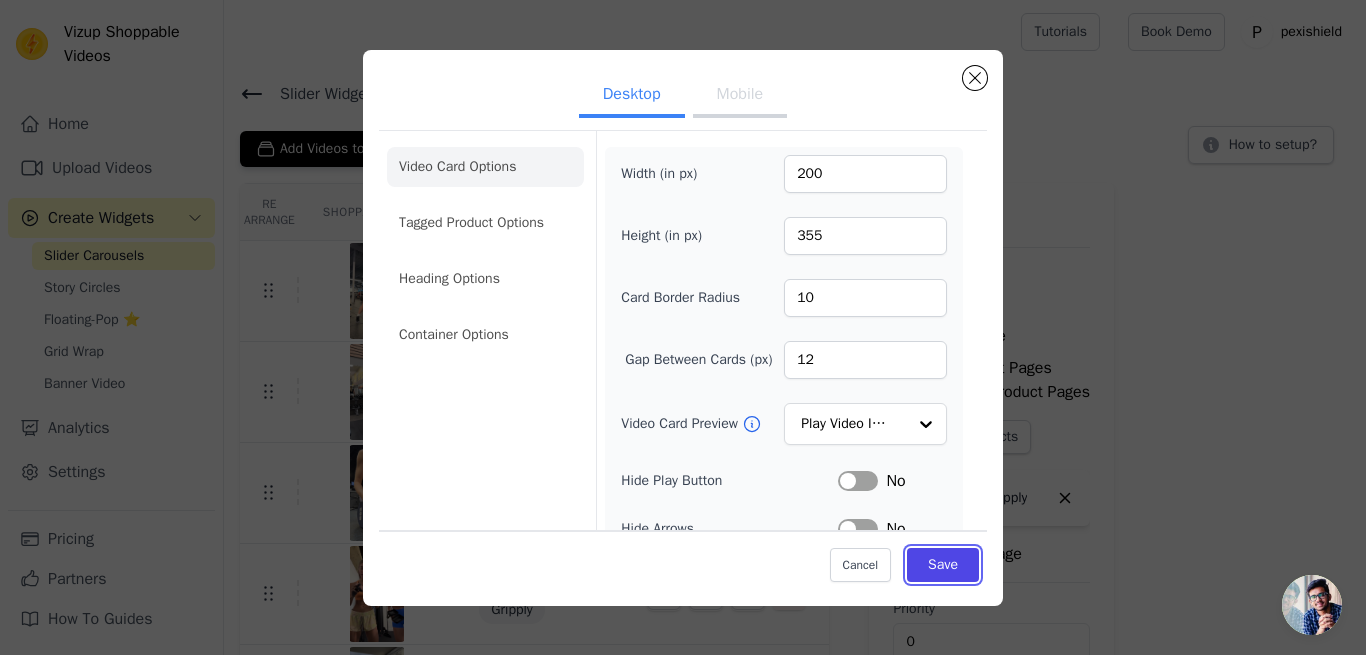 click on "Save" at bounding box center (943, 565) 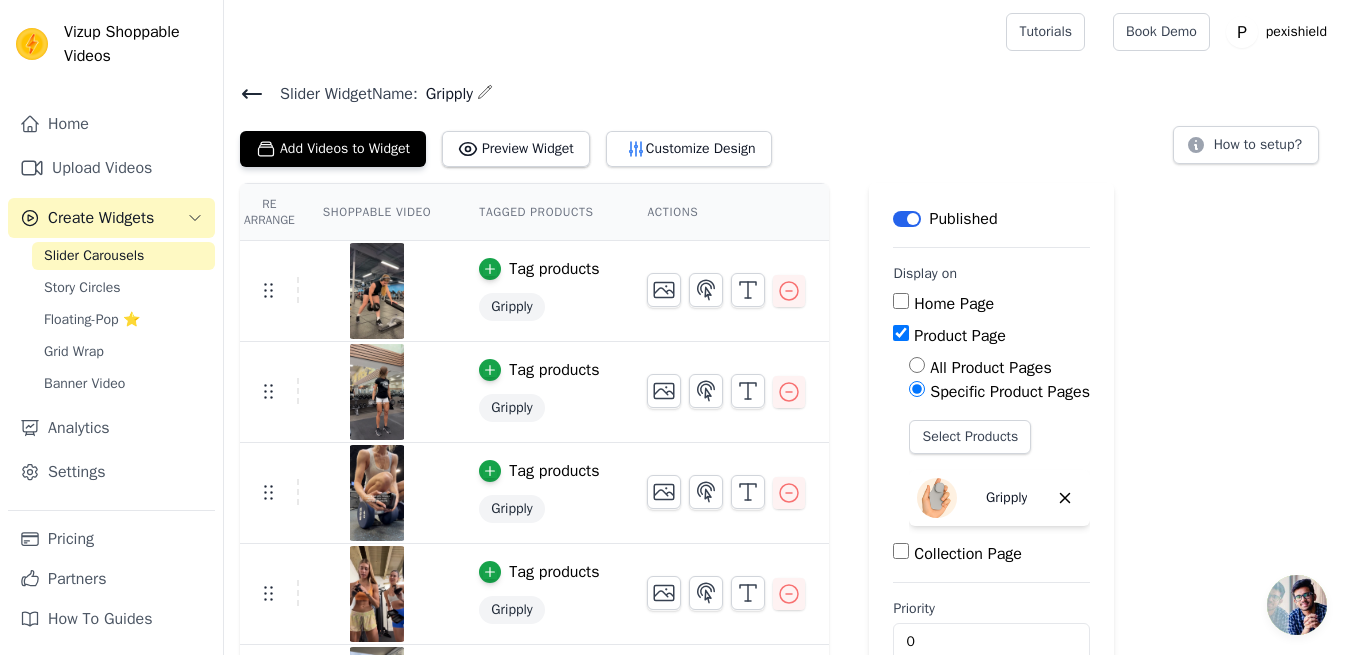 click on "Customize Design" at bounding box center (689, 149) 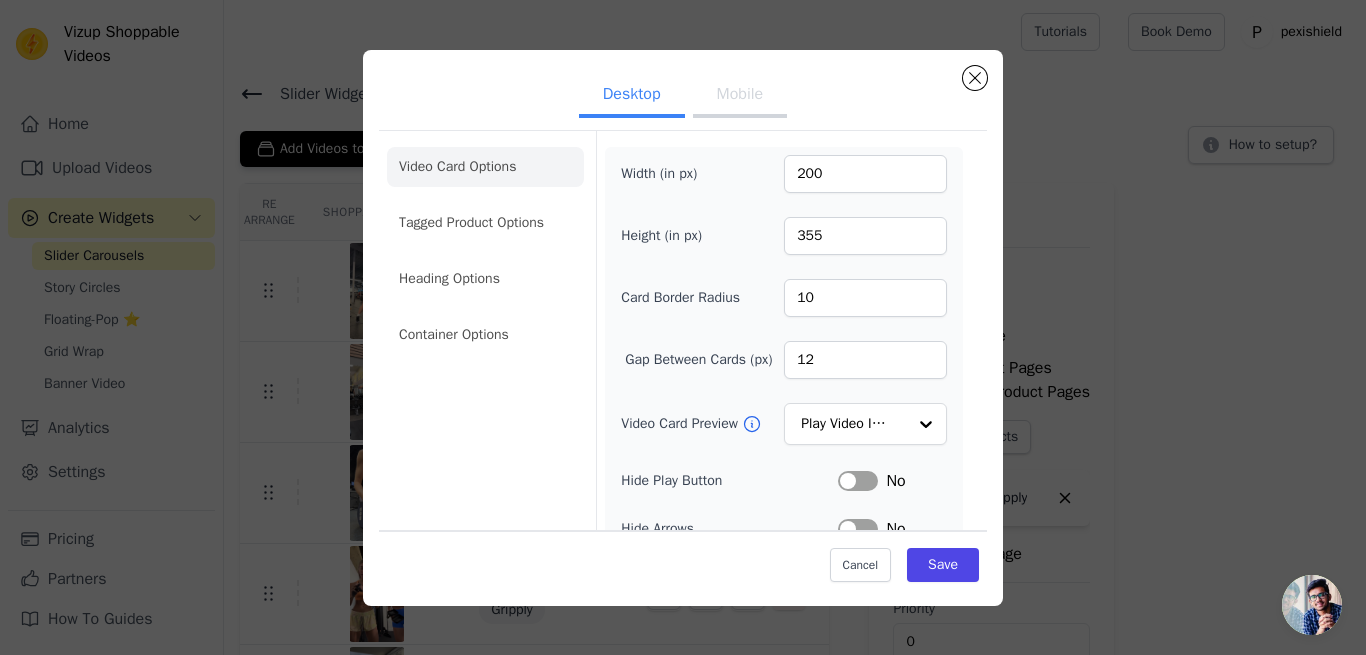 click on "Mobile" at bounding box center [740, 96] 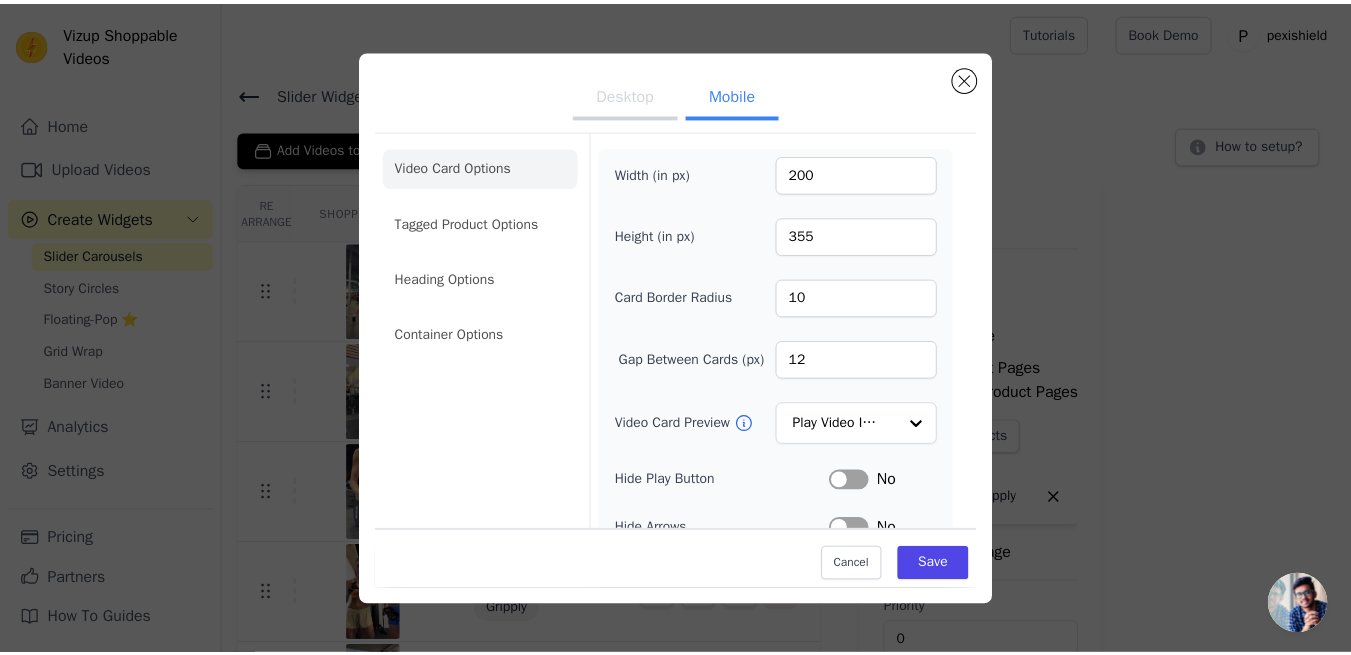 scroll, scrollTop: 267, scrollLeft: 0, axis: vertical 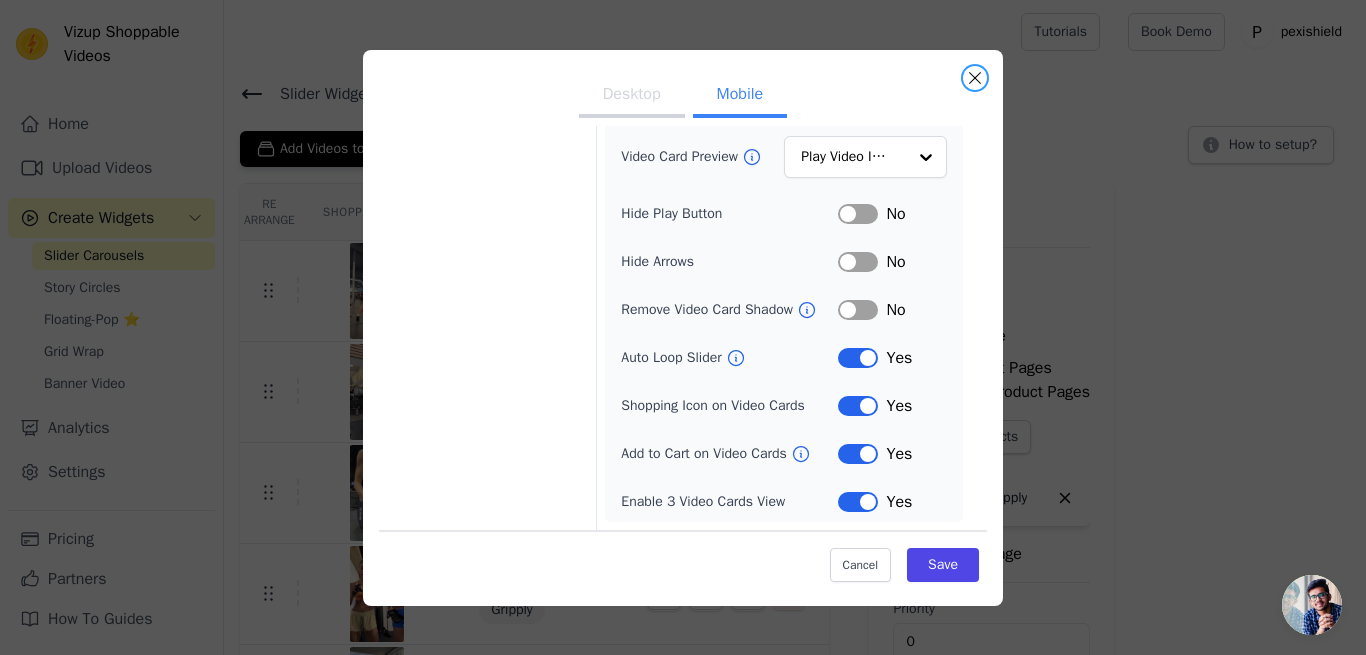 click at bounding box center (975, 78) 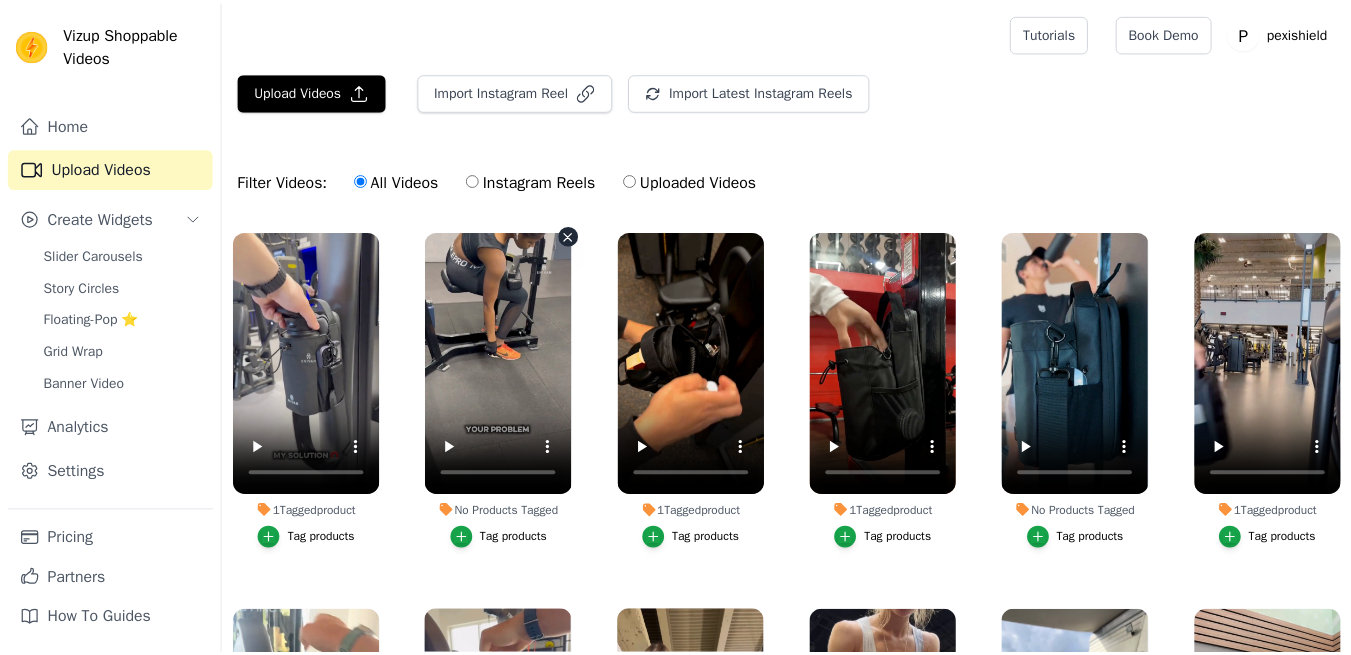 scroll, scrollTop: 0, scrollLeft: 0, axis: both 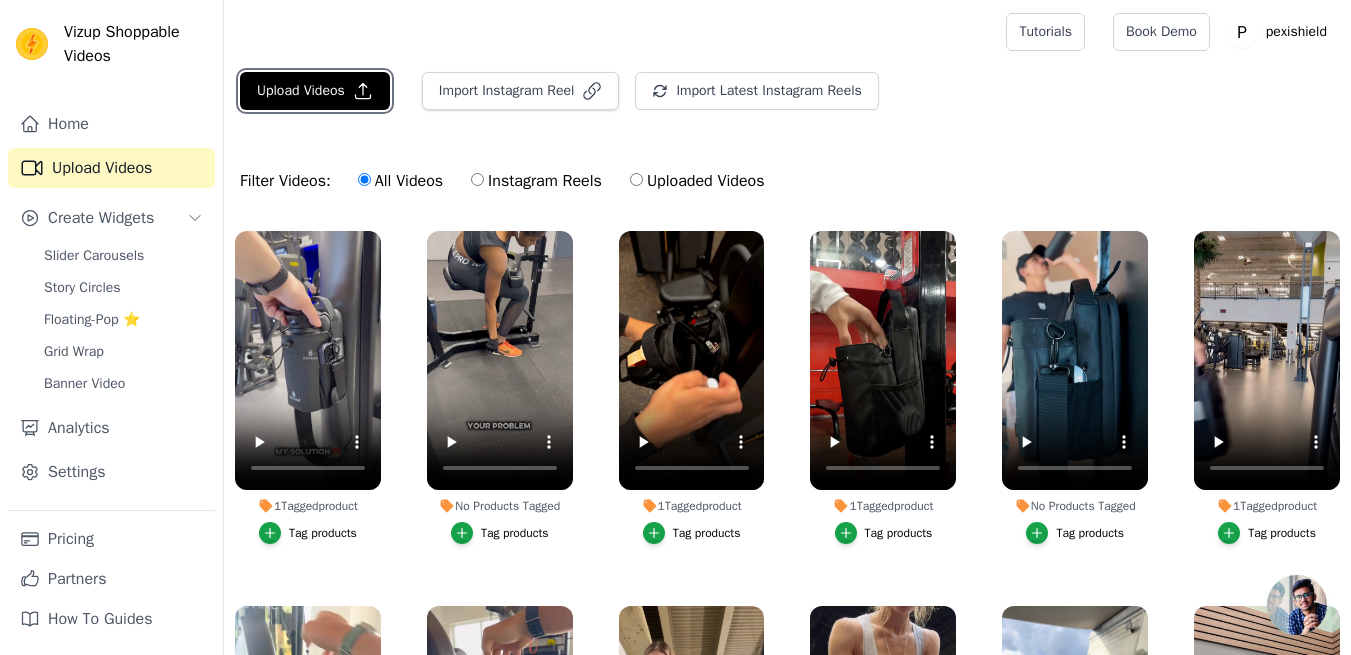 click on "Upload Videos" at bounding box center [315, 91] 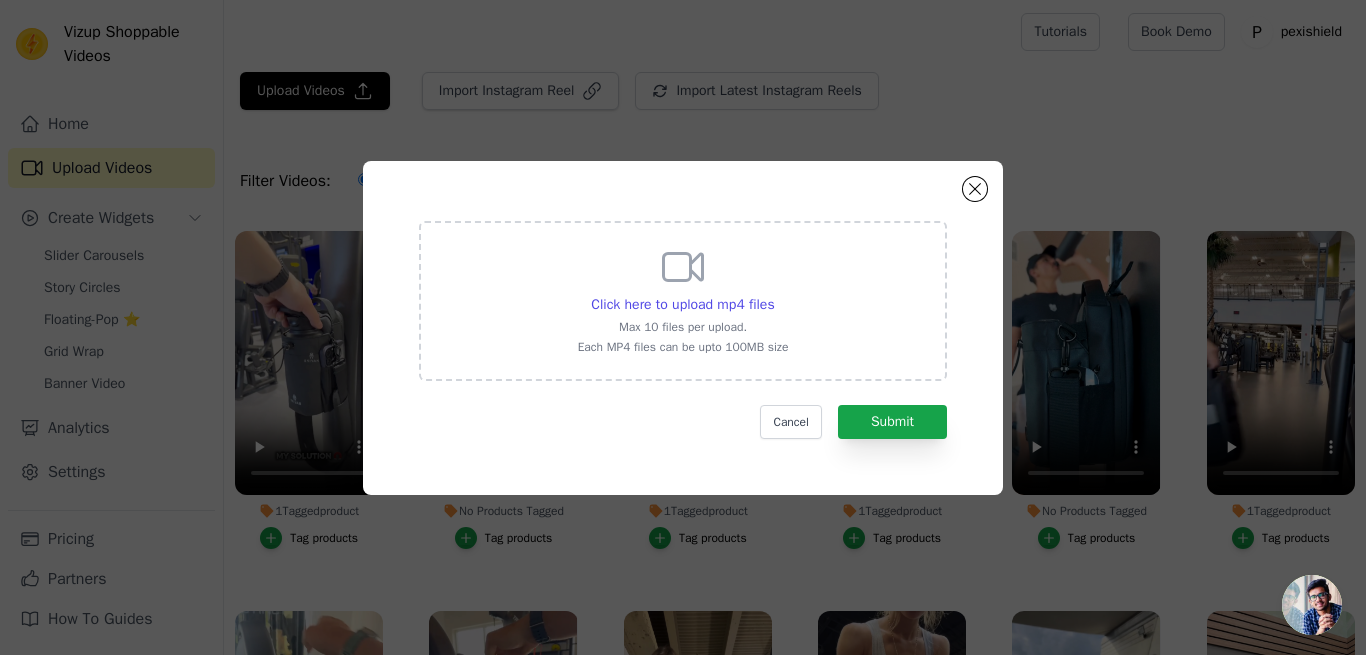 click on "Click here to upload mp4 files" at bounding box center [682, 304] 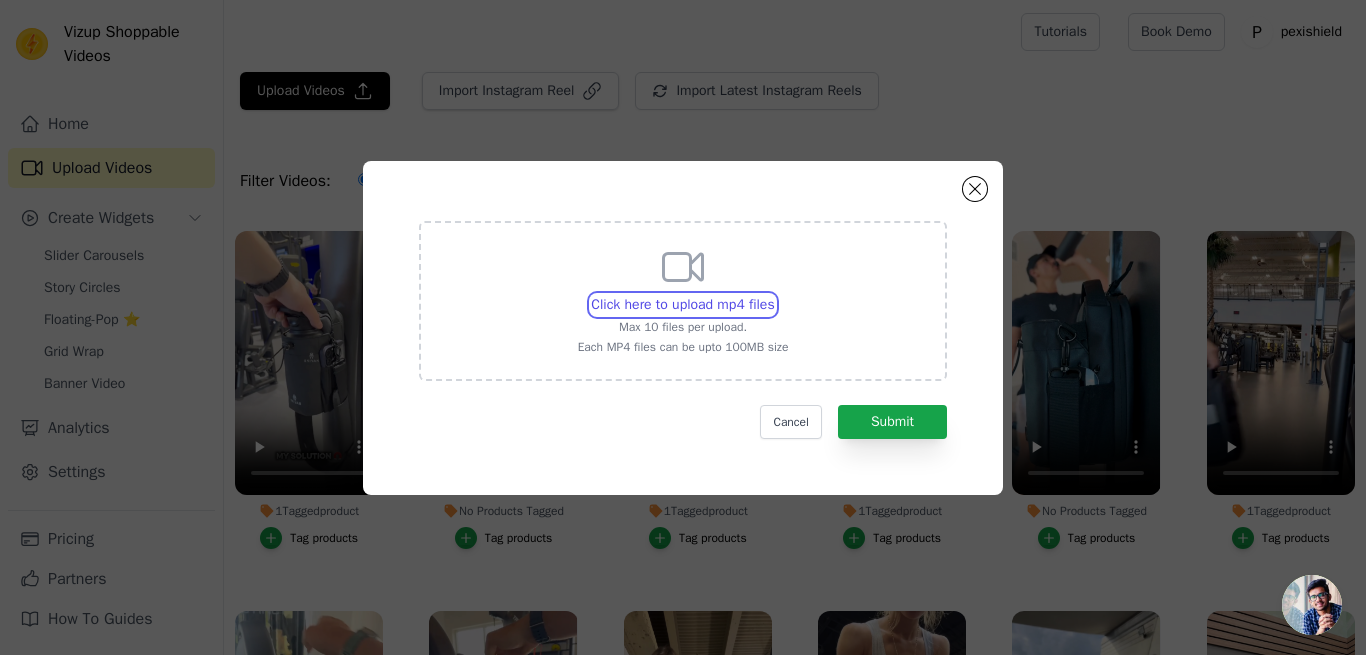 click on "Click here to upload mp4 files     Max 10 files per upload.   Each MP4 files can be upto 100MB size" at bounding box center [774, 294] 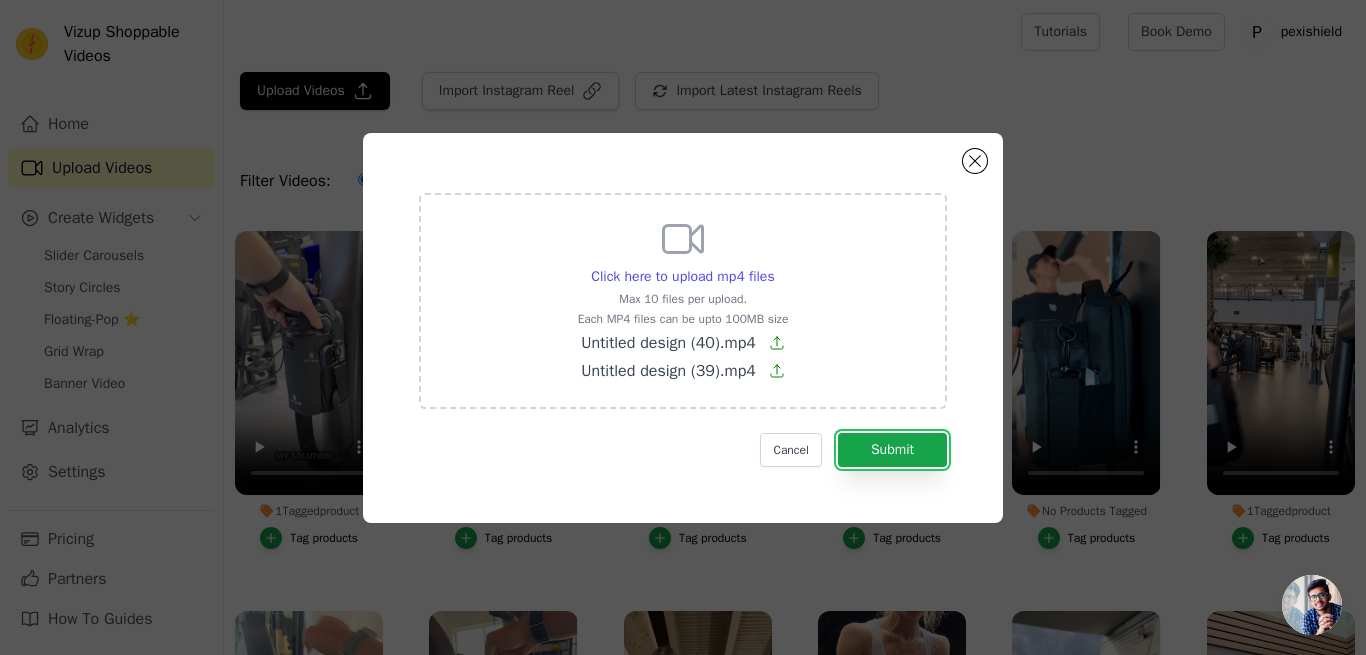 click on "Submit" at bounding box center (892, 450) 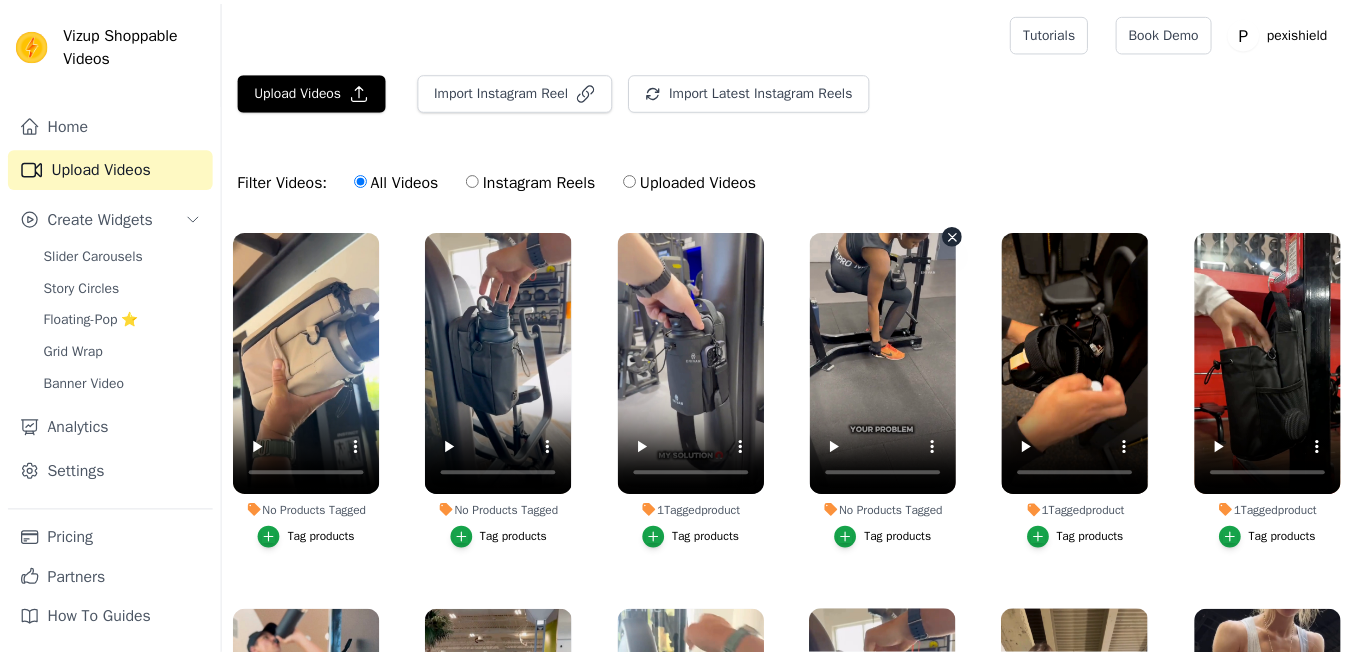 scroll, scrollTop: 0, scrollLeft: 0, axis: both 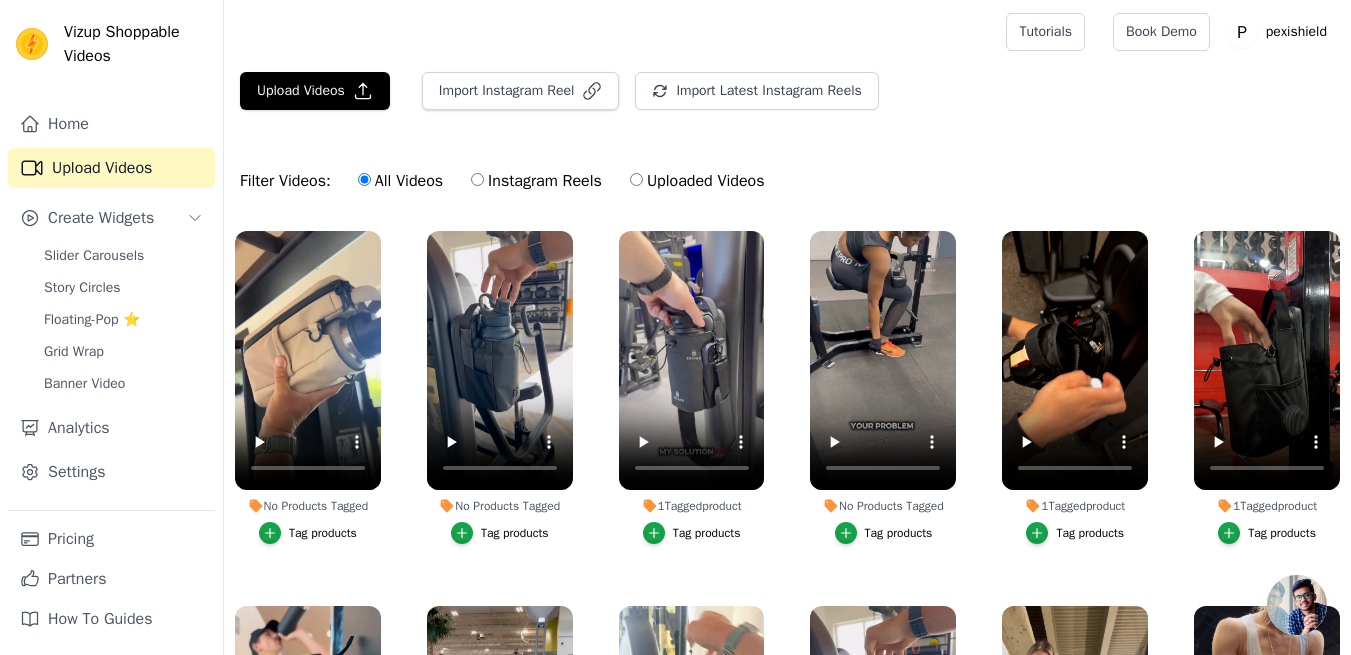click on "Slider Carousels" at bounding box center [94, 256] 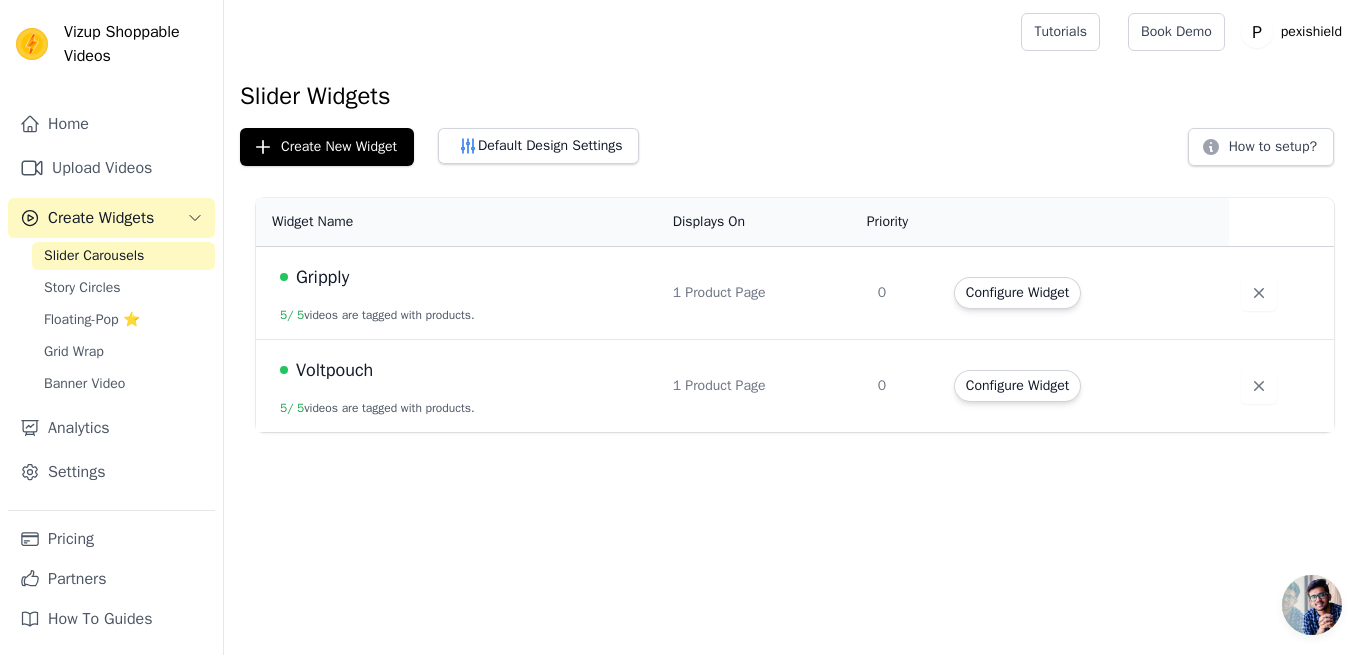 click on "Configure Widget" at bounding box center (1017, 386) 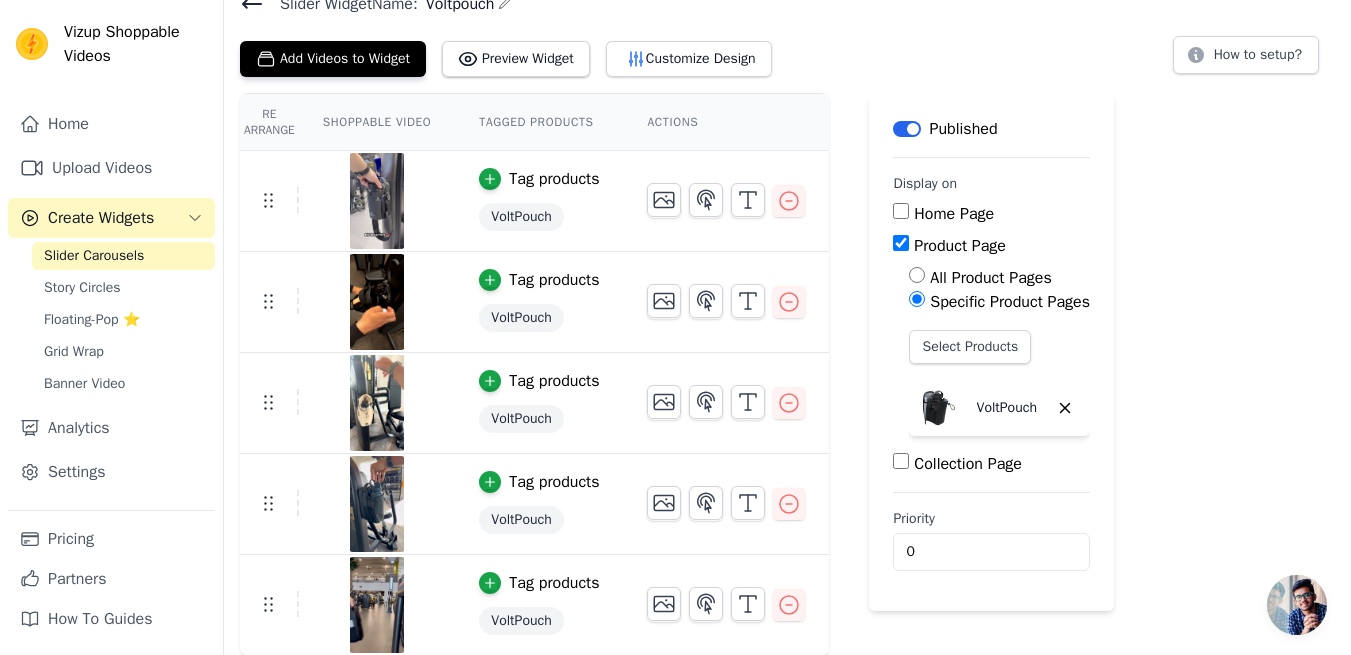 scroll, scrollTop: 0, scrollLeft: 0, axis: both 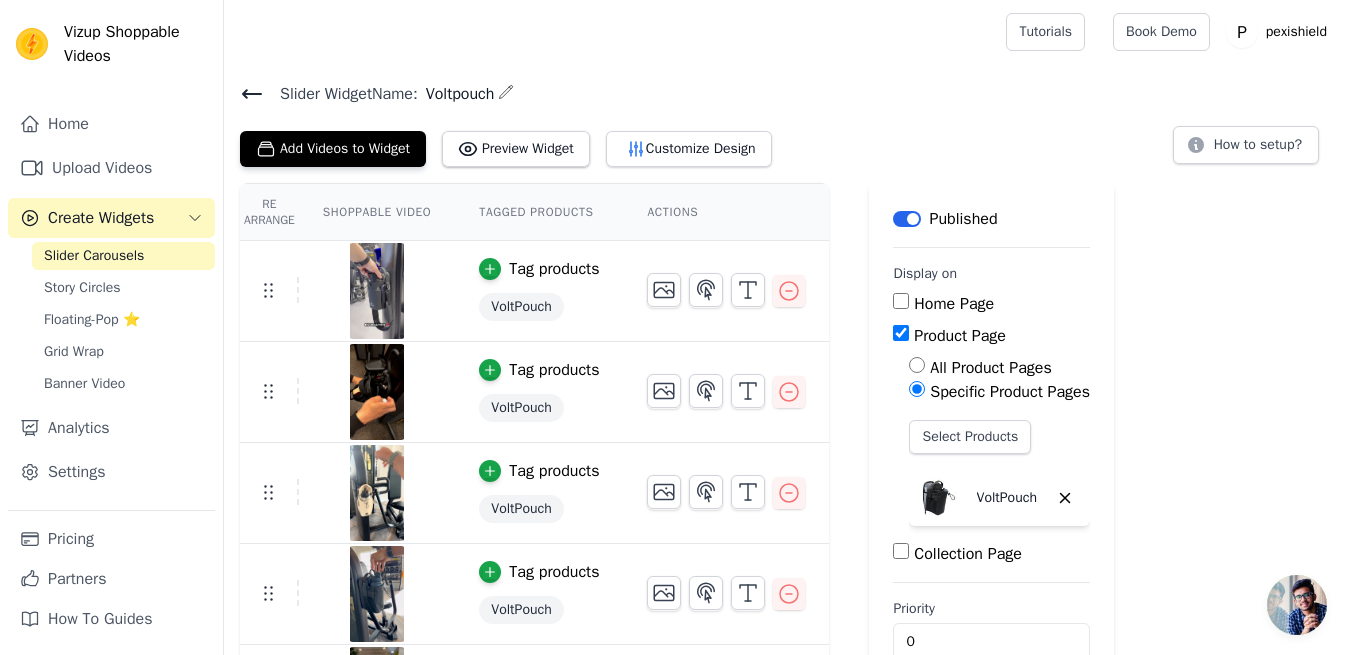 click on "Add Videos to Widget
Preview Widget       Customize Design" at bounding box center [514, 145] 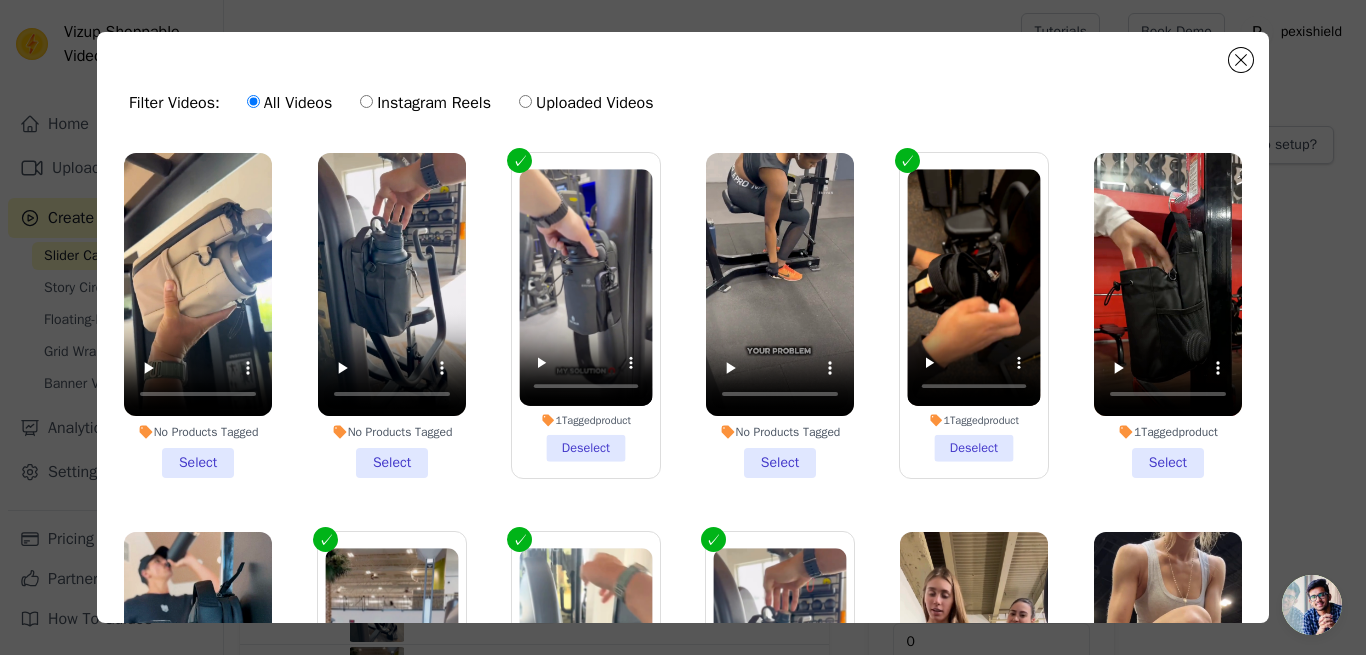 click on "No Products Tagged     Select" at bounding box center (198, 315) 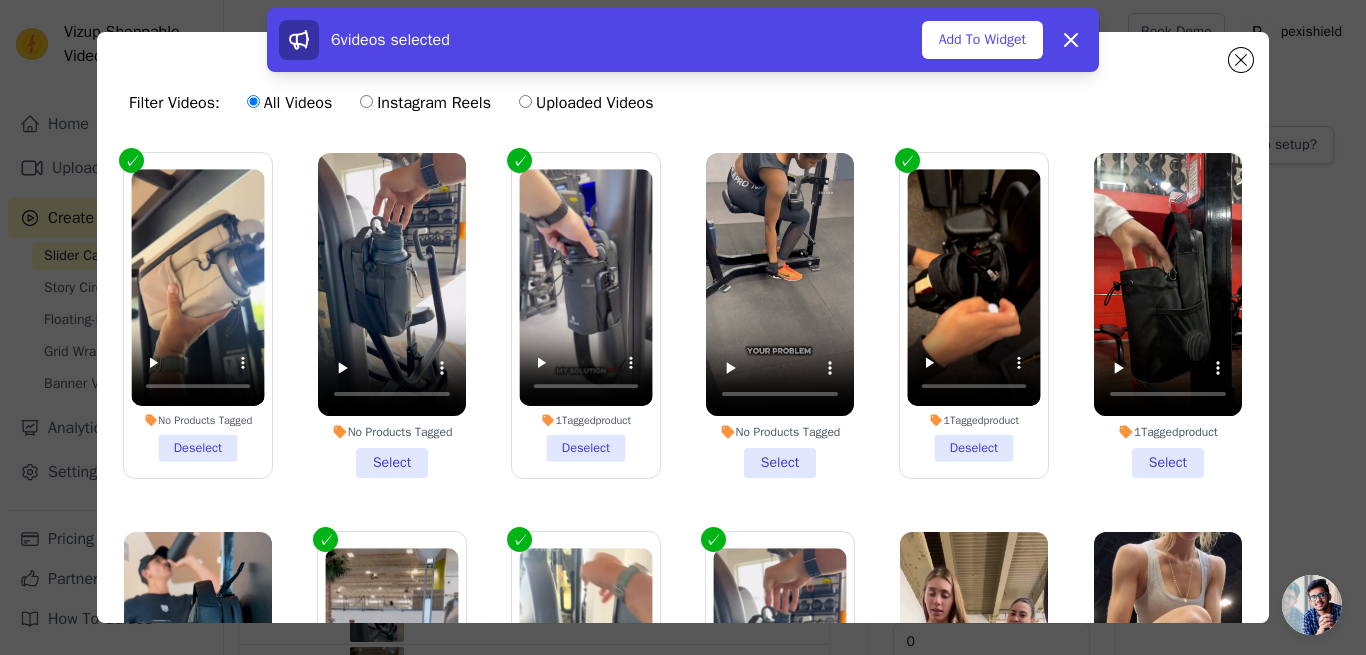 click on "No Products Tagged     Select" at bounding box center [392, 315] 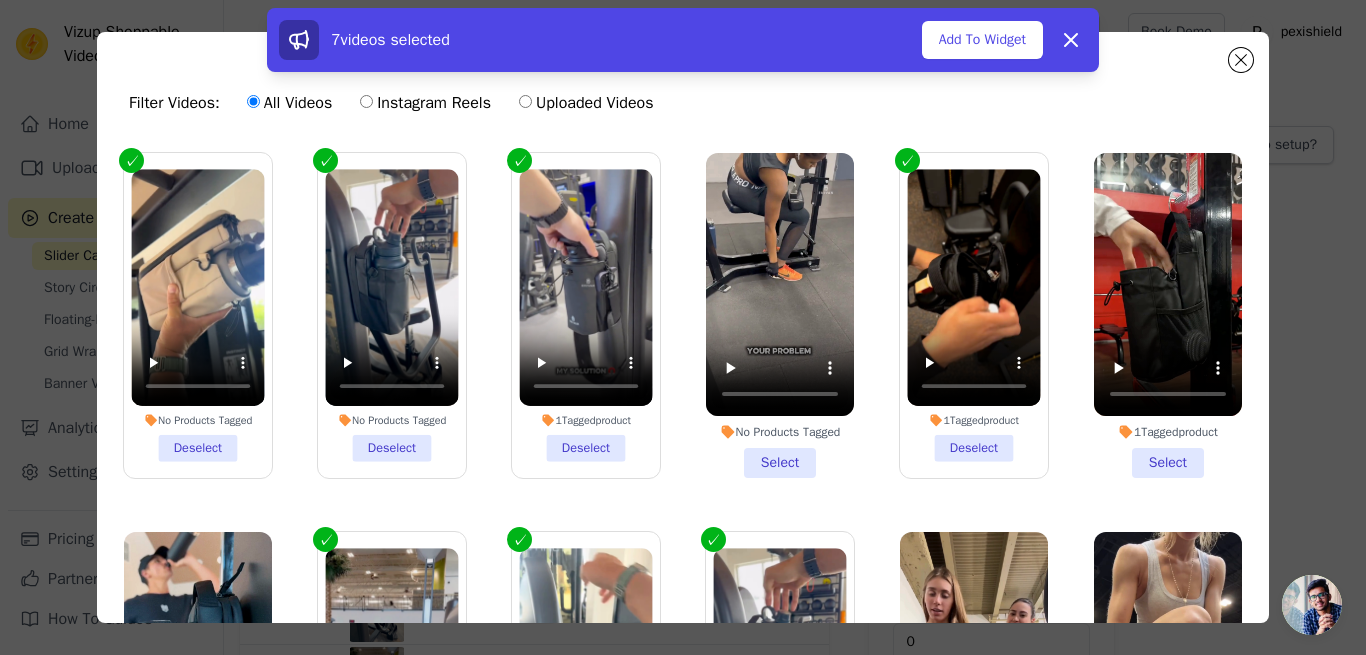 click on "Add To Widget" at bounding box center [982, 40] 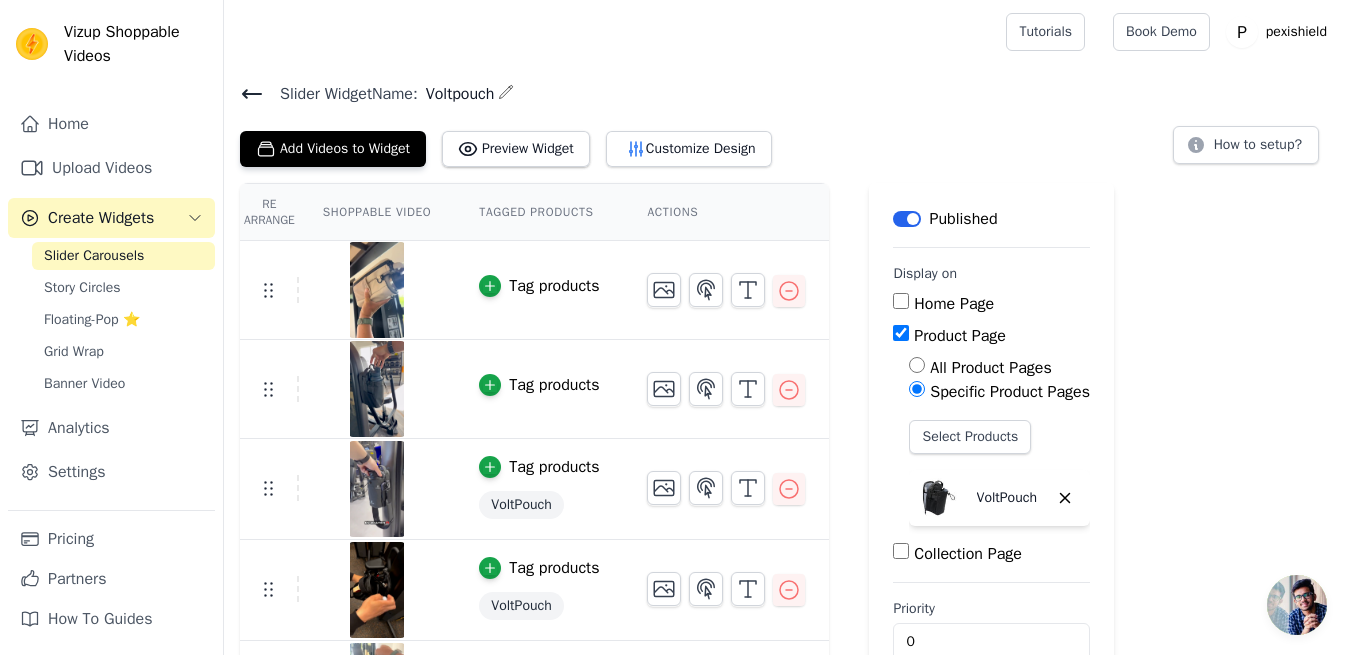 scroll, scrollTop: 288, scrollLeft: 0, axis: vertical 